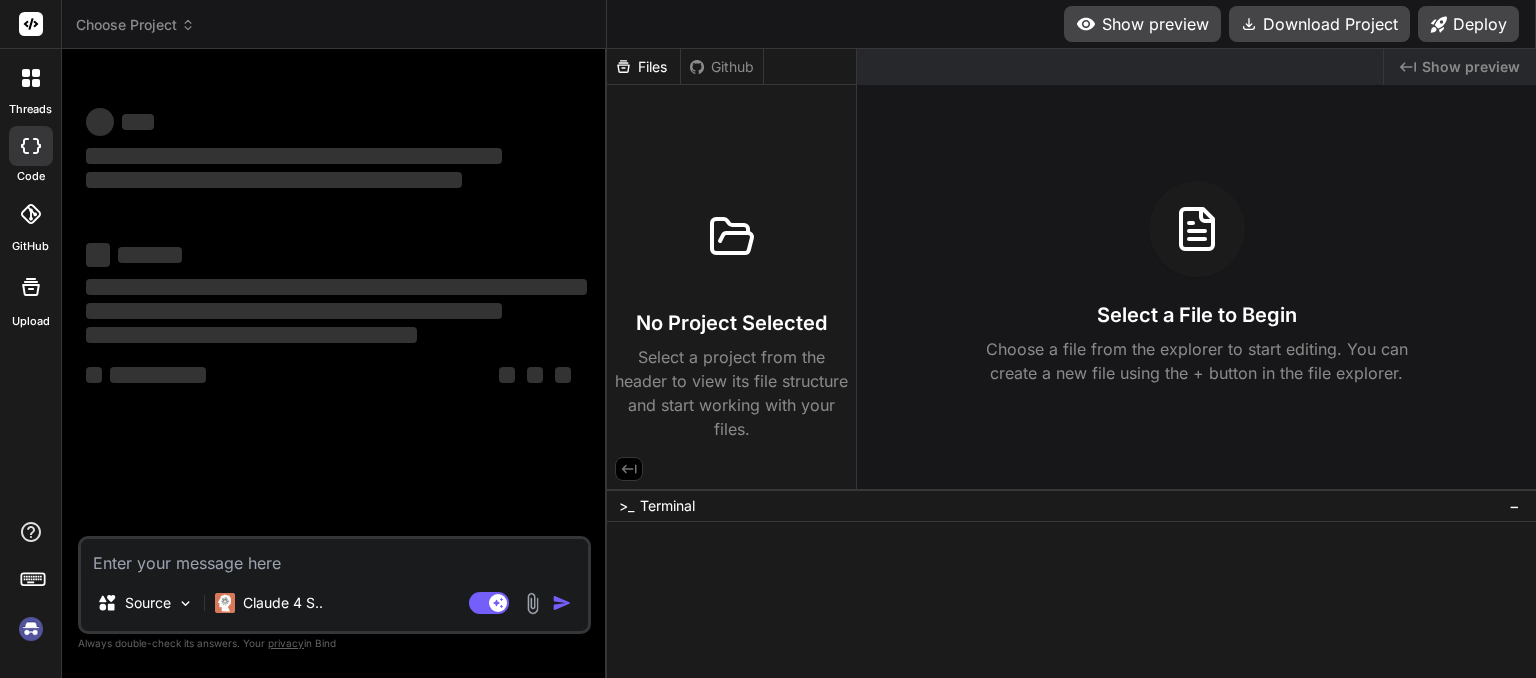 scroll, scrollTop: 0, scrollLeft: 0, axis: both 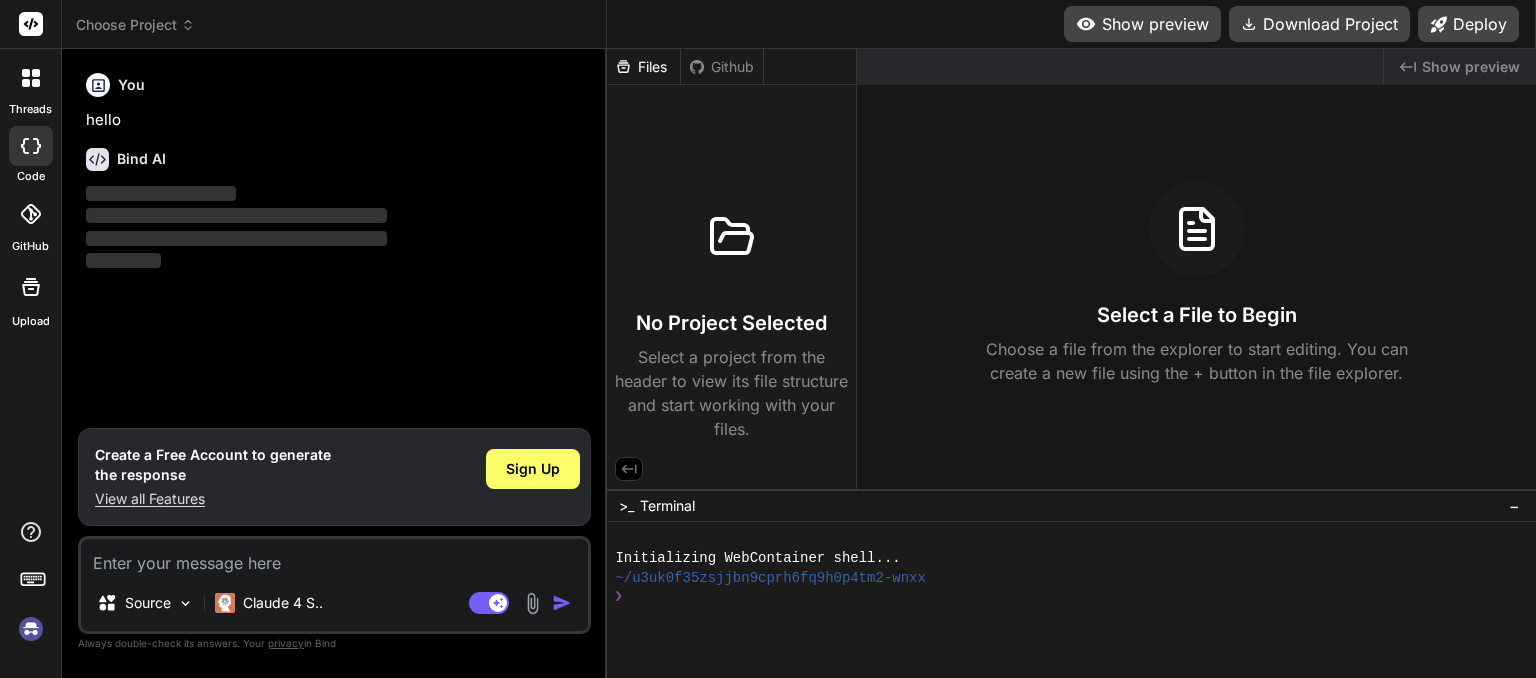 click at bounding box center [31, 629] 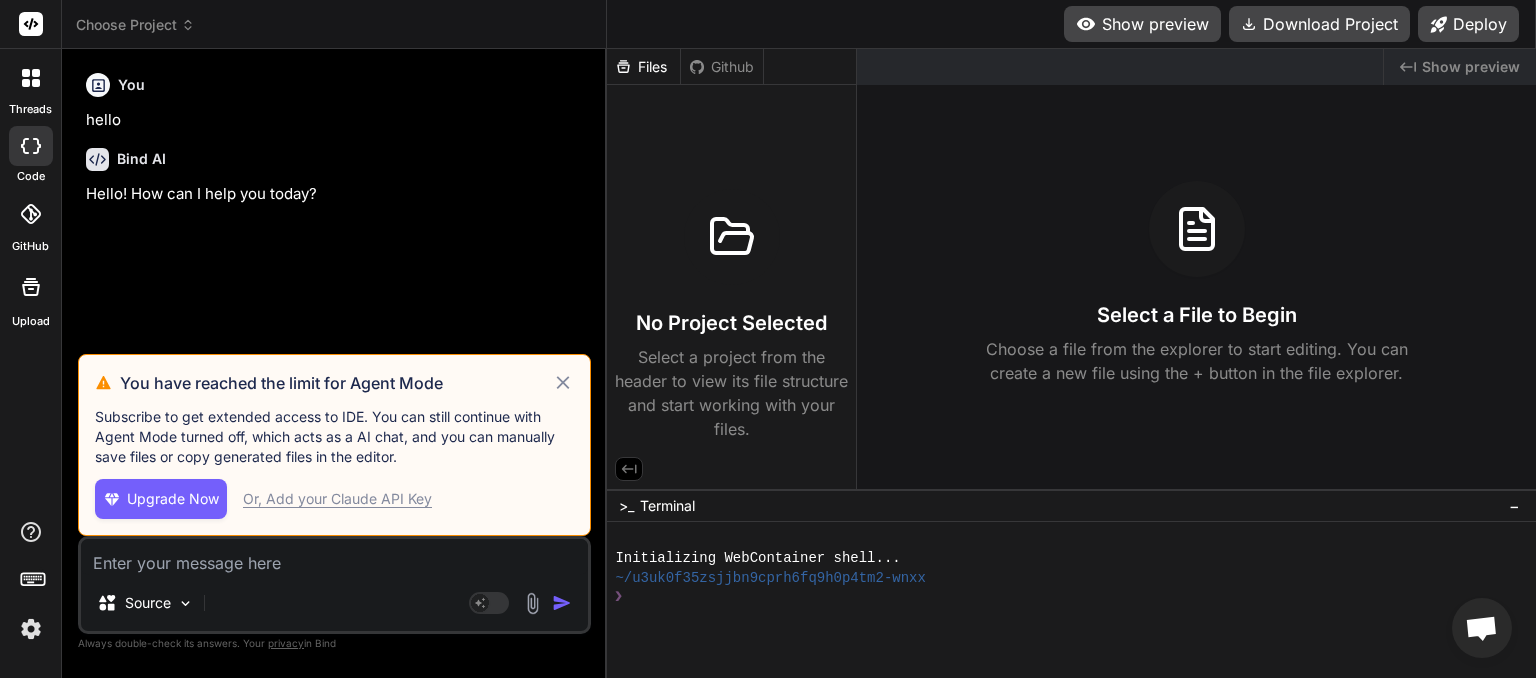click 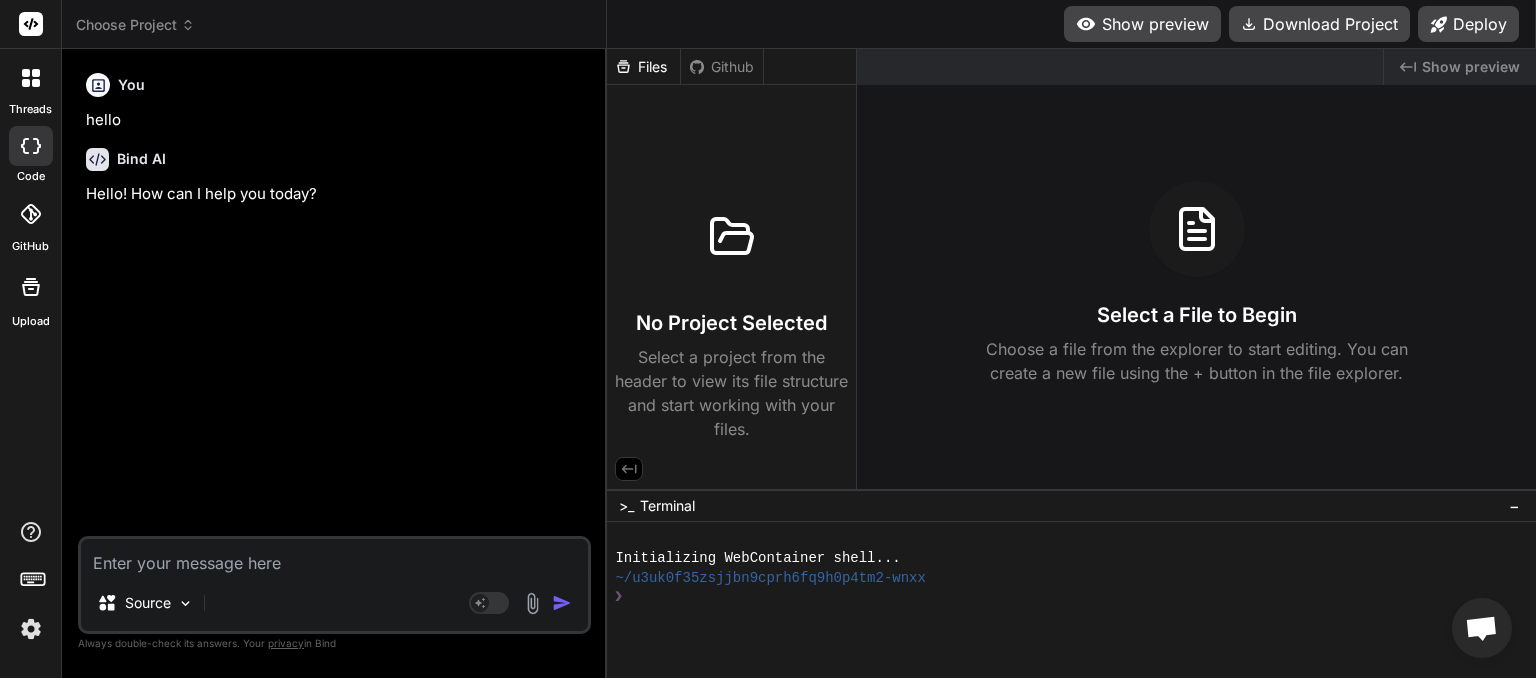 click on "Choose Project" at bounding box center (135, 25) 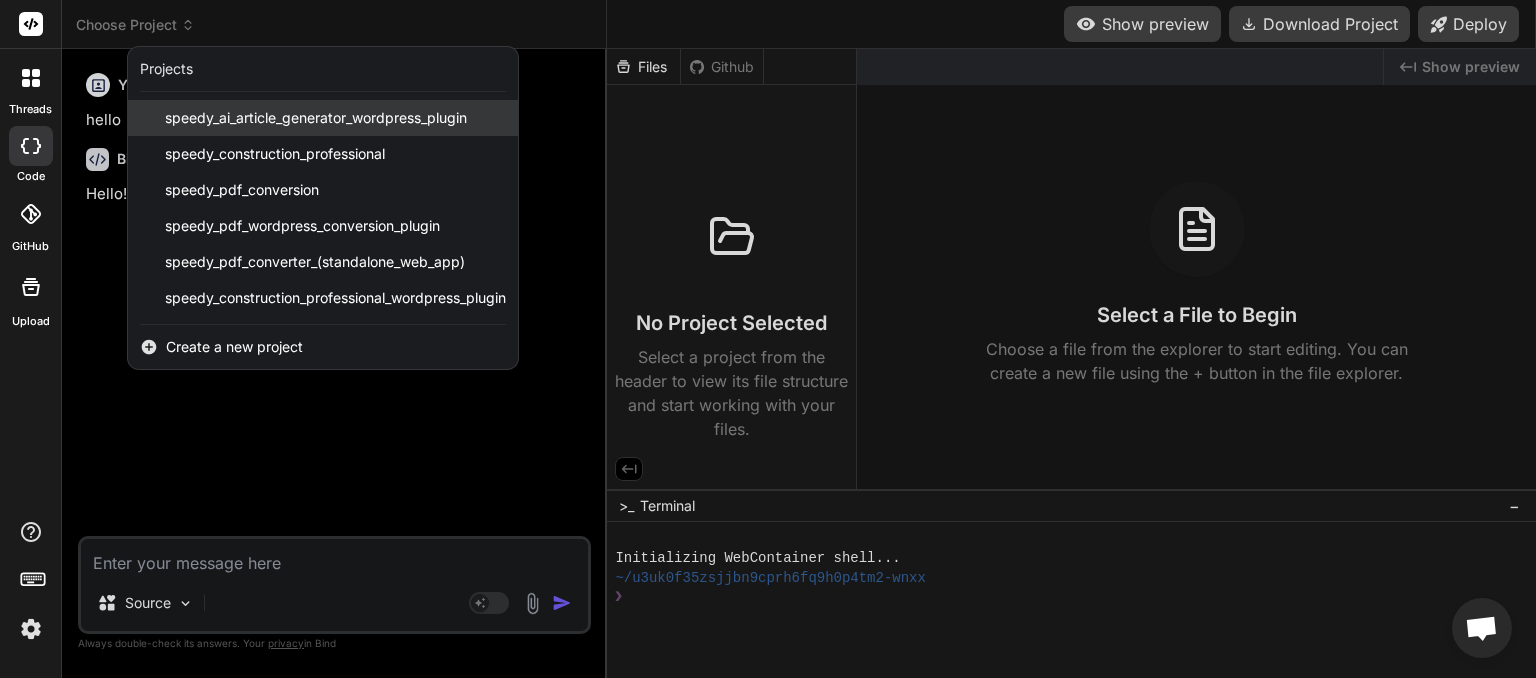 click on "speedy_ai_article_generator_wordpress_plugin" at bounding box center [316, 118] 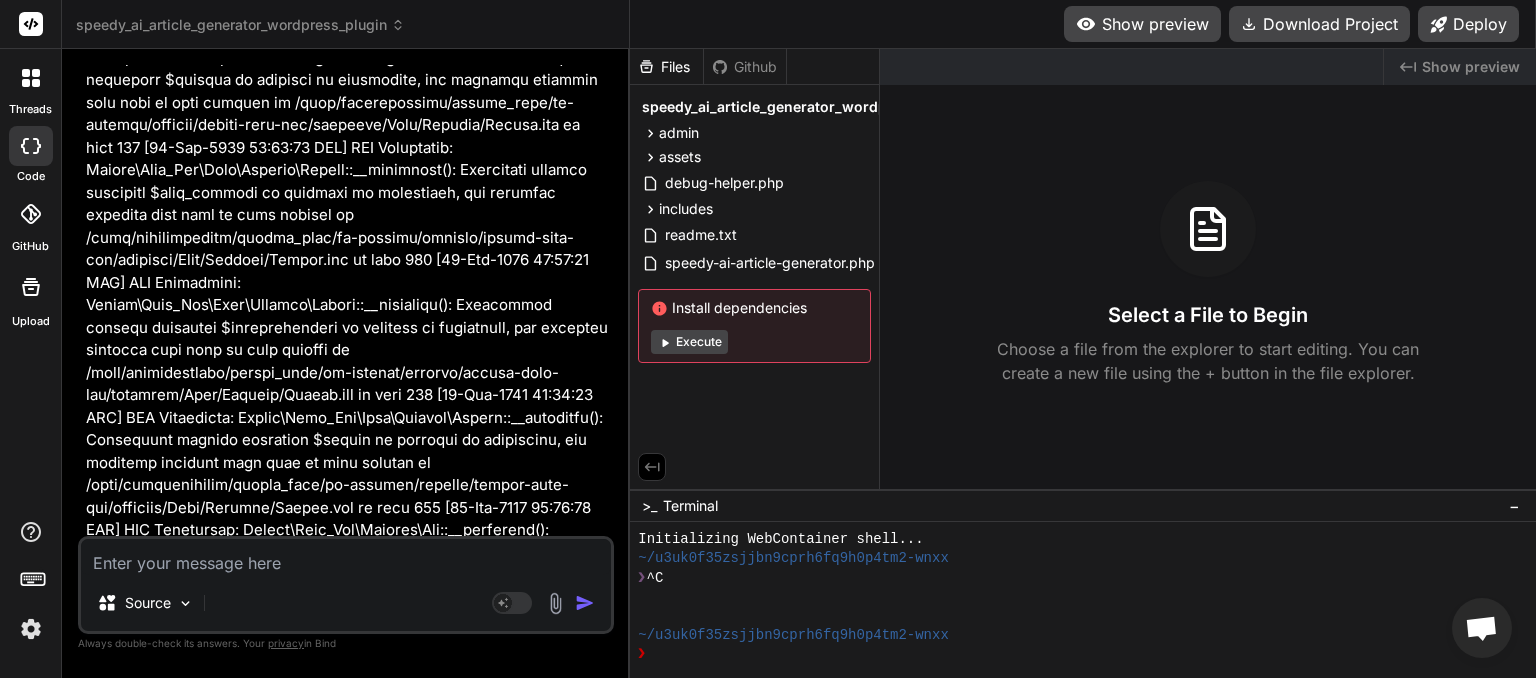 type on "x" 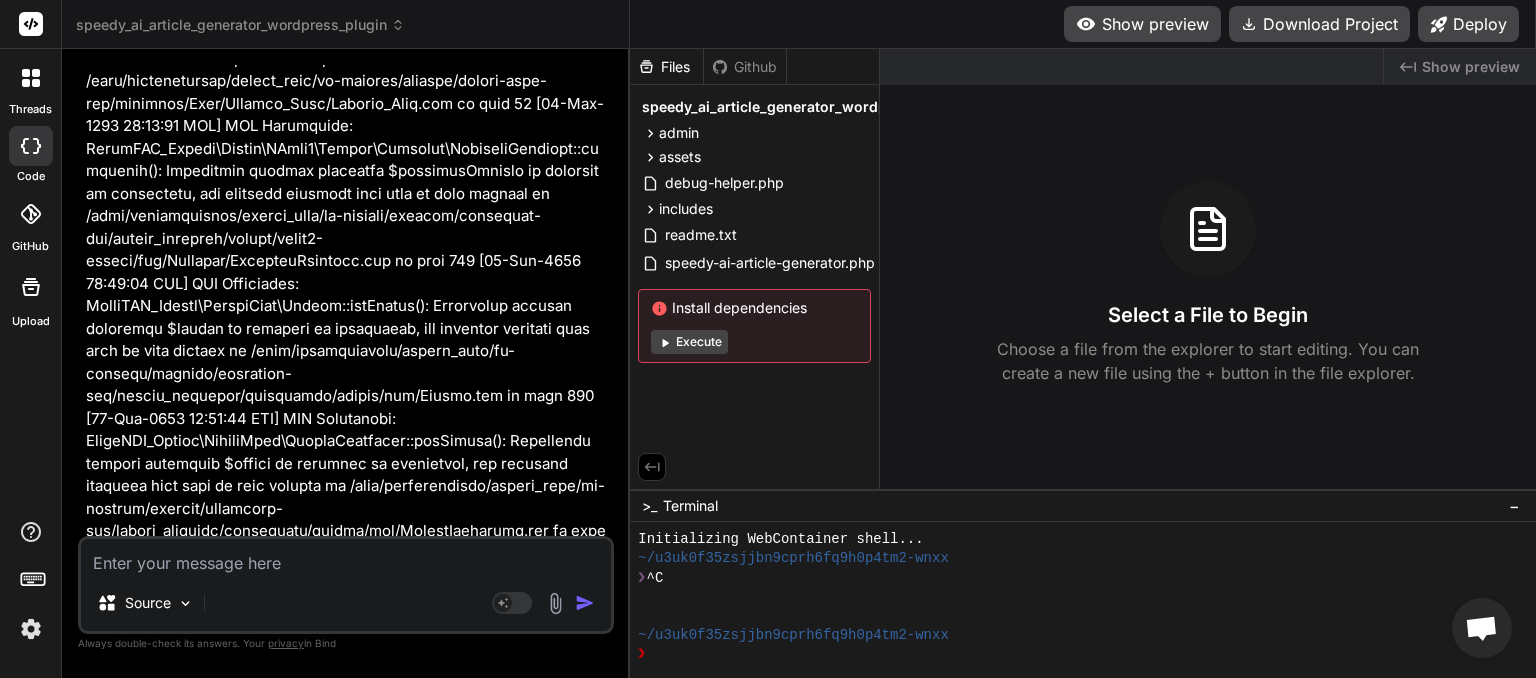 scroll, scrollTop: 80295, scrollLeft: 0, axis: vertical 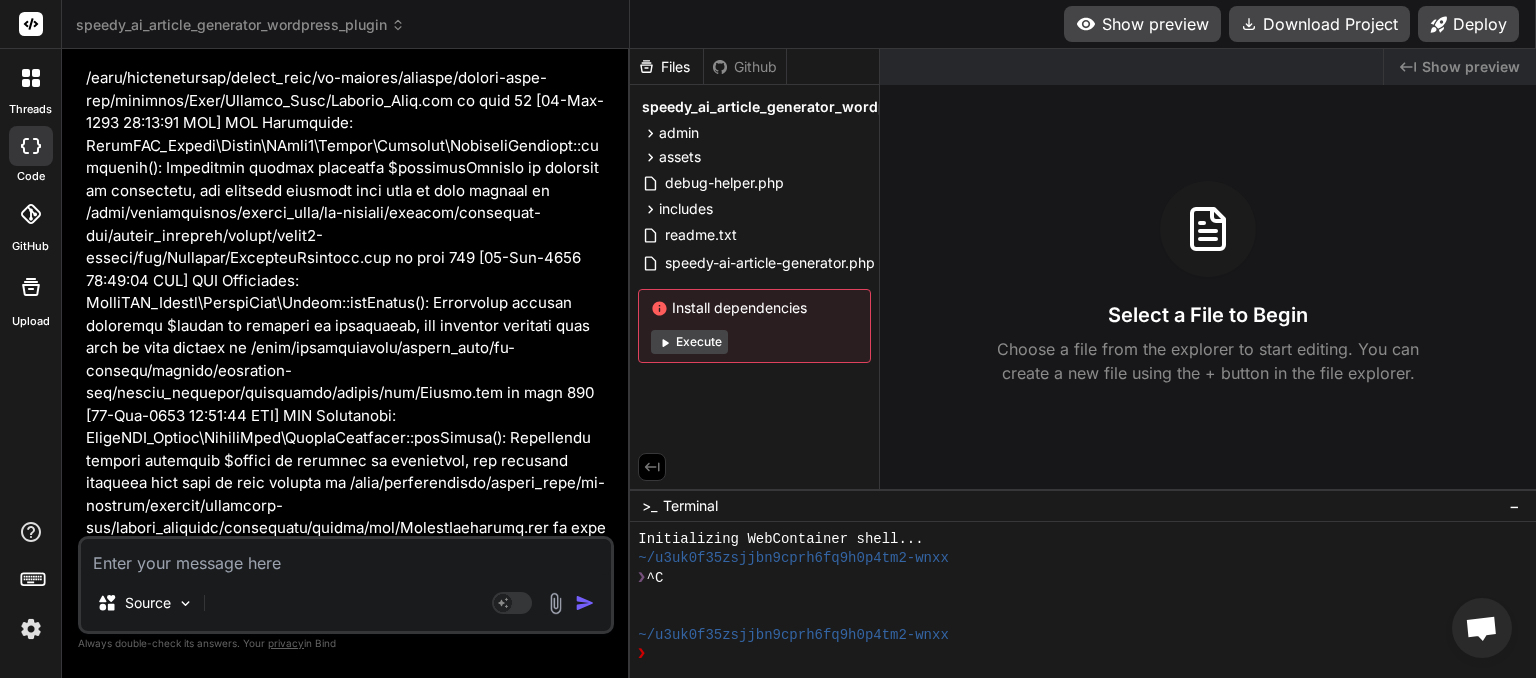 click at bounding box center (346, 557) 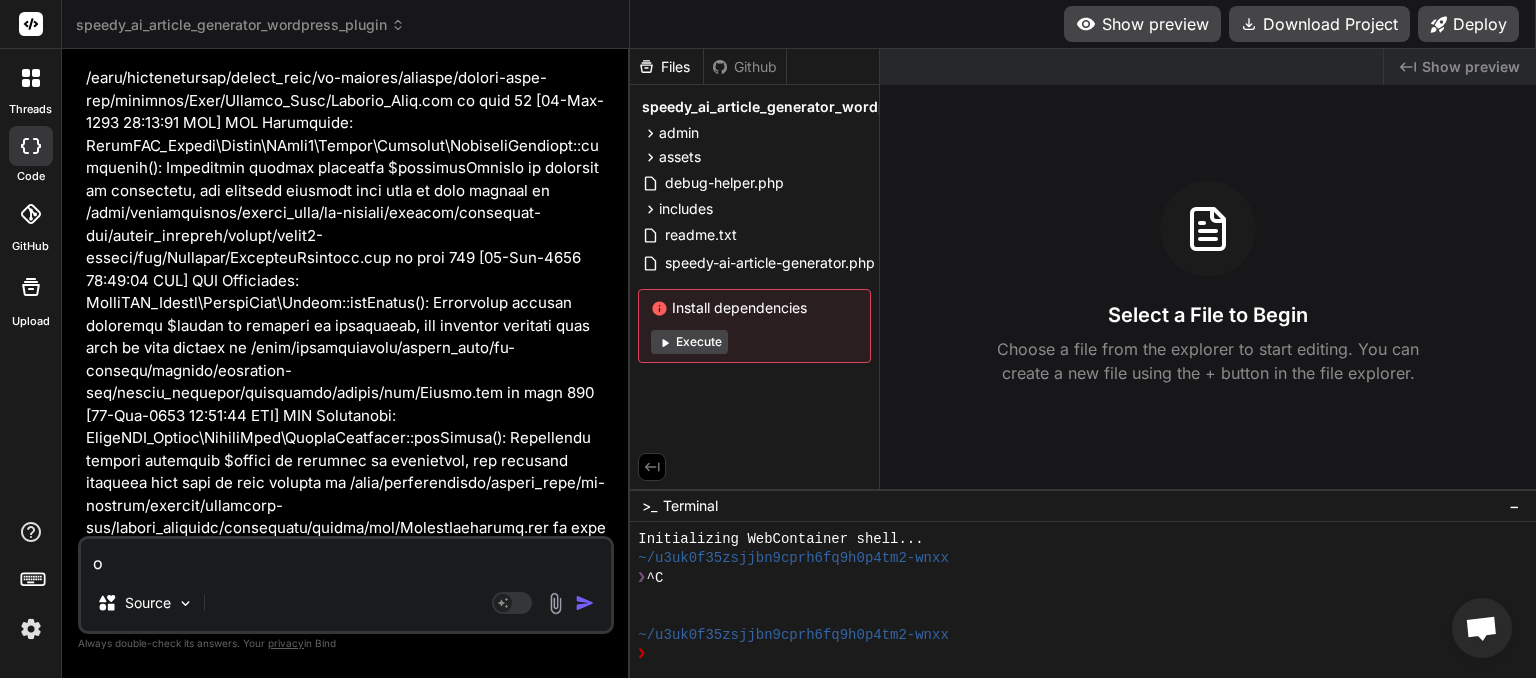 type on "on" 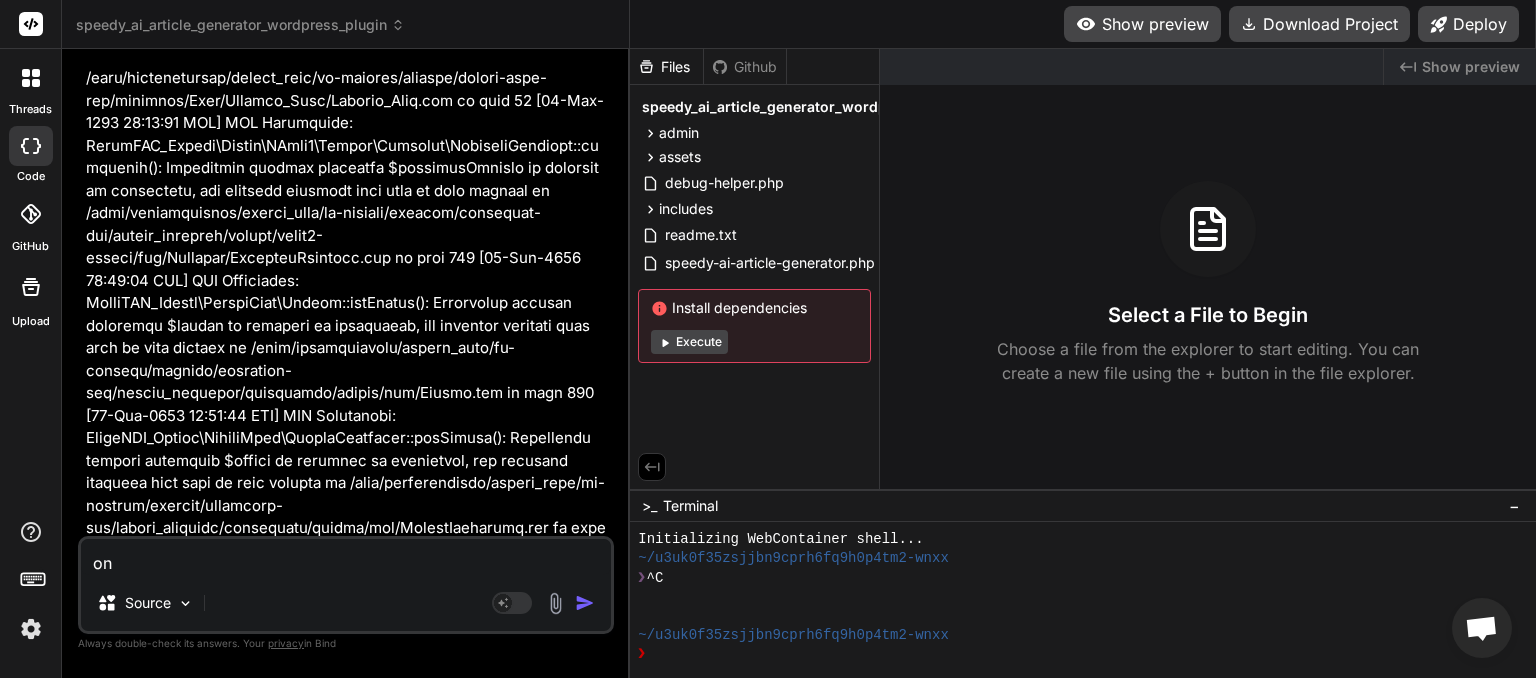 type on "on" 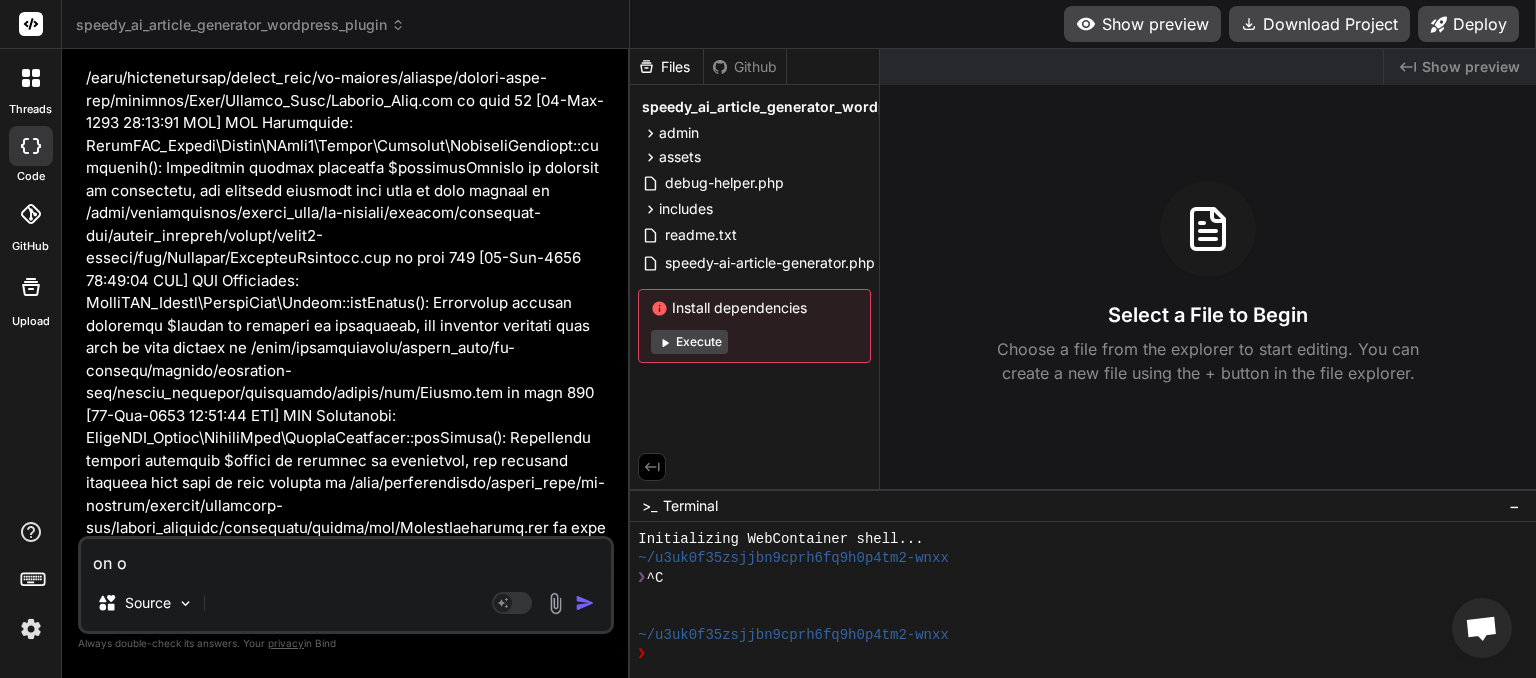 type on "on on" 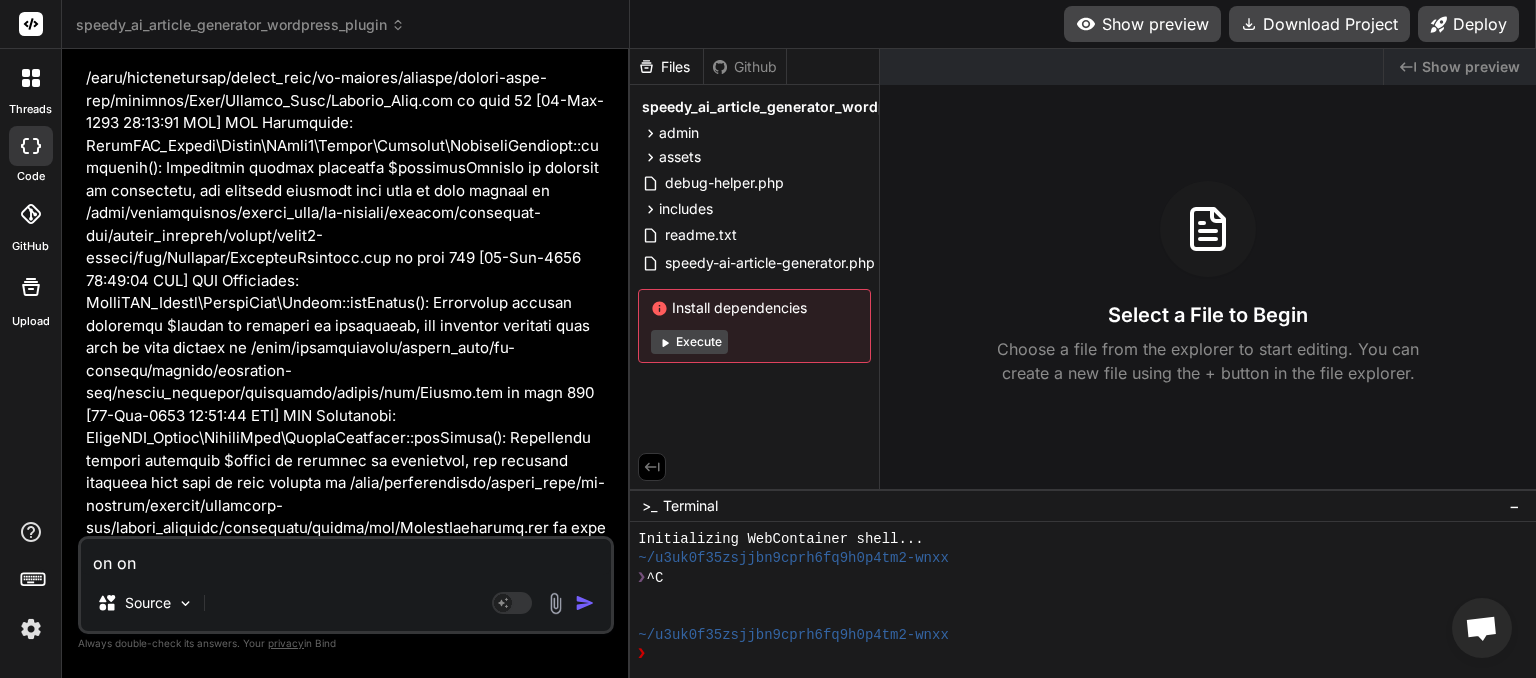 type on "on one" 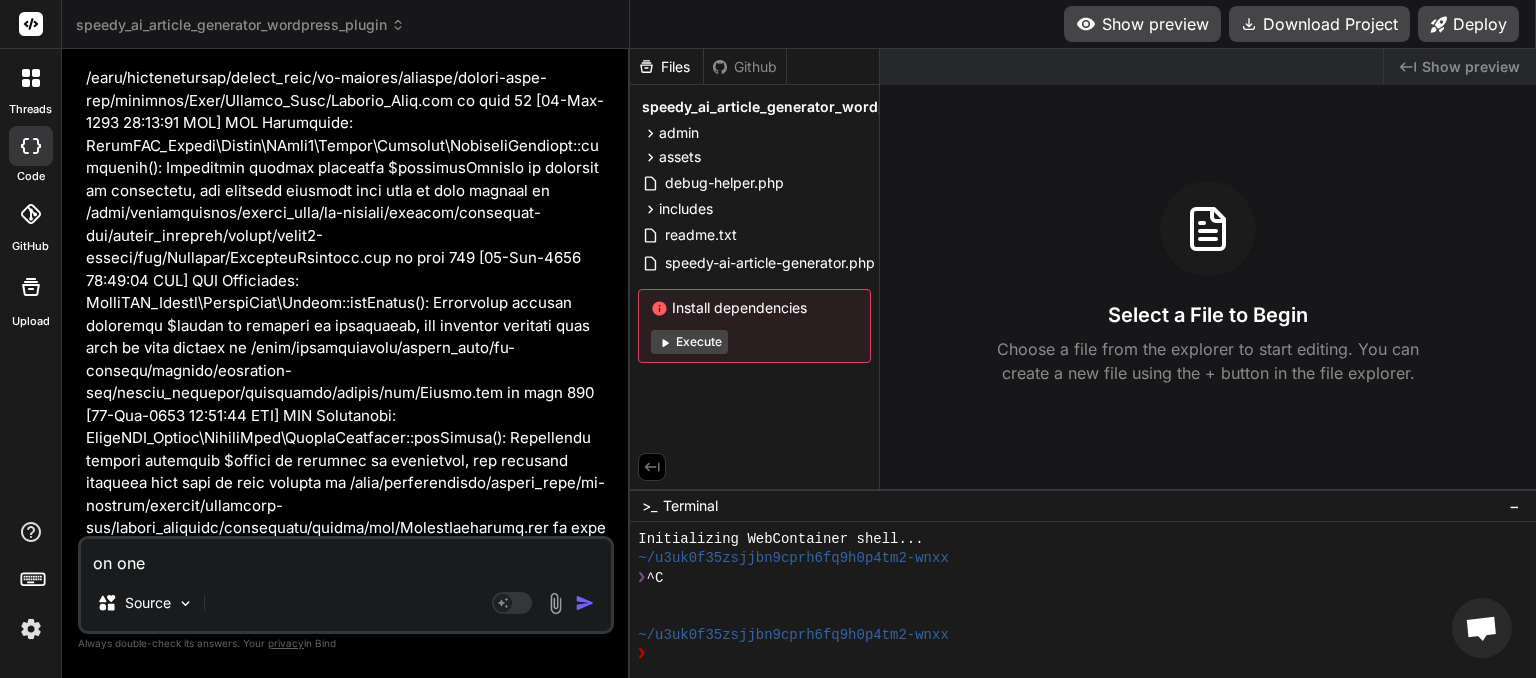 type on "on one" 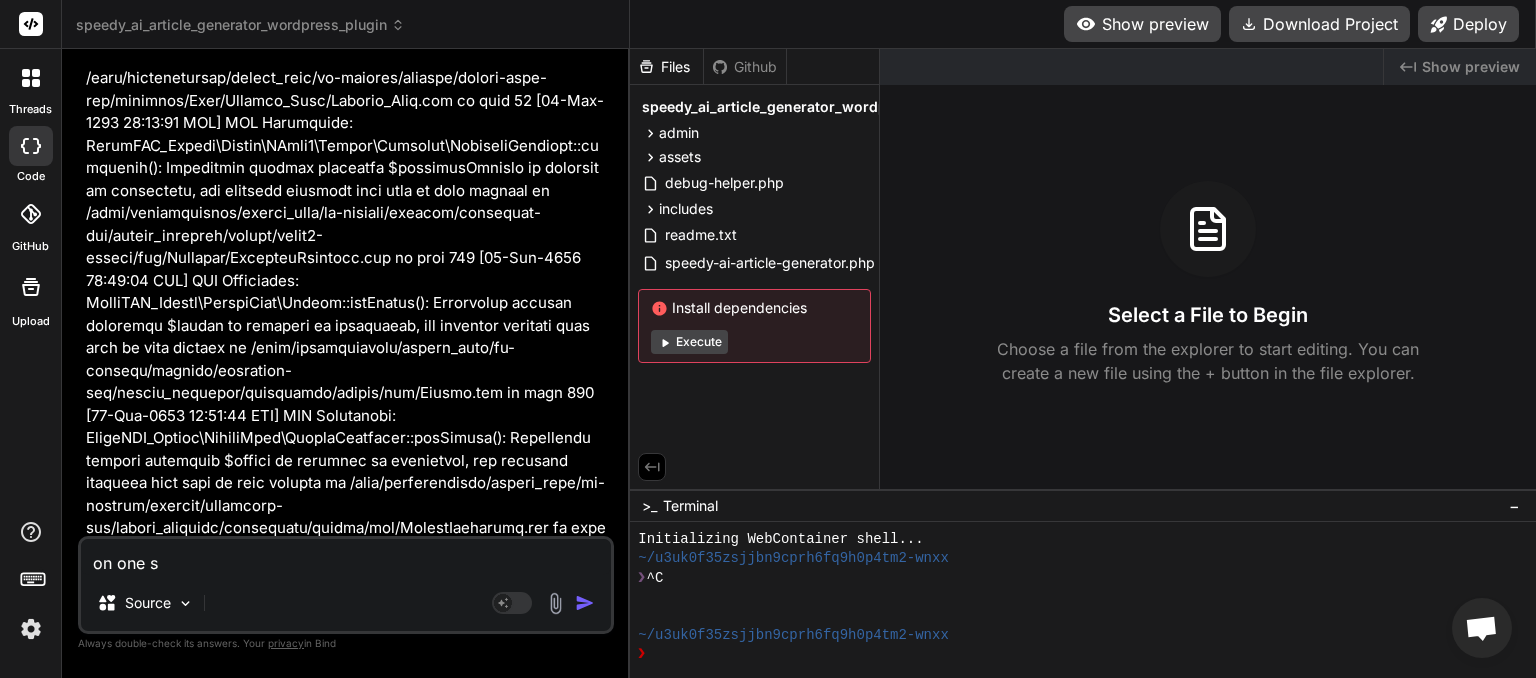 type on "on one si" 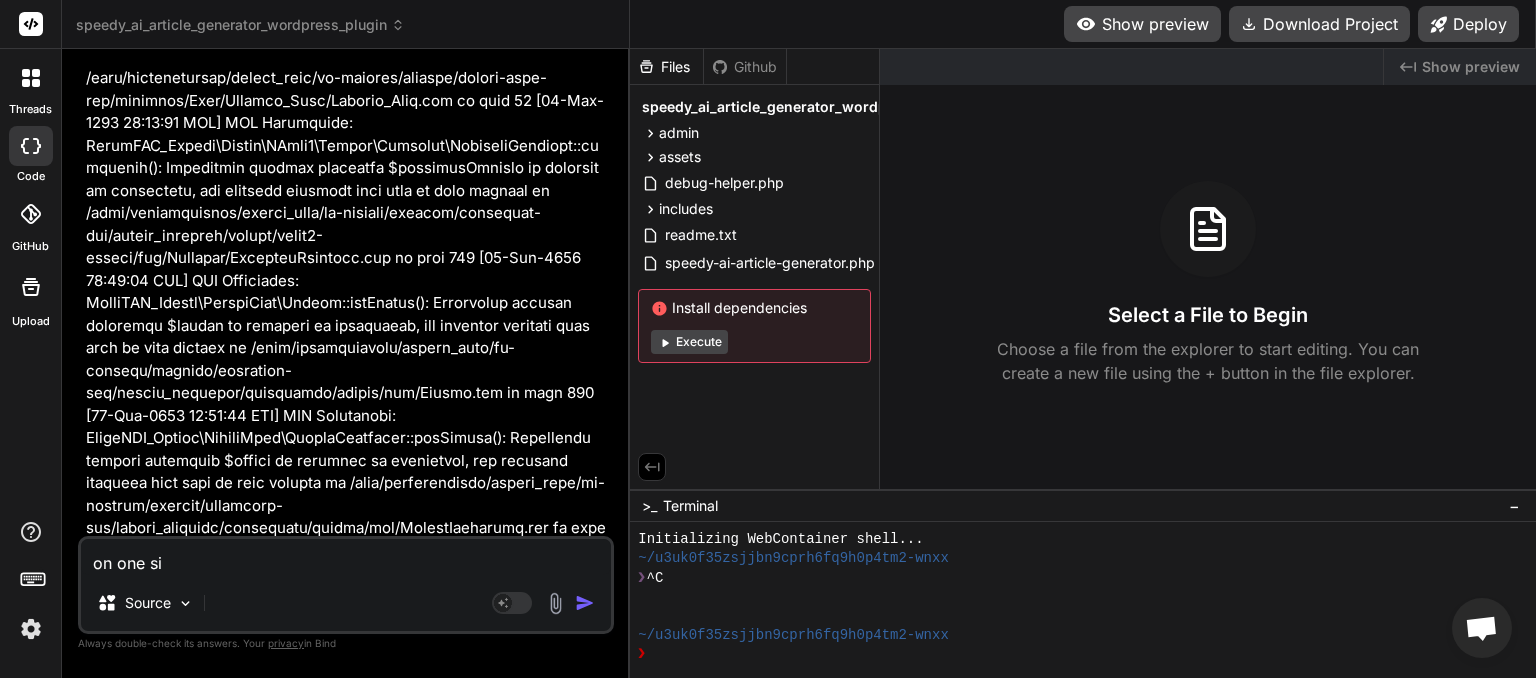 type on "on one sit" 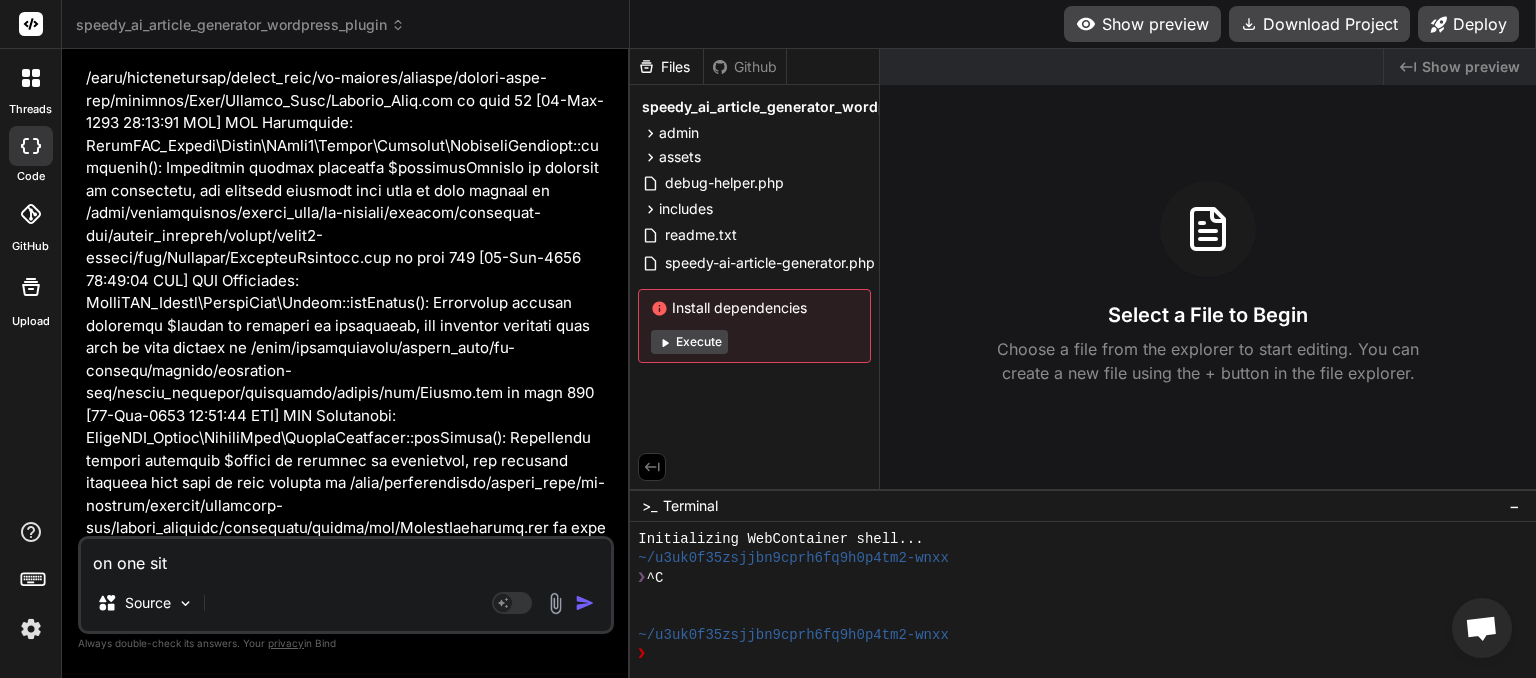 type on "on one si" 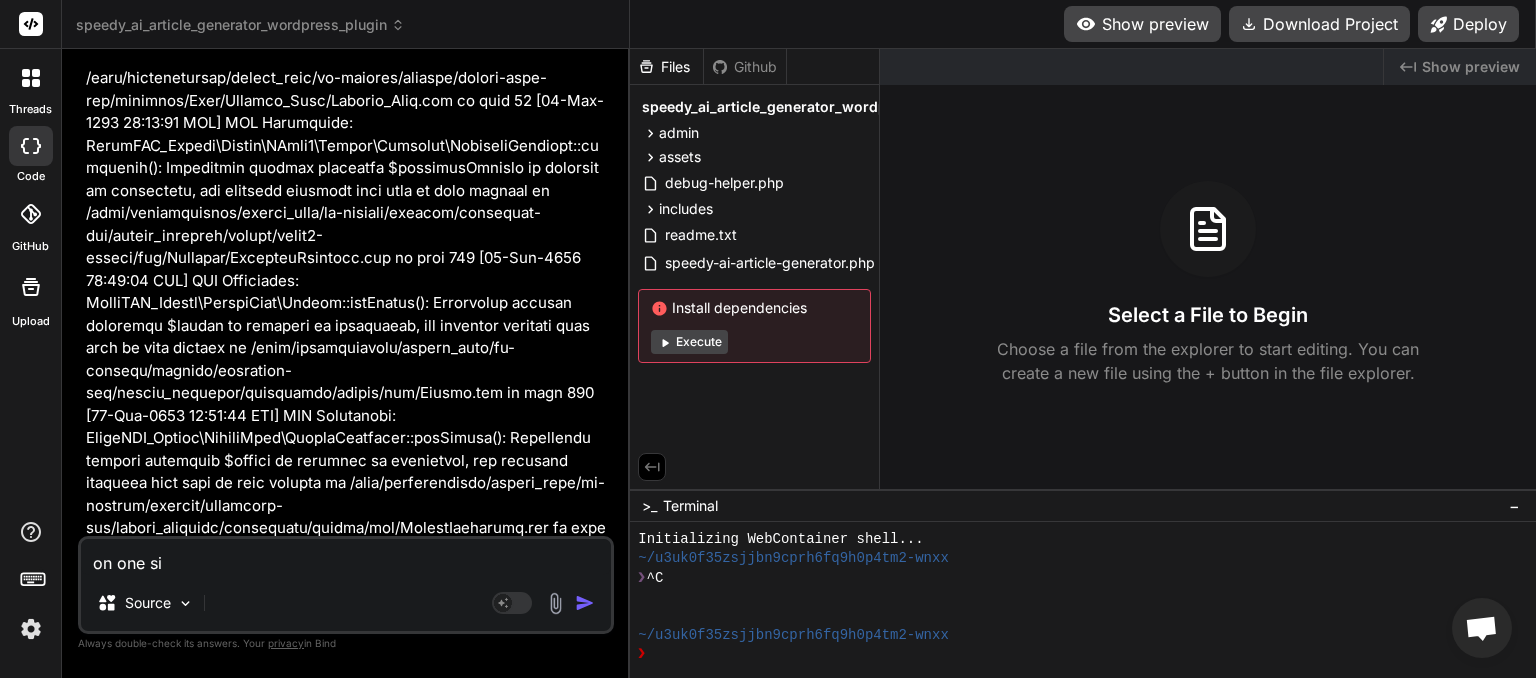 type on "on one s" 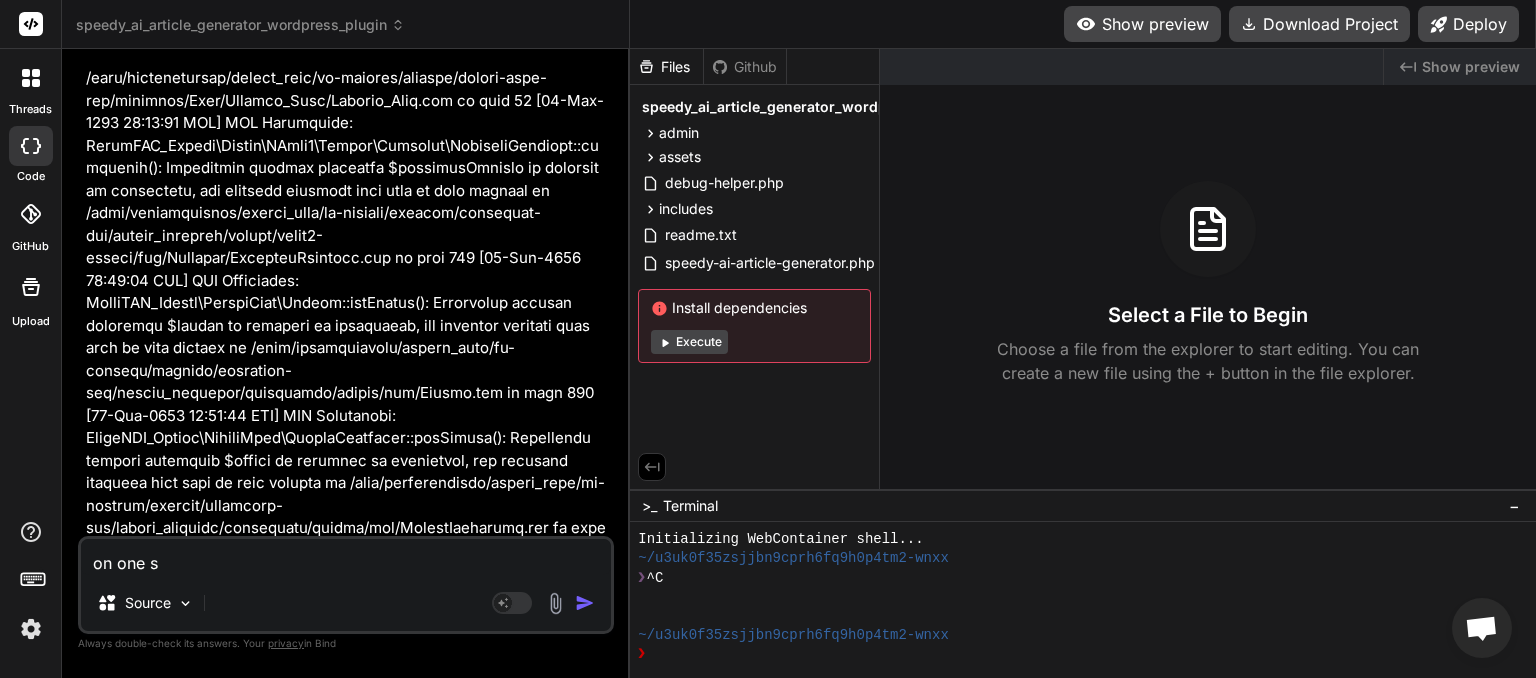 type on "on one" 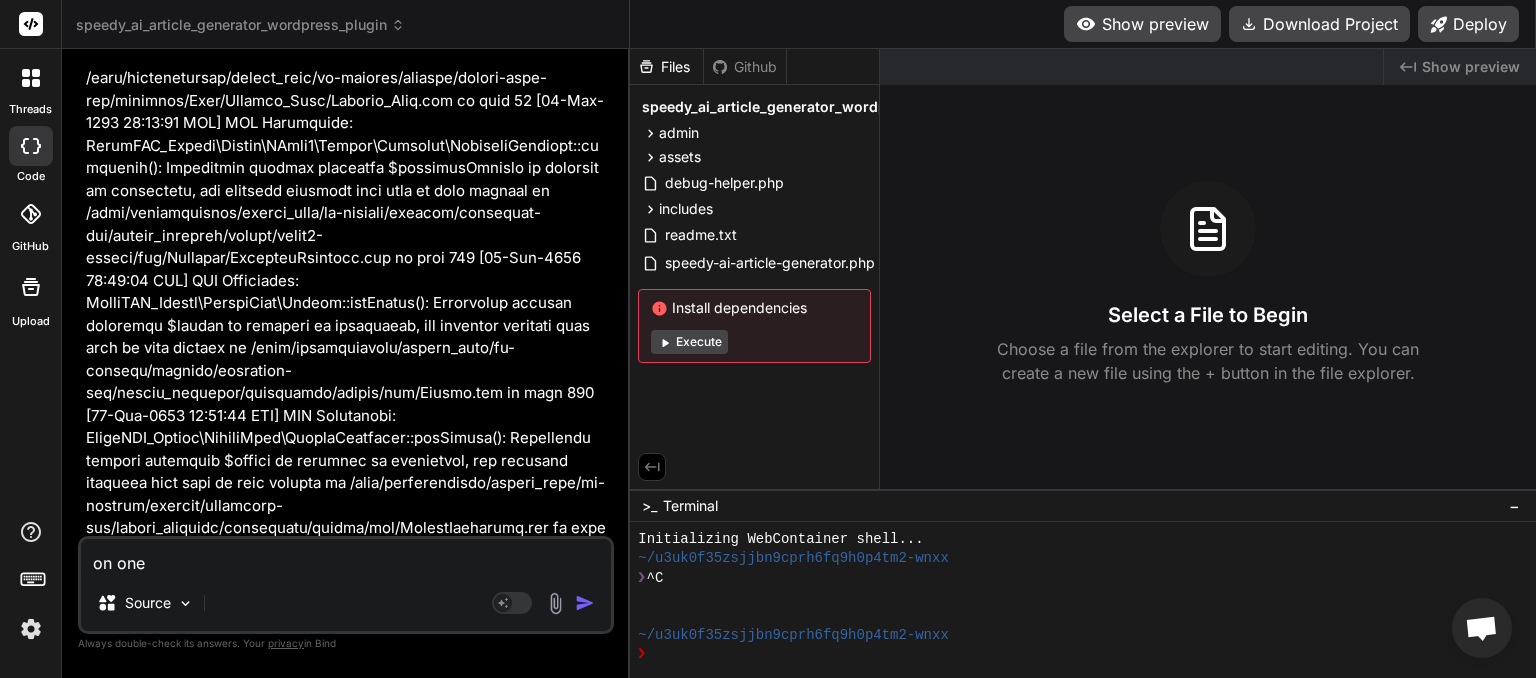 type on "on one w" 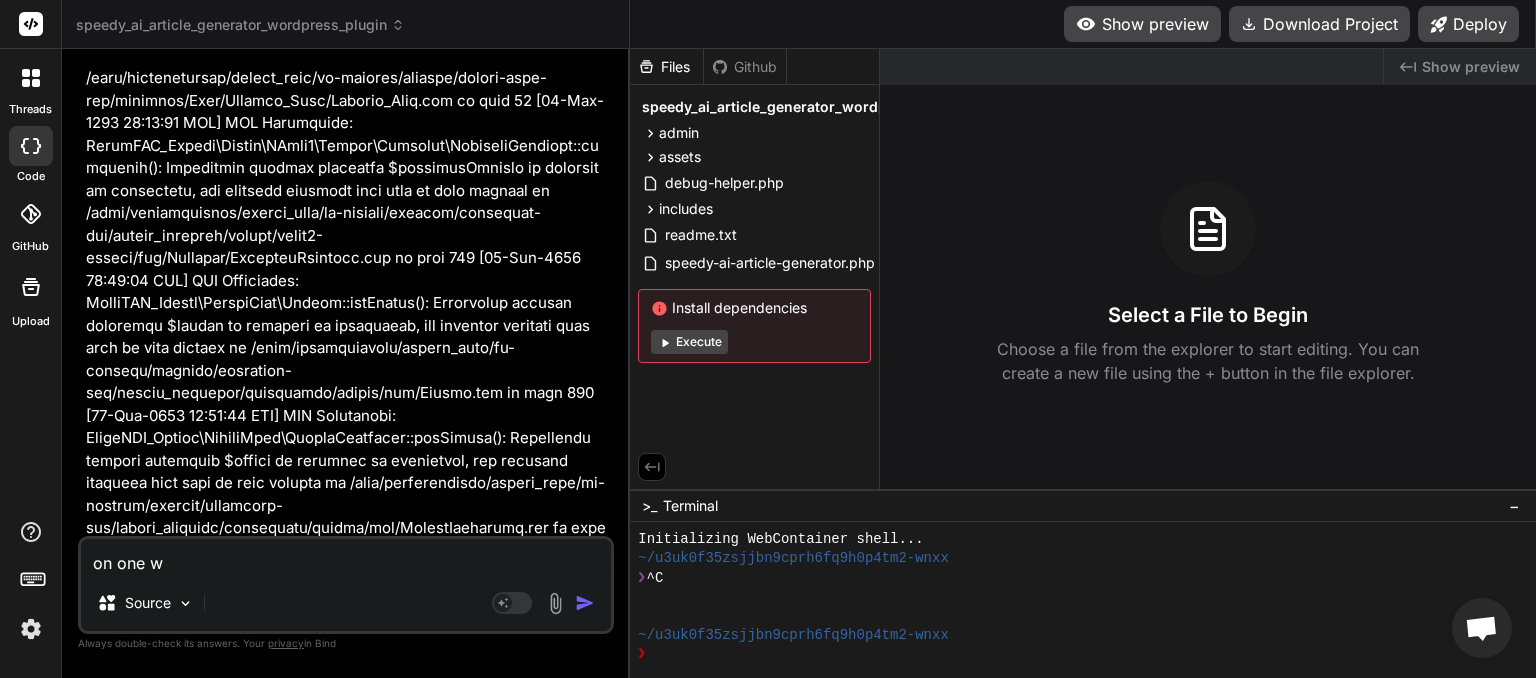 type on "on one we" 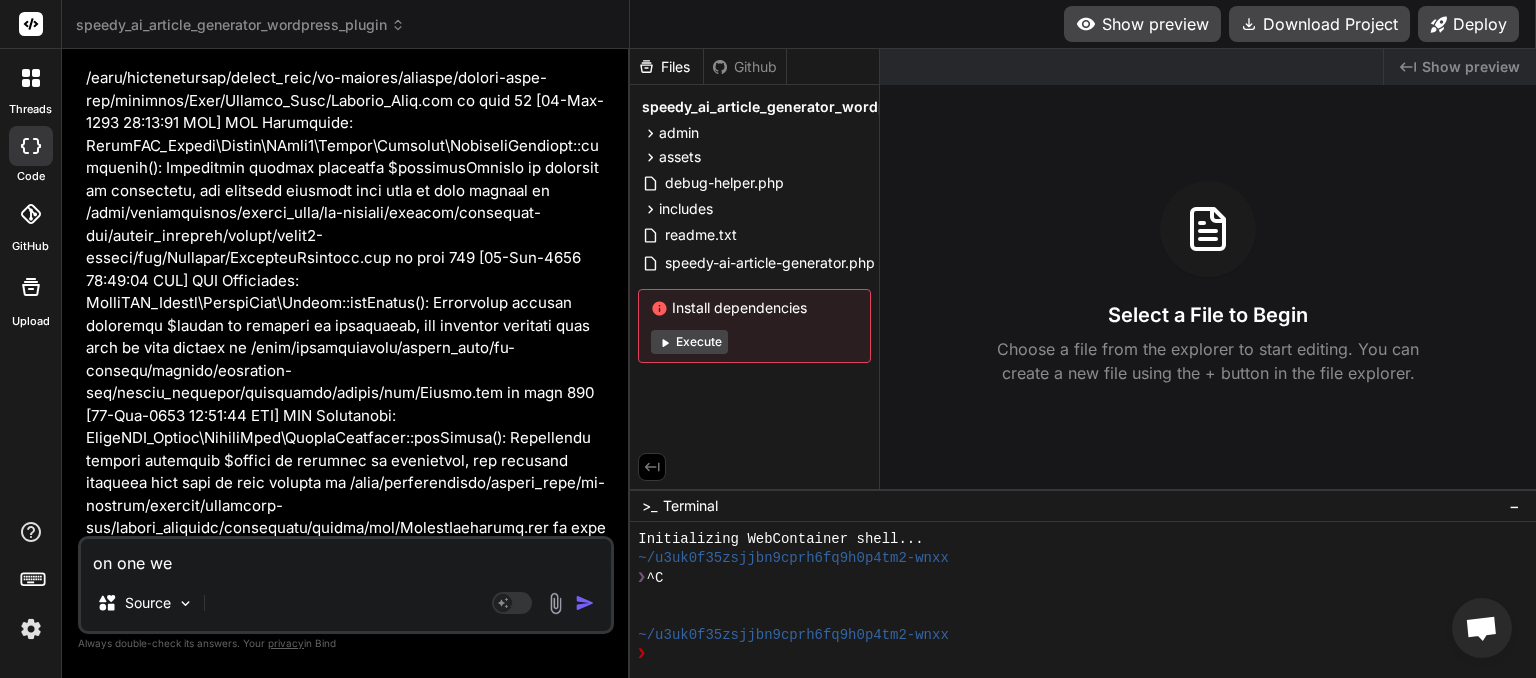 type on "on one web" 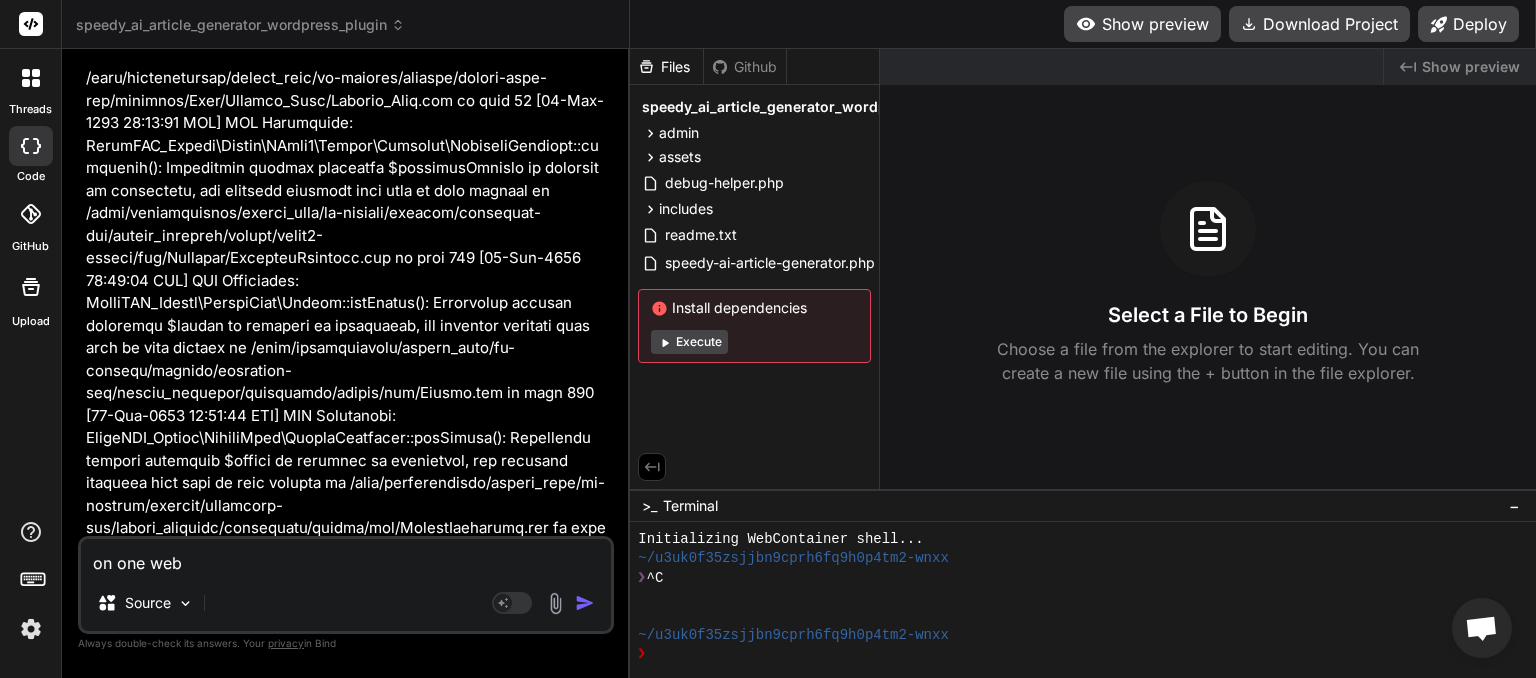 type on "on one webs" 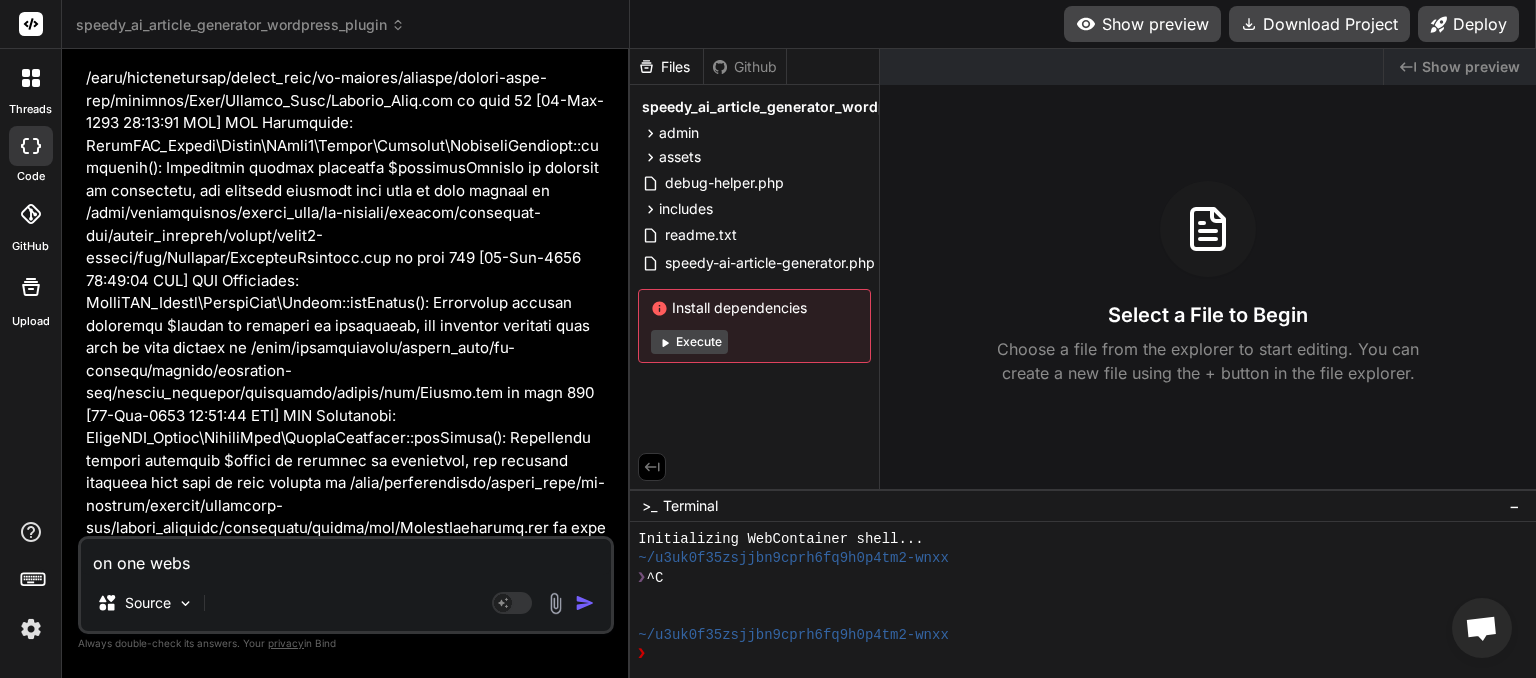 type on "on one websi" 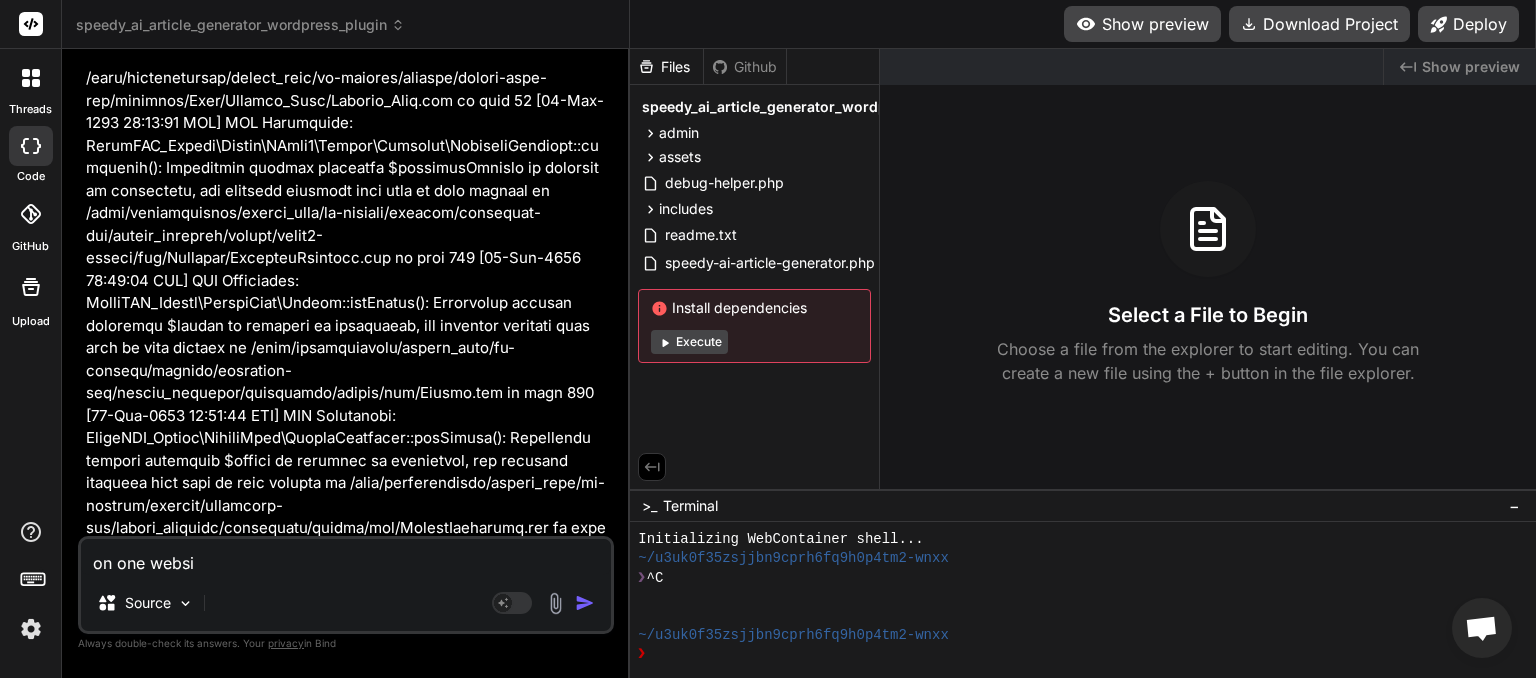 type on "on one websit" 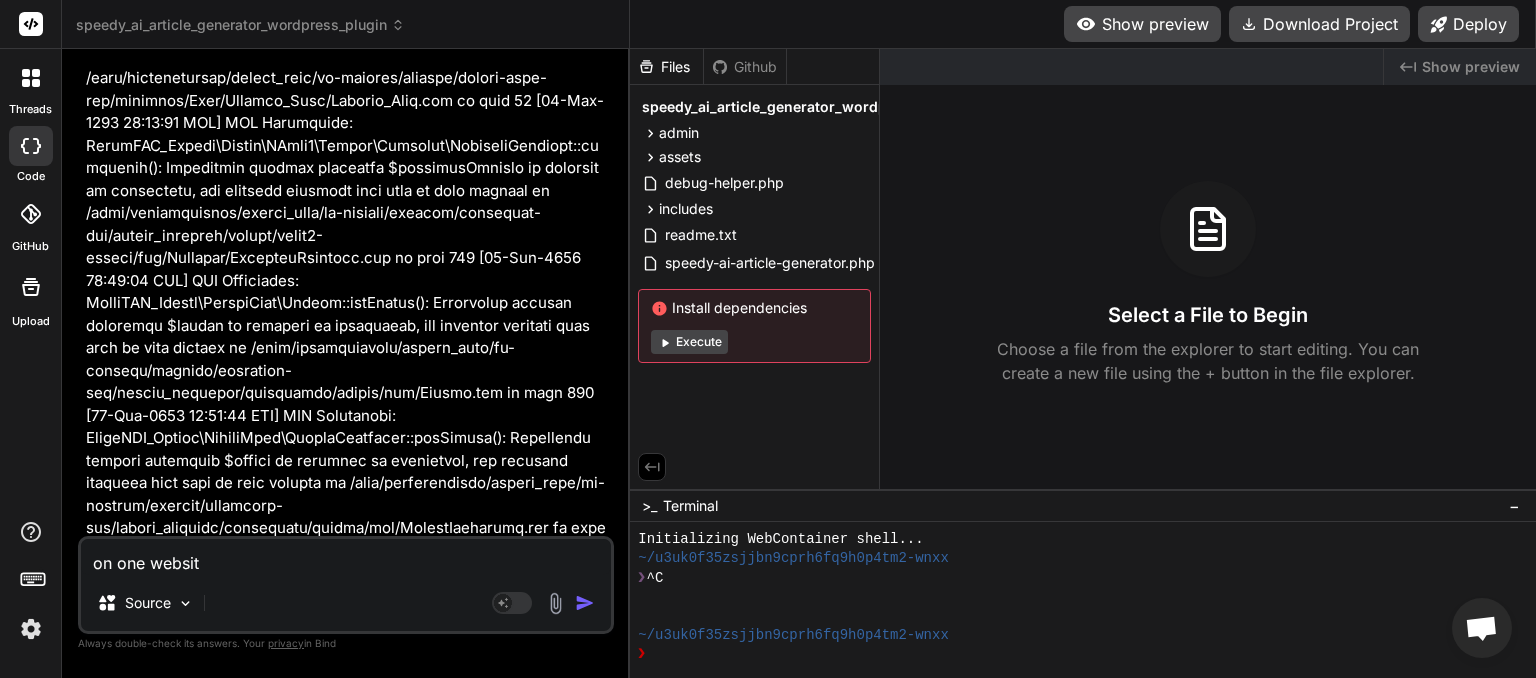 type on "on one website" 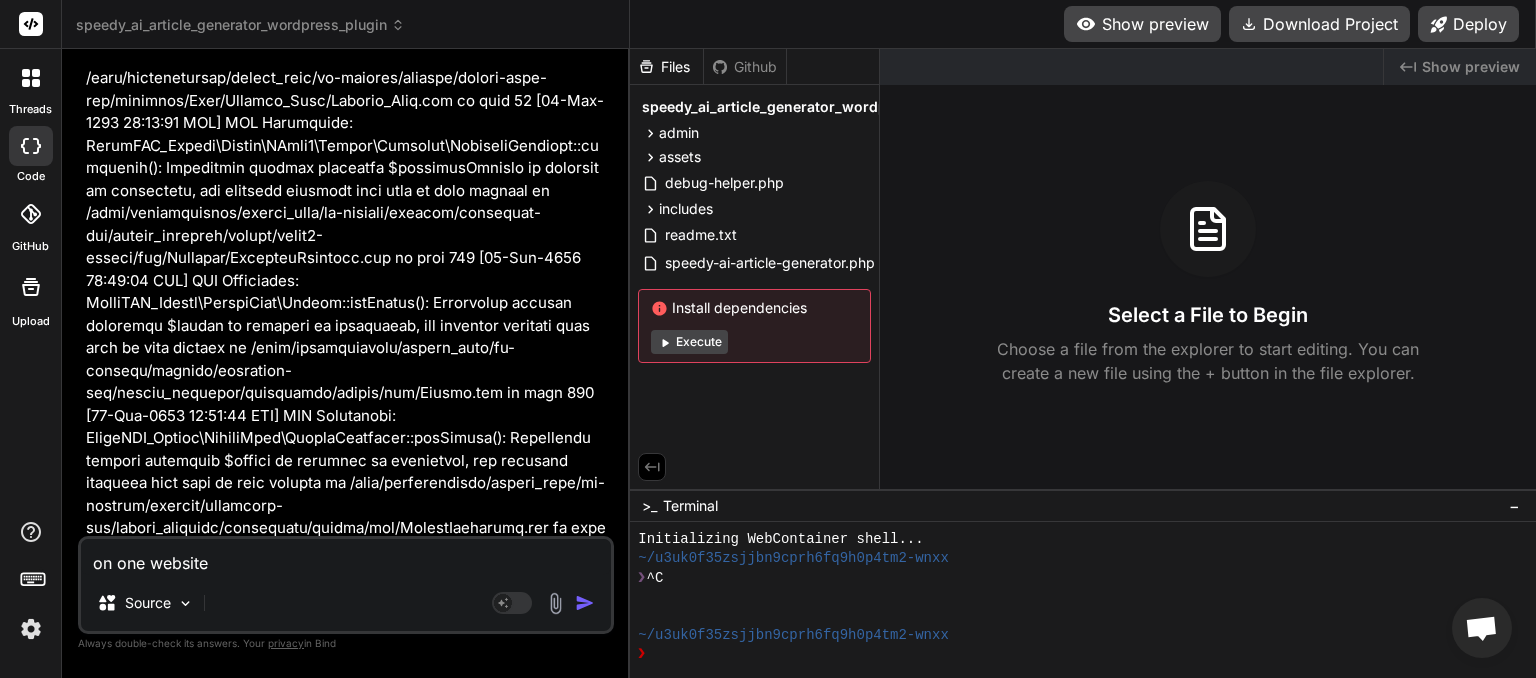 type on "on one website" 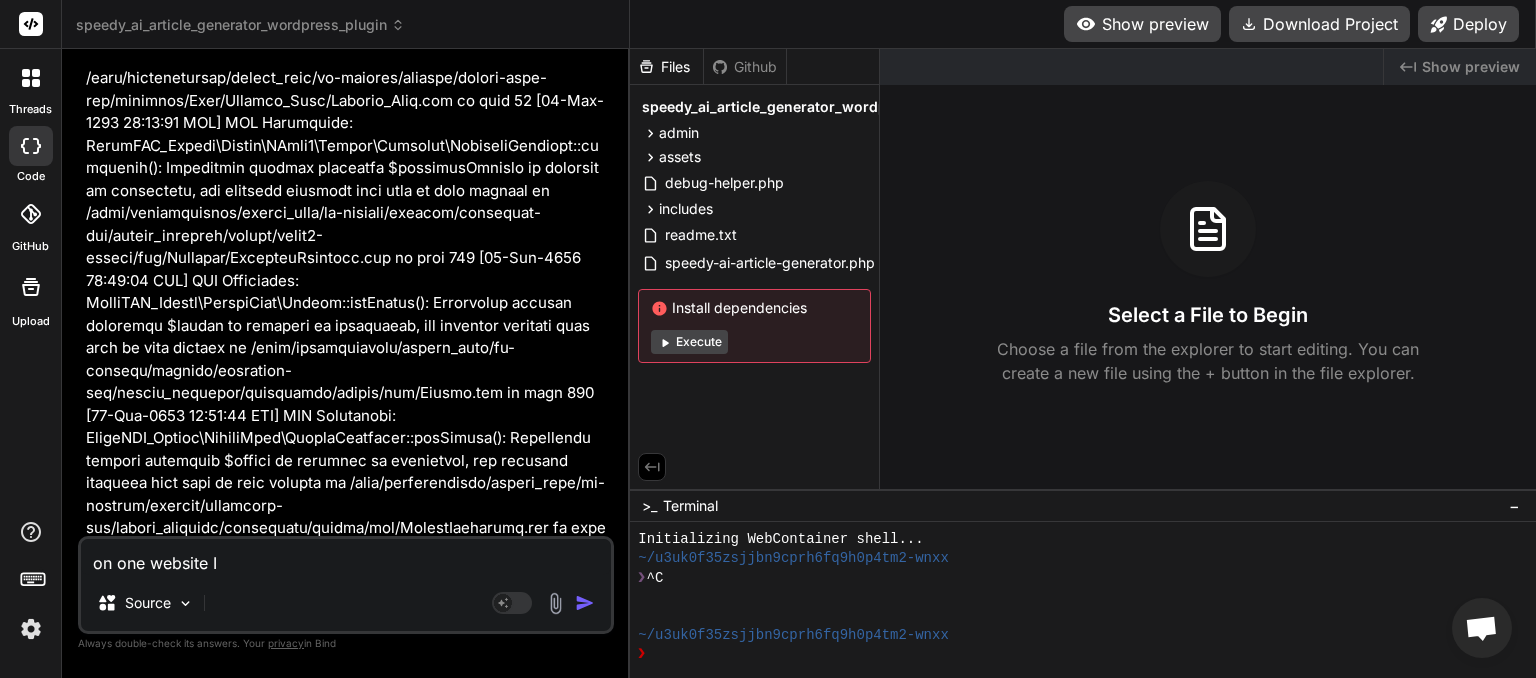type on "on one website I" 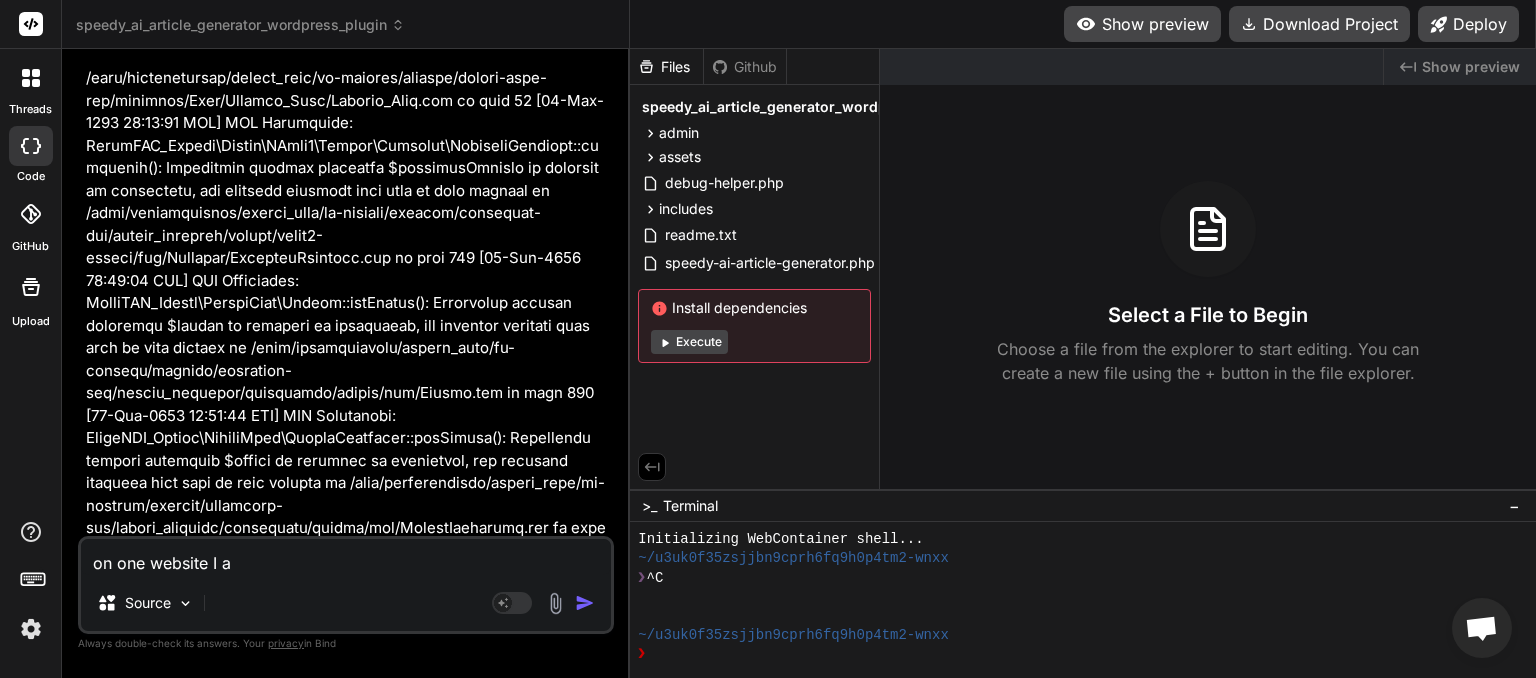type on "on one website I am" 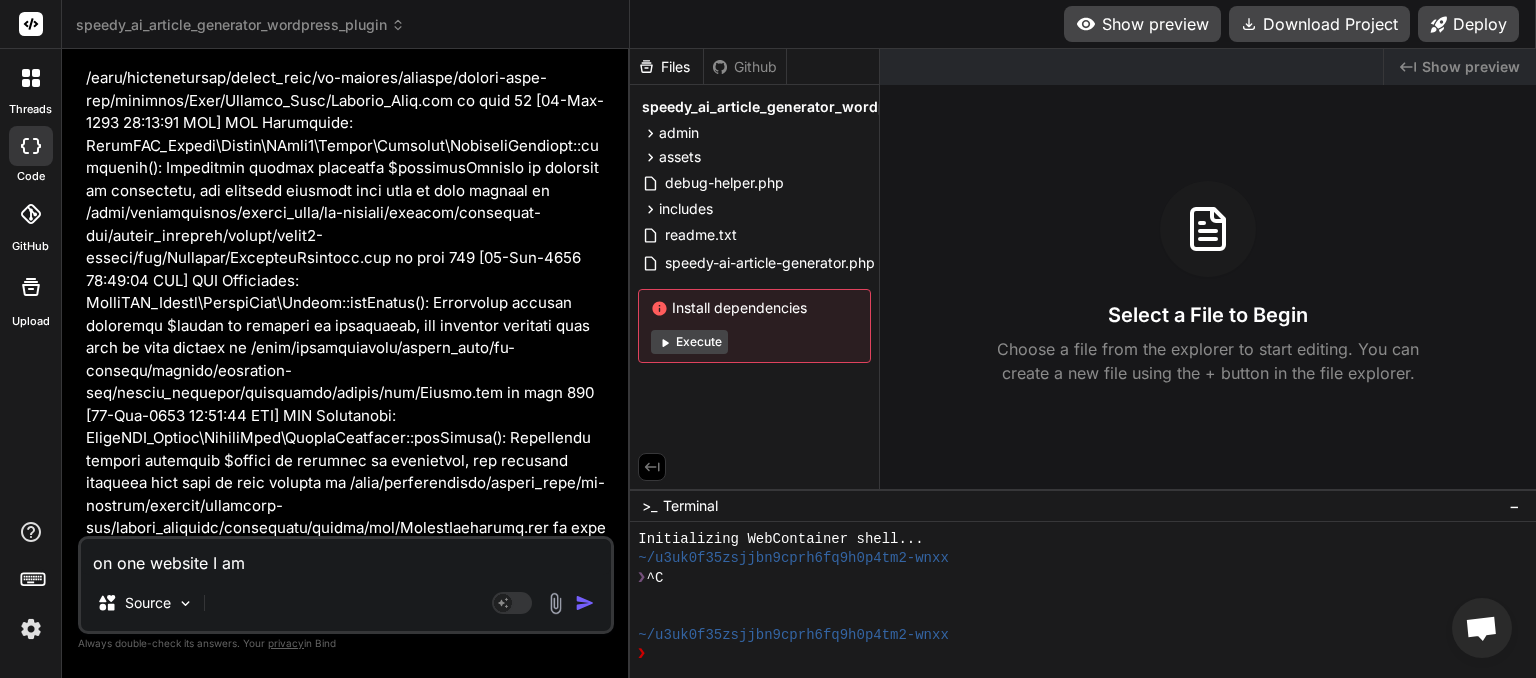 type on "on one website I am" 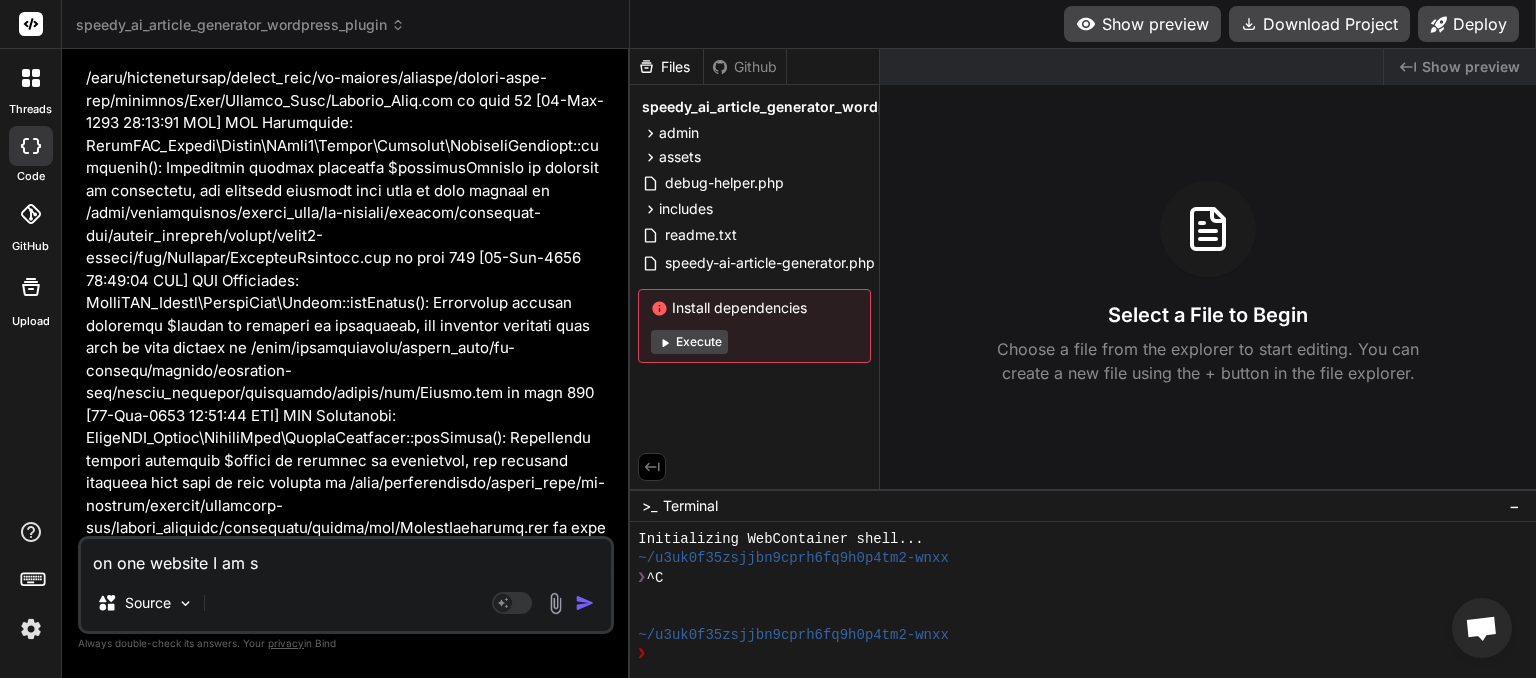 type on "on one website I am st" 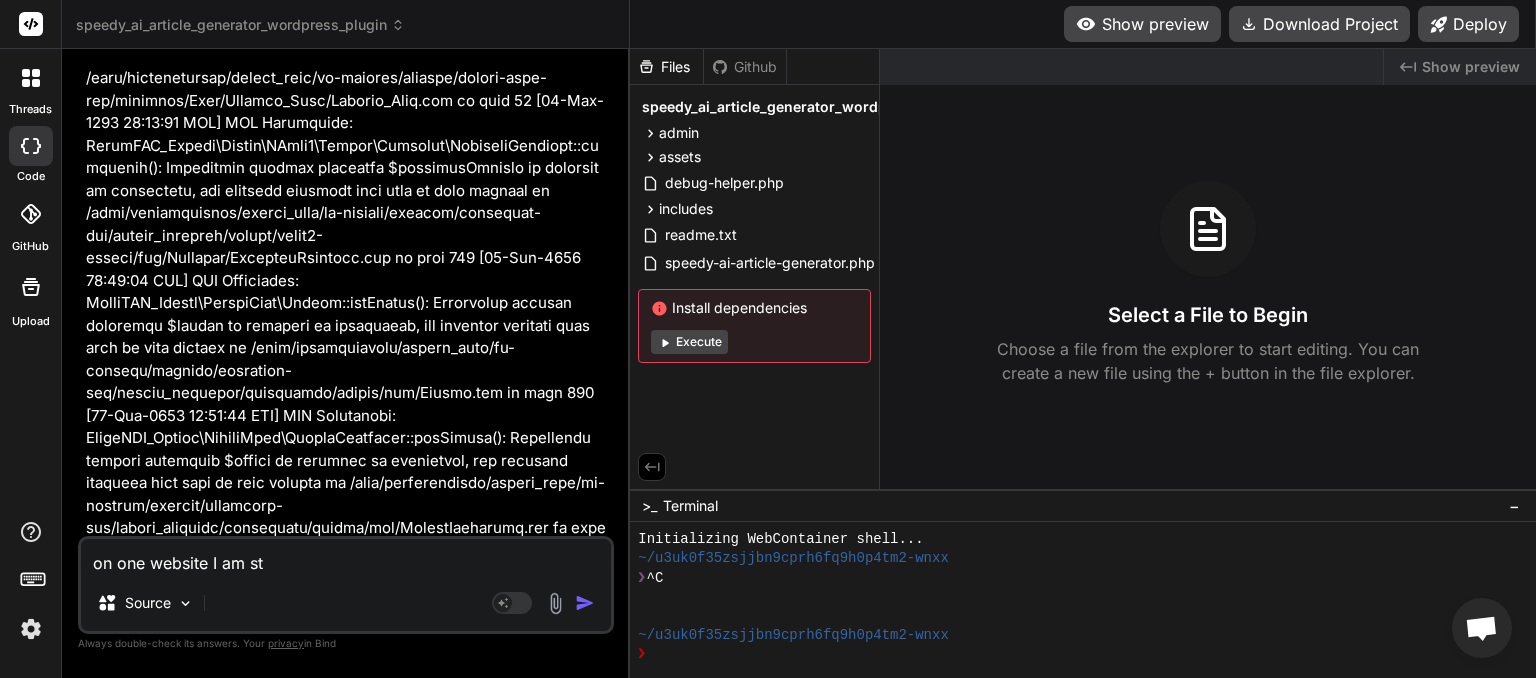 type on "on one website I am str" 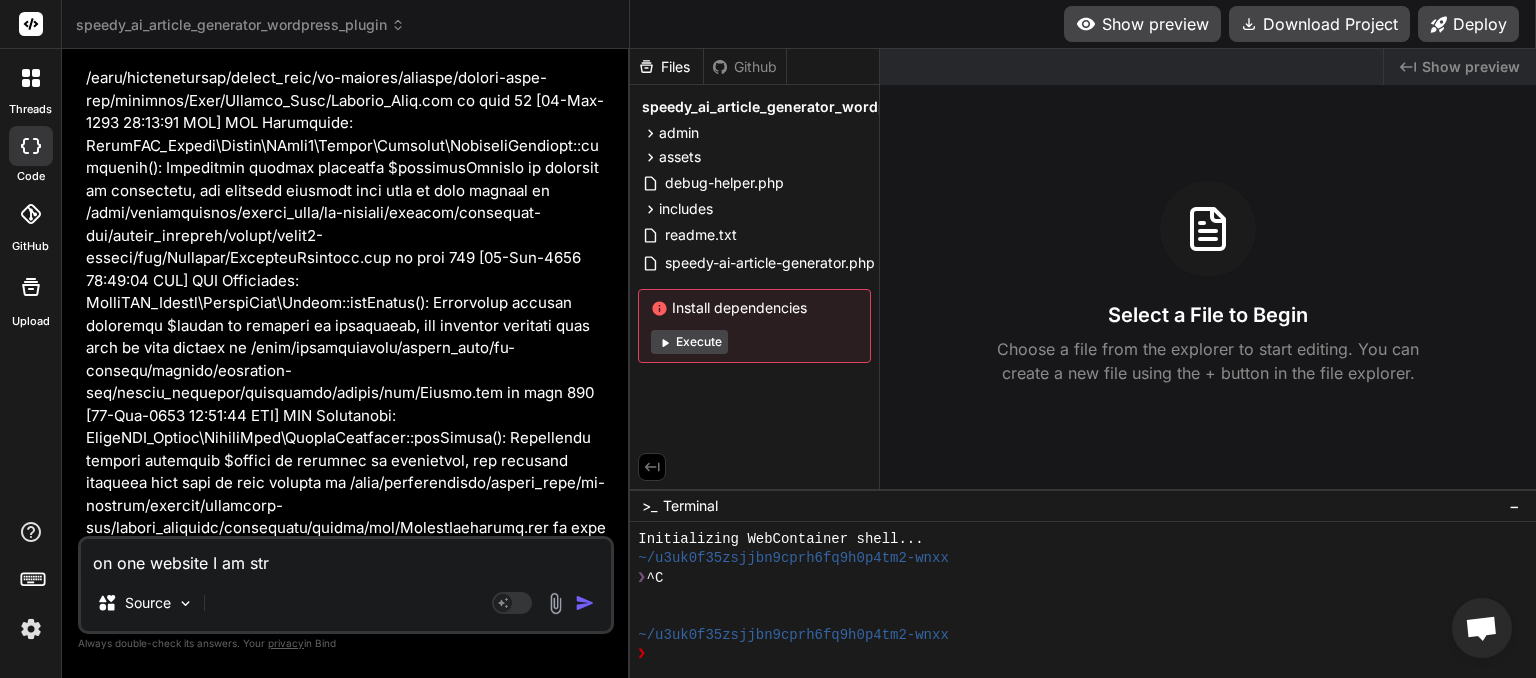 type on "on one website I am stru" 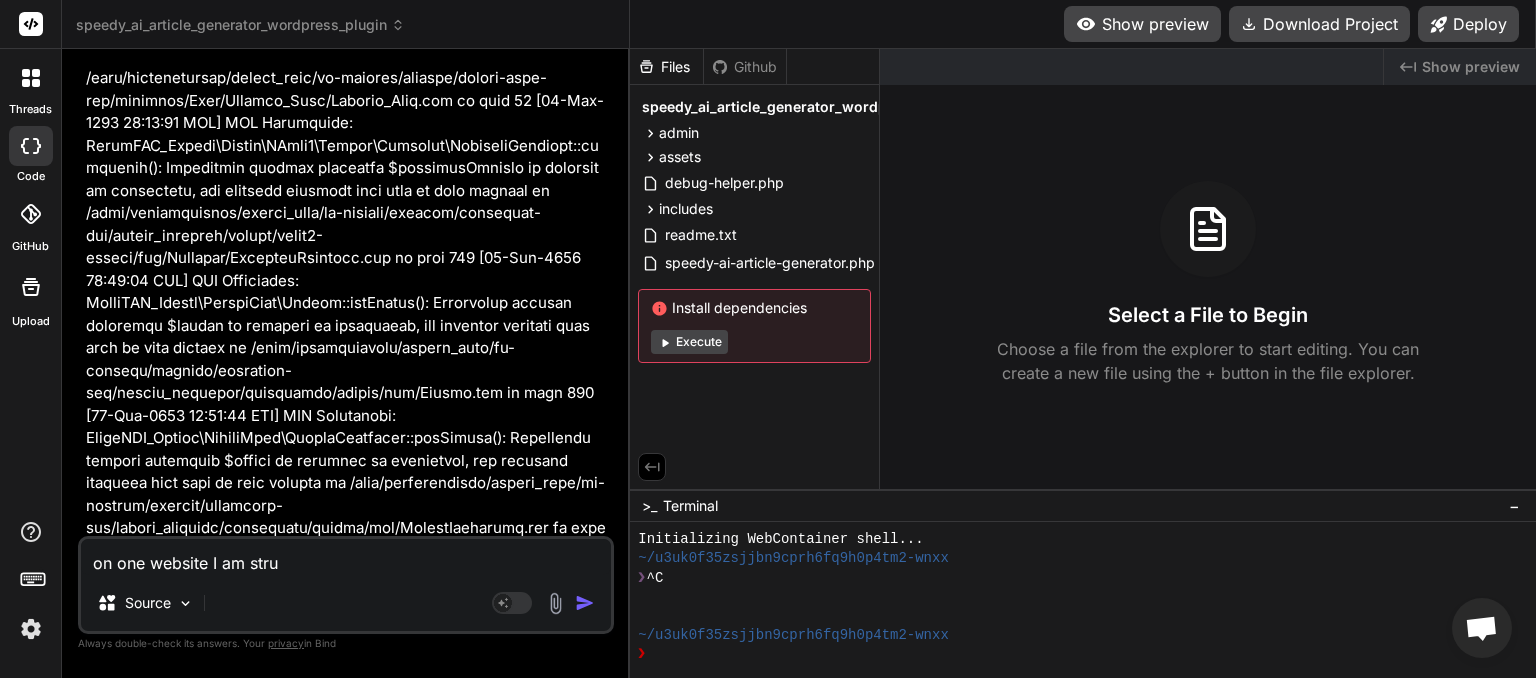type on "on one website I am struf" 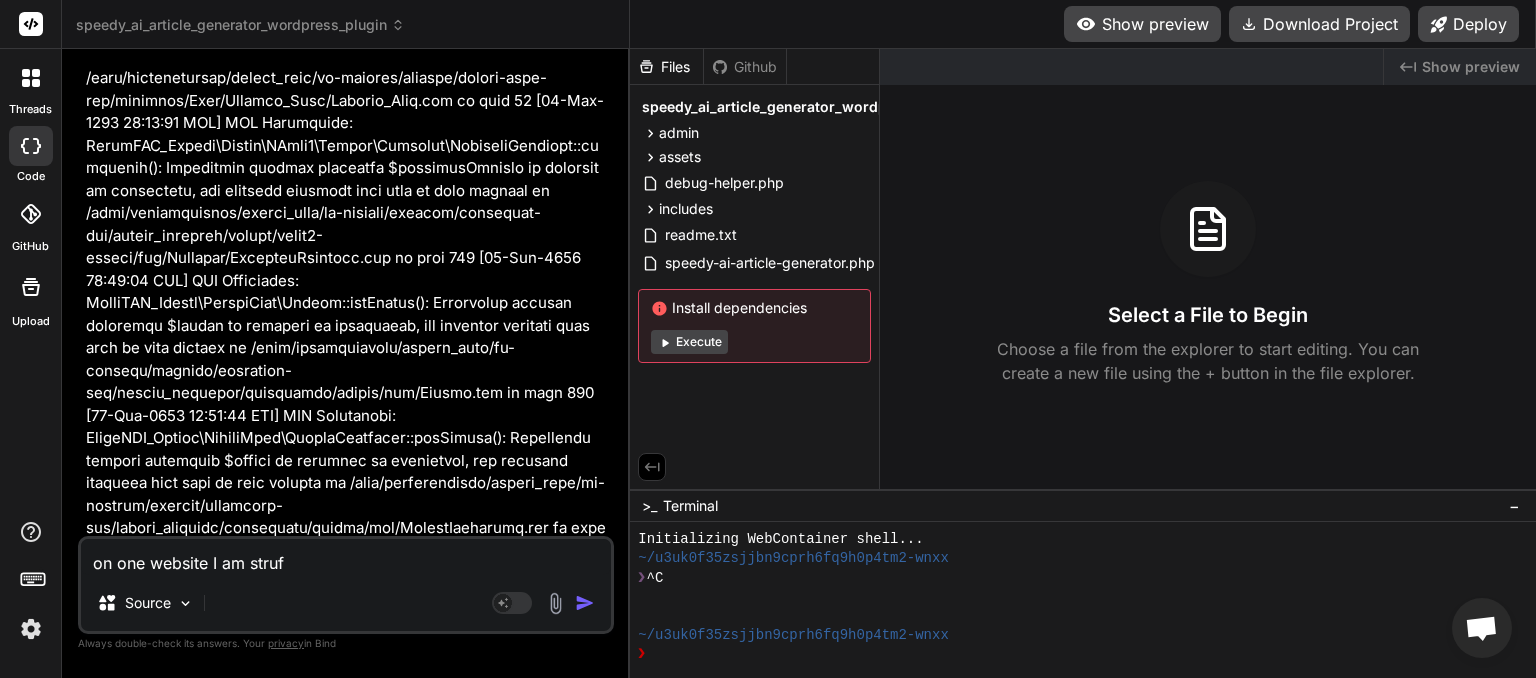 type on "on one website I am stru" 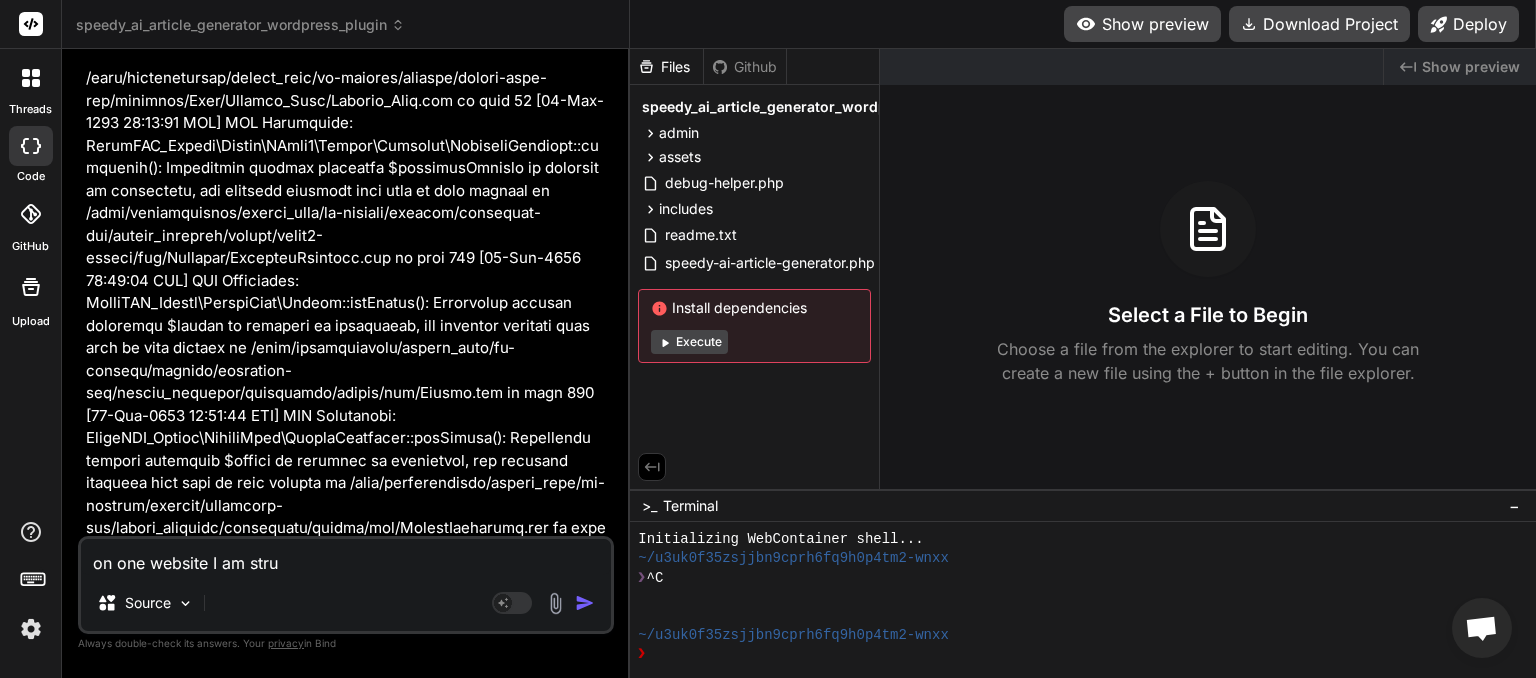 type on "on one website I am strug" 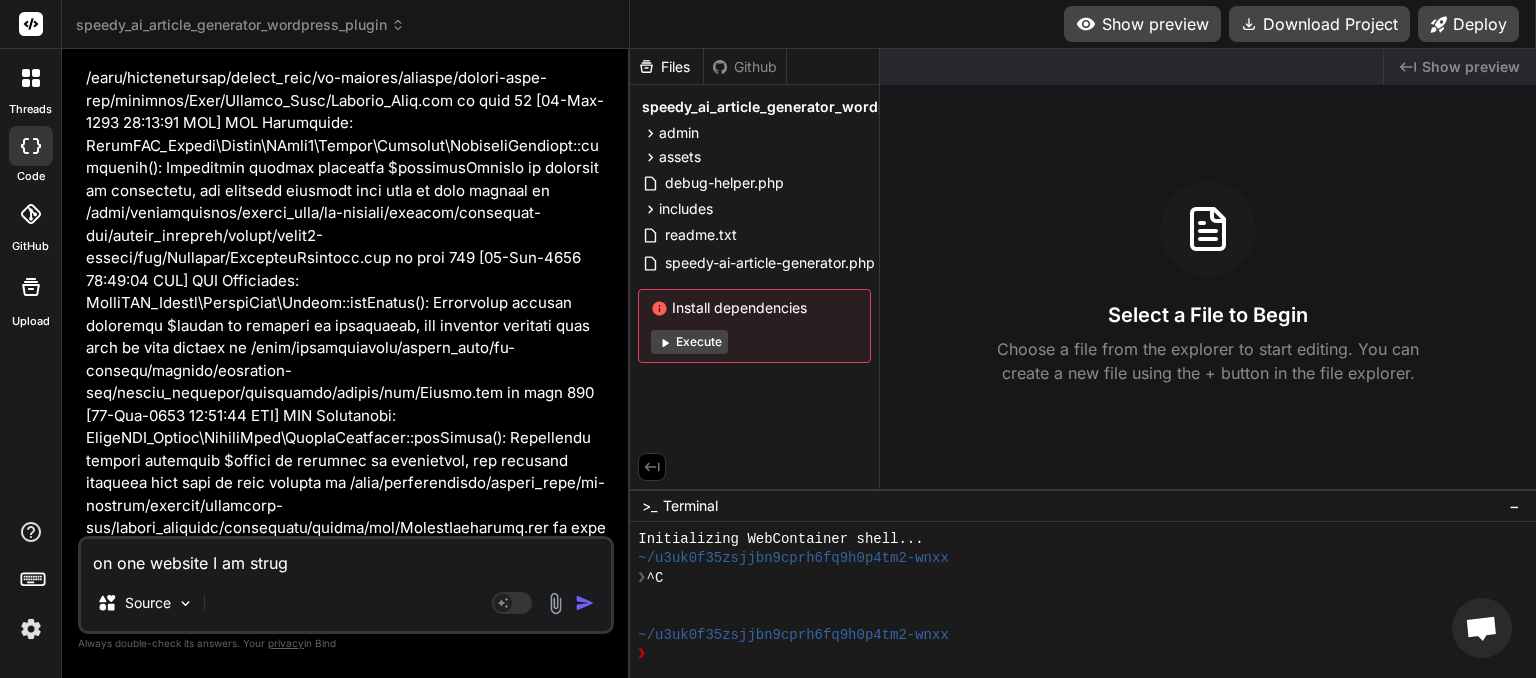 type on "on one website I am strugg" 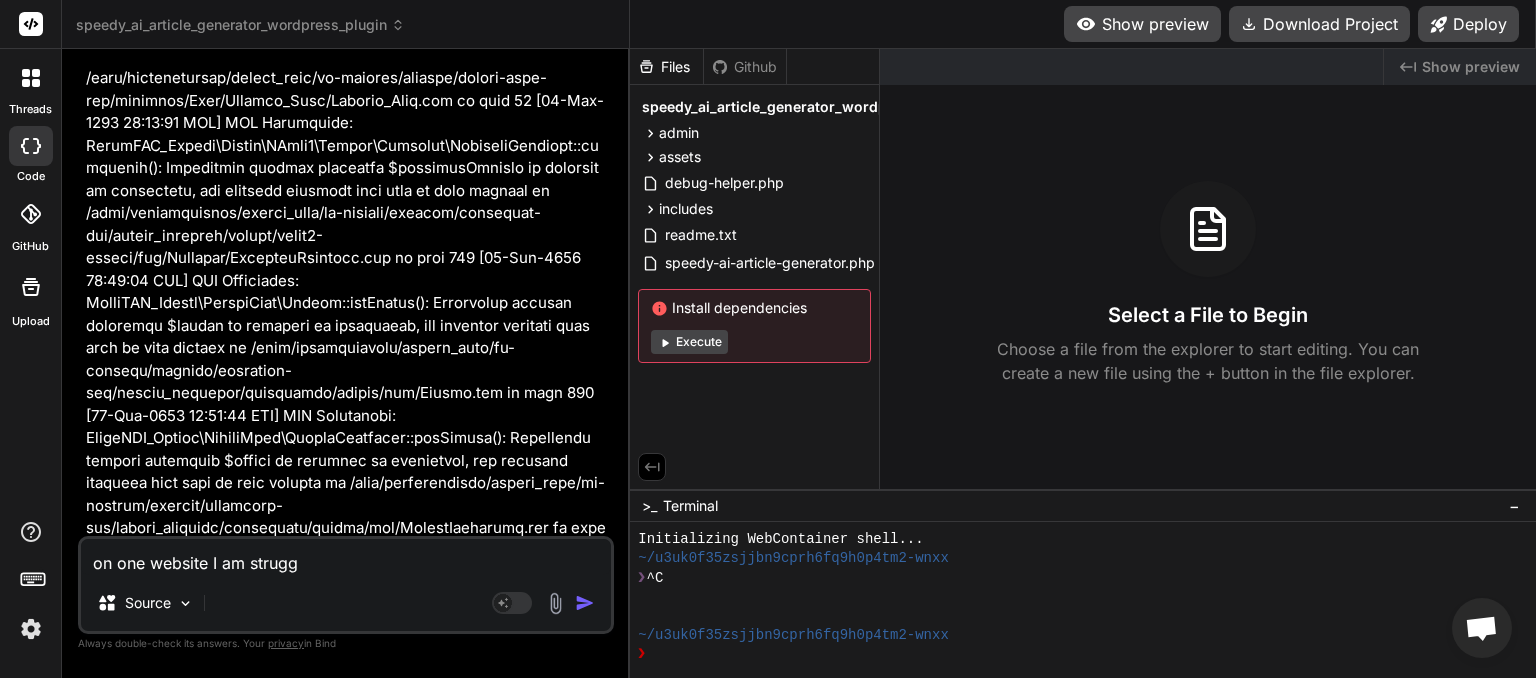 type on "on one website I am struggl" 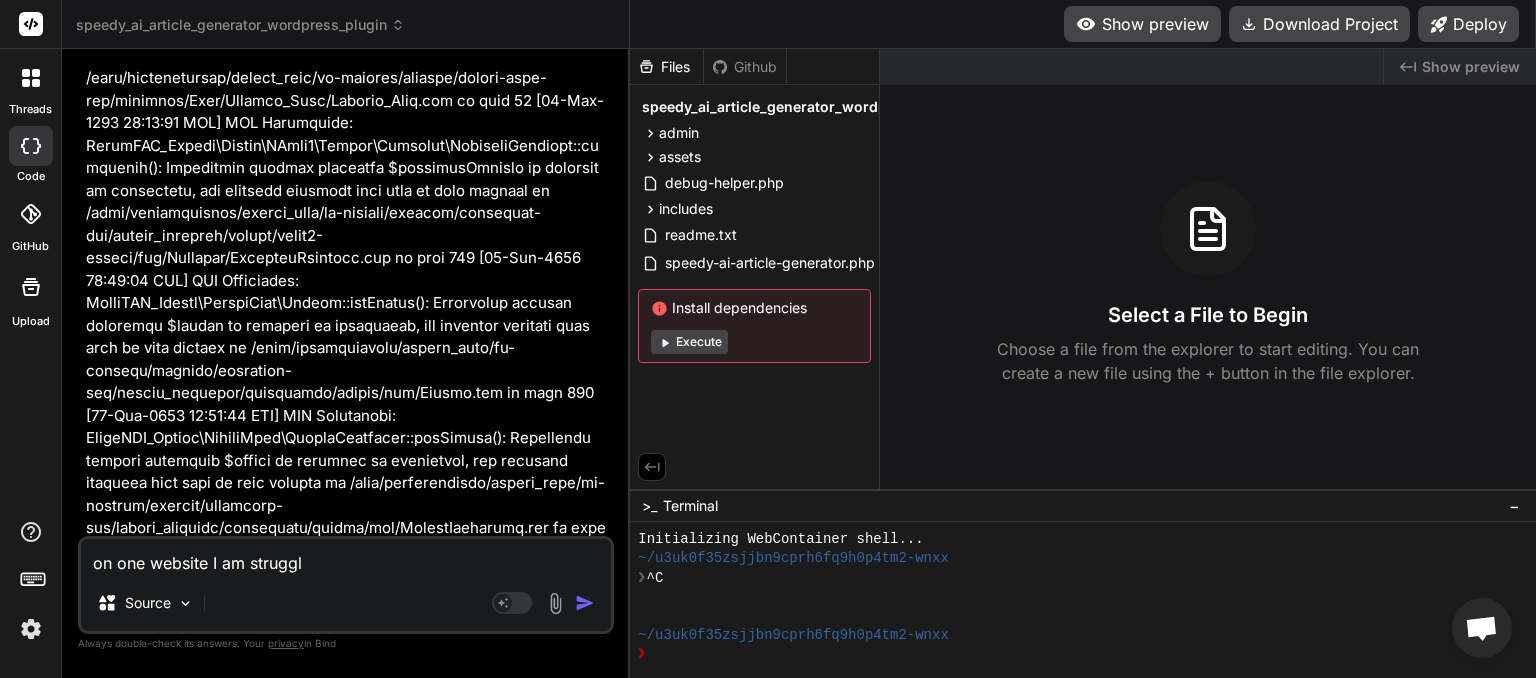 type on "on one website I am struggli" 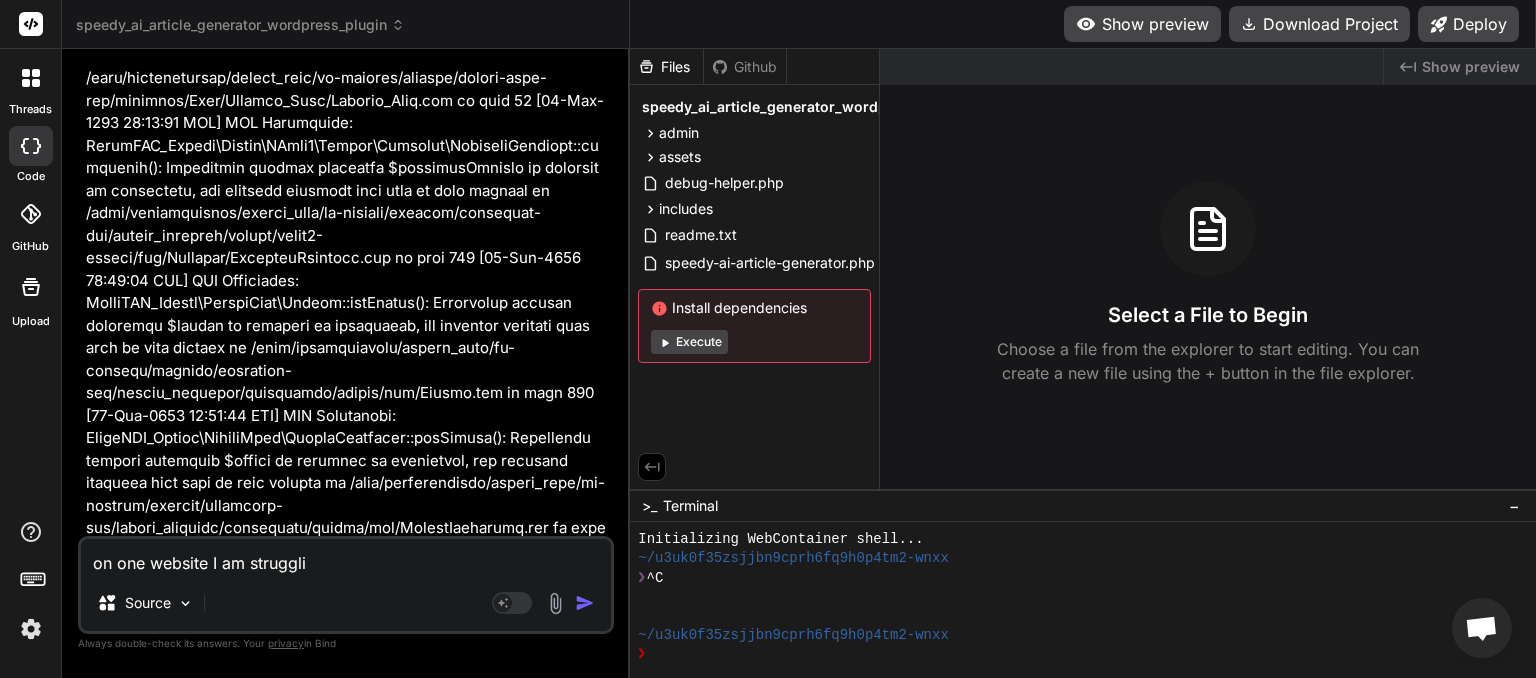 type on "on one website I am strugglin" 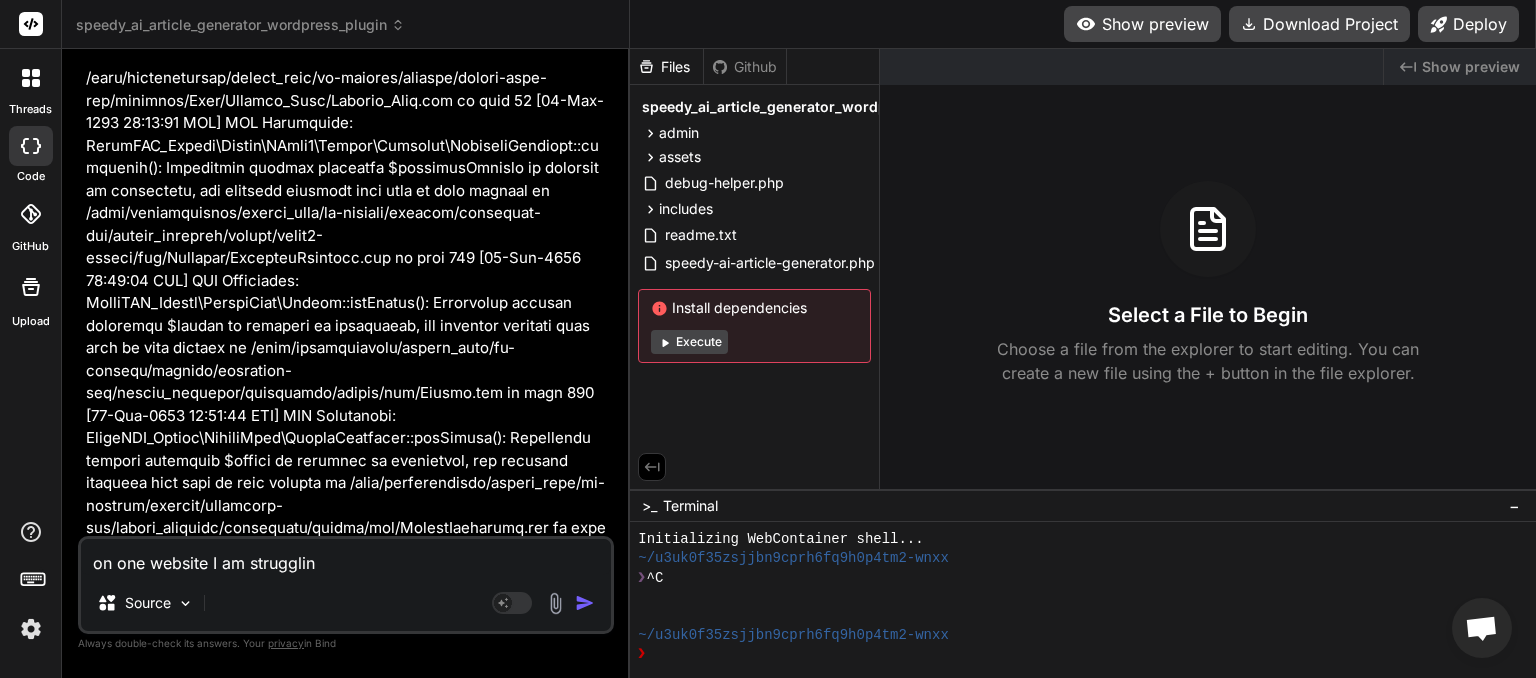 type on "on one website I am struggling" 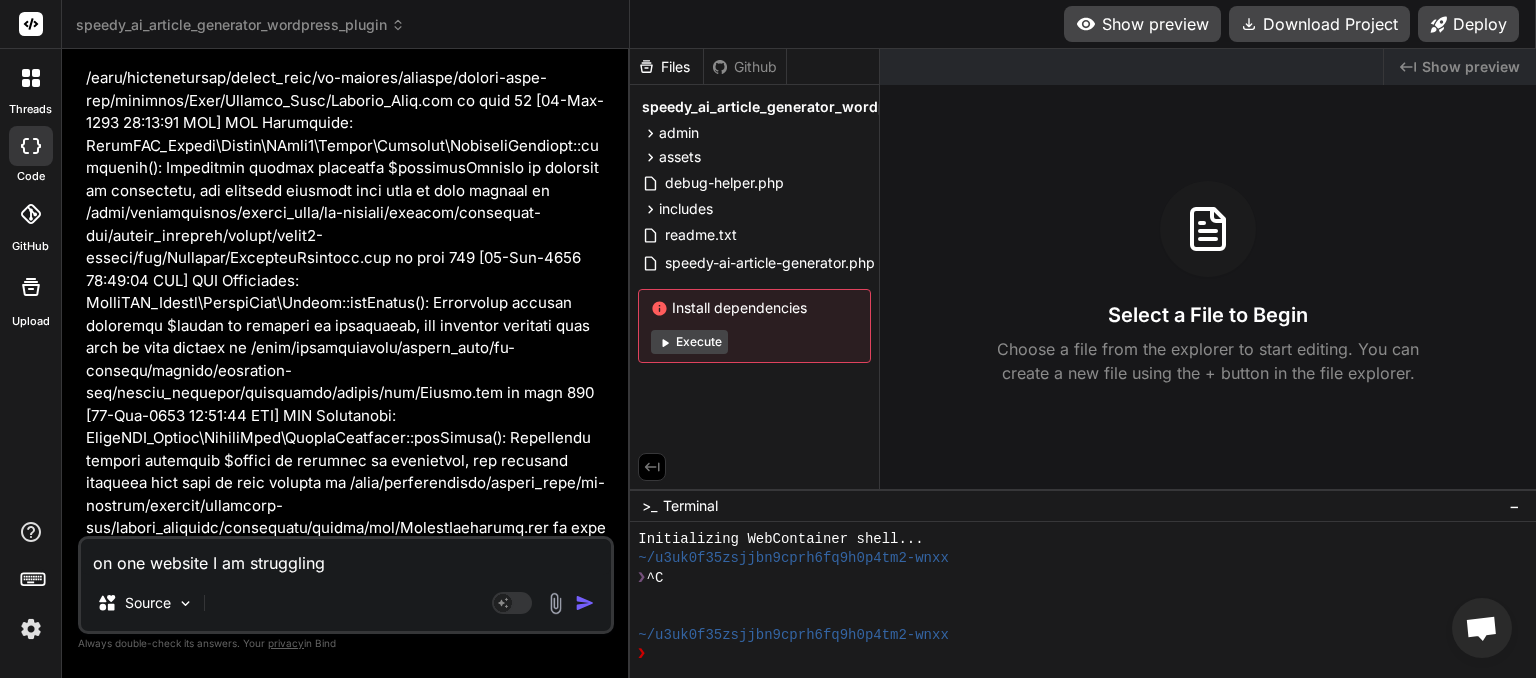 type on "on one website I am struggling" 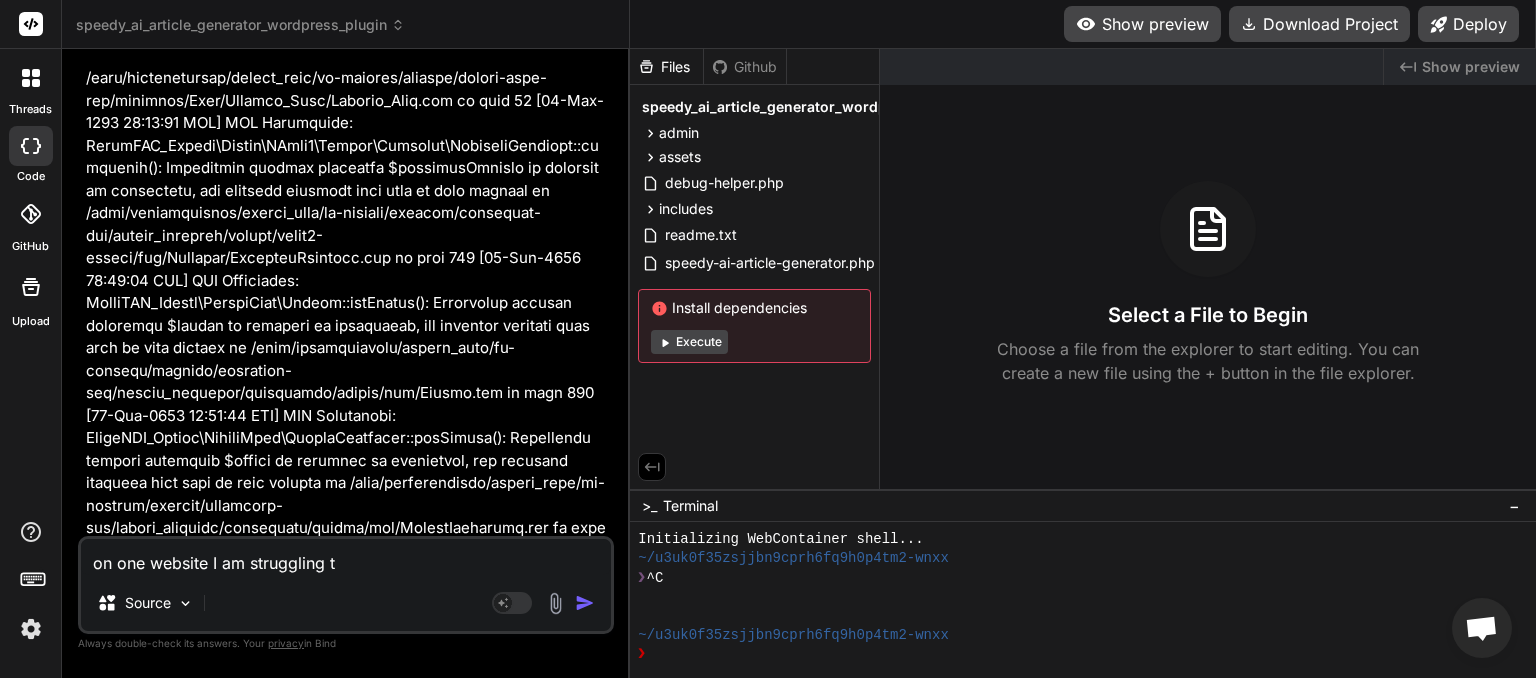 type on "on one website I am struggling to" 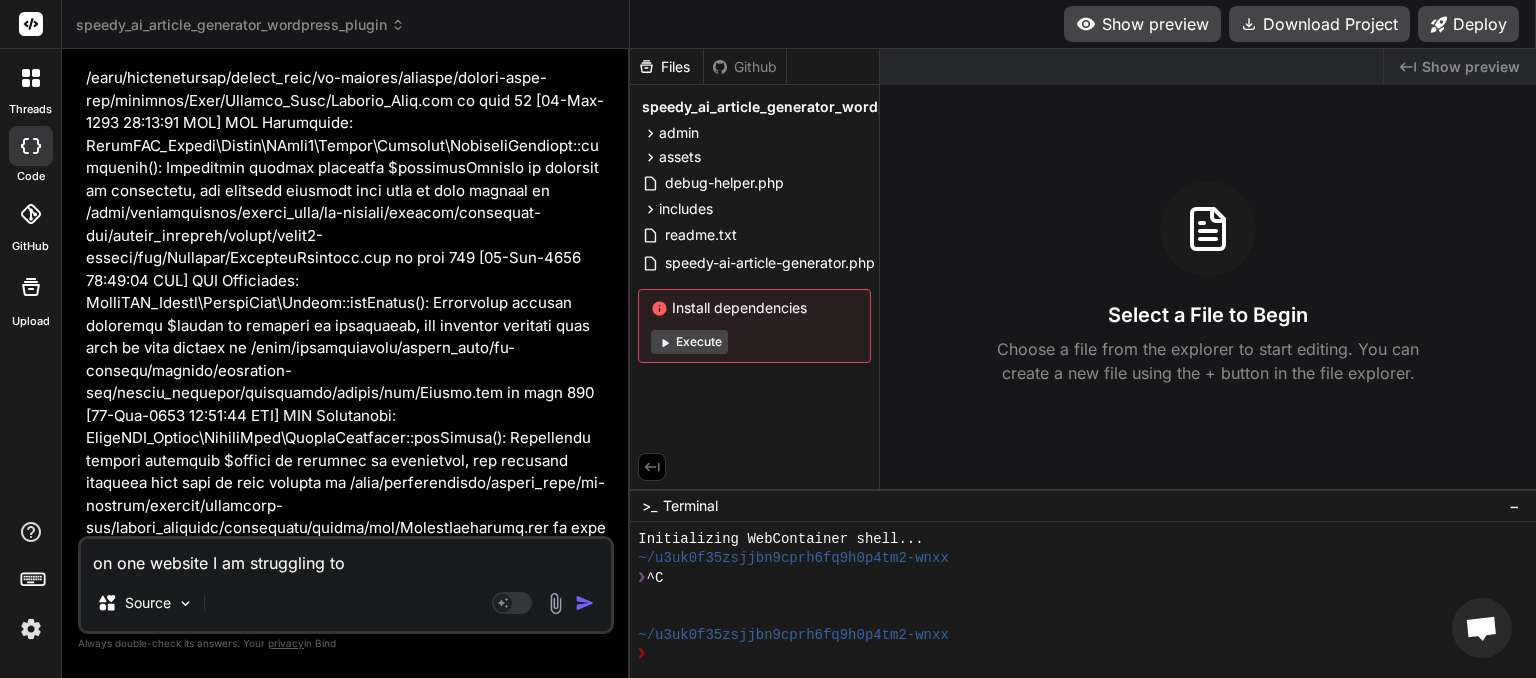 type on "on one website I am struggling to" 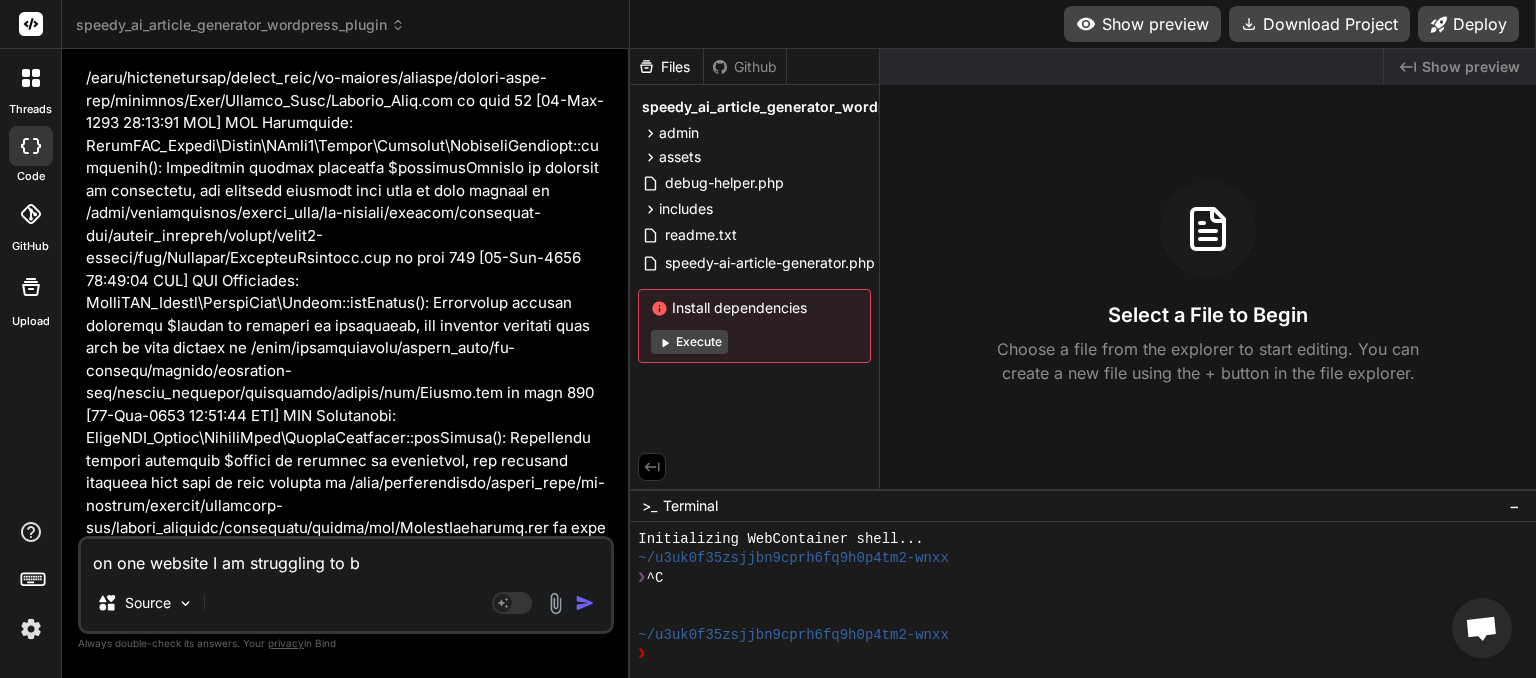 type on "on one website I am struggling to be" 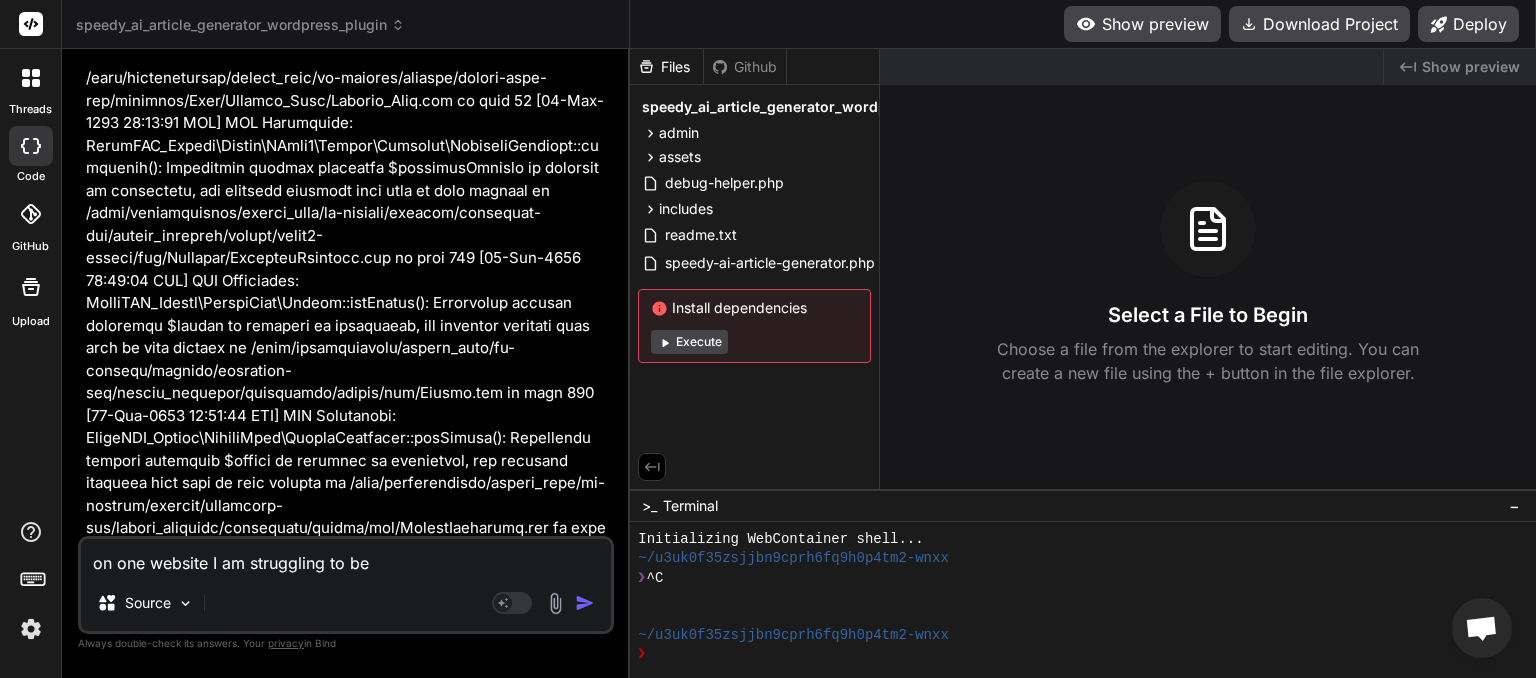 type on "on one website I am struggling to be" 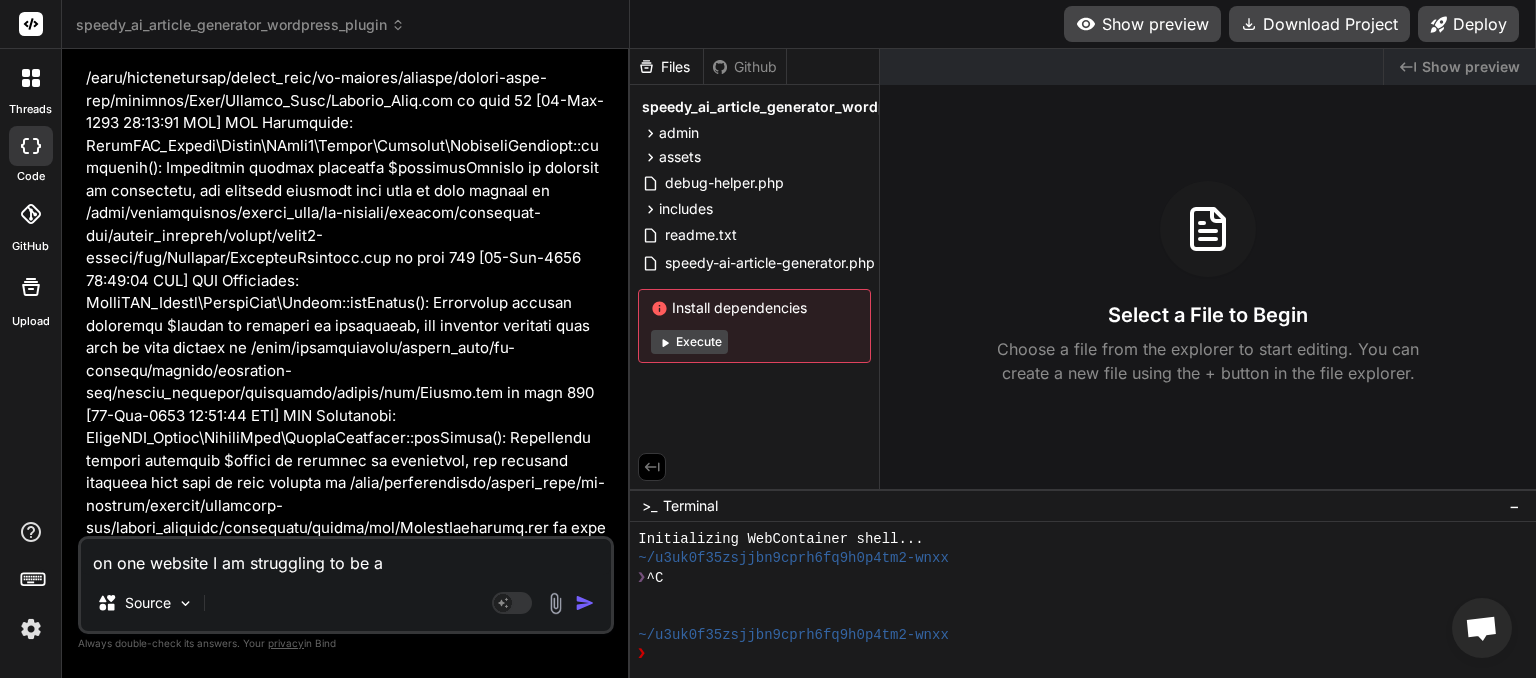 type on "on one website I am struggling to be ab" 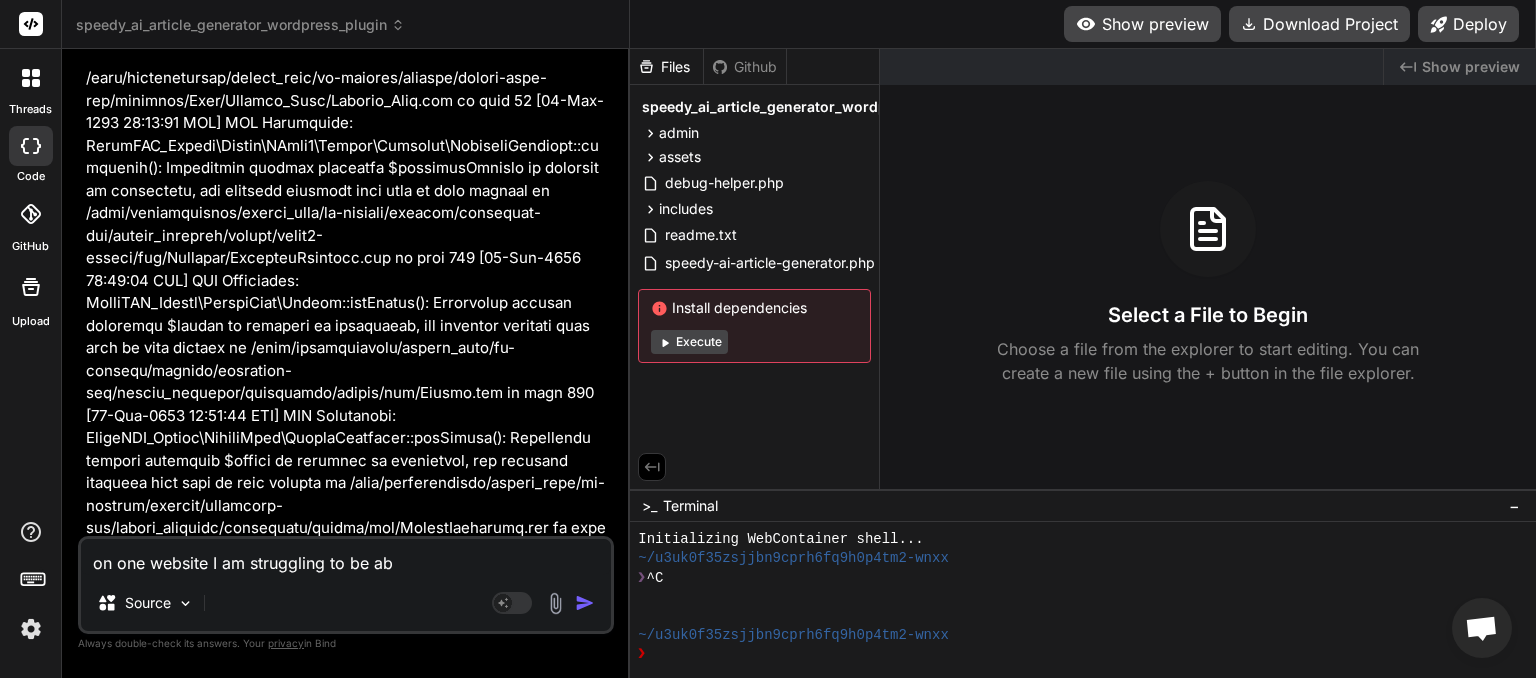 type on "on one website I am struggling to be abl" 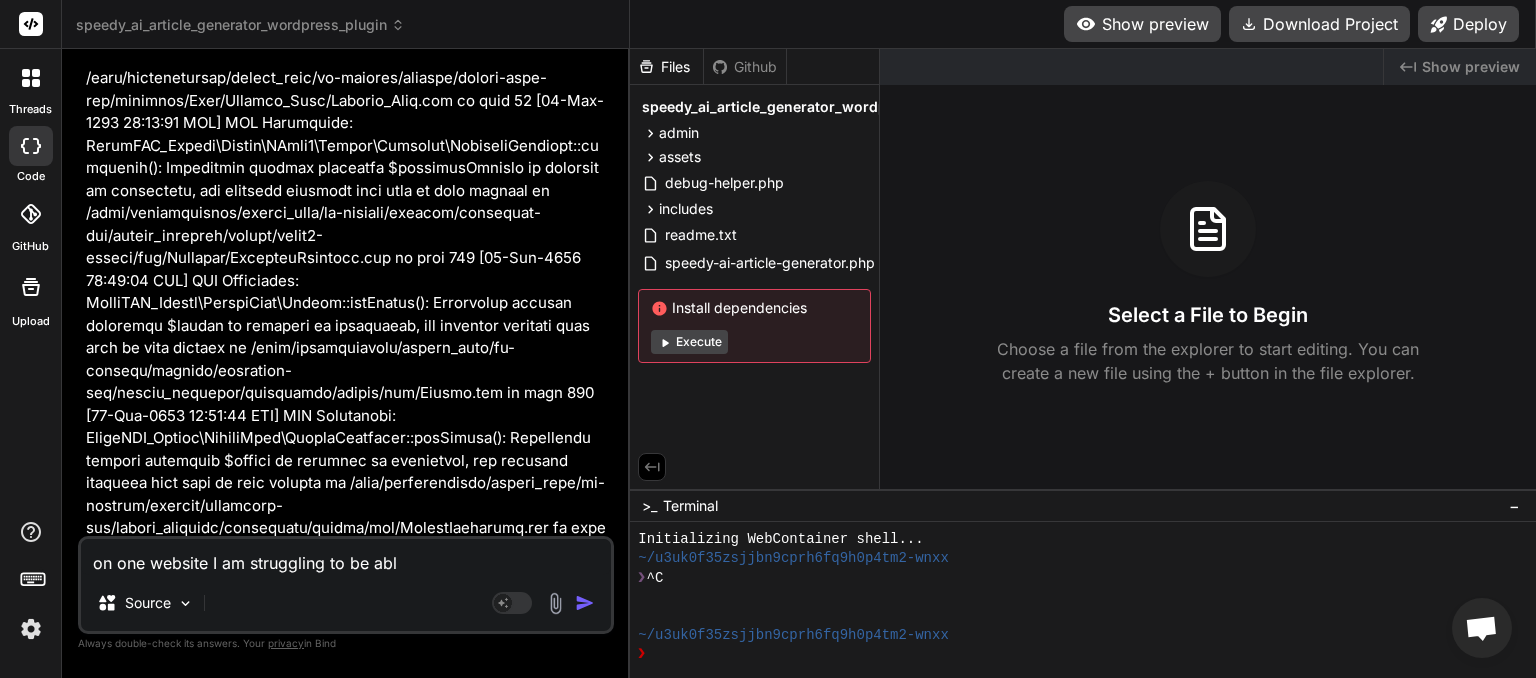 type on "on one website I am struggling to be able" 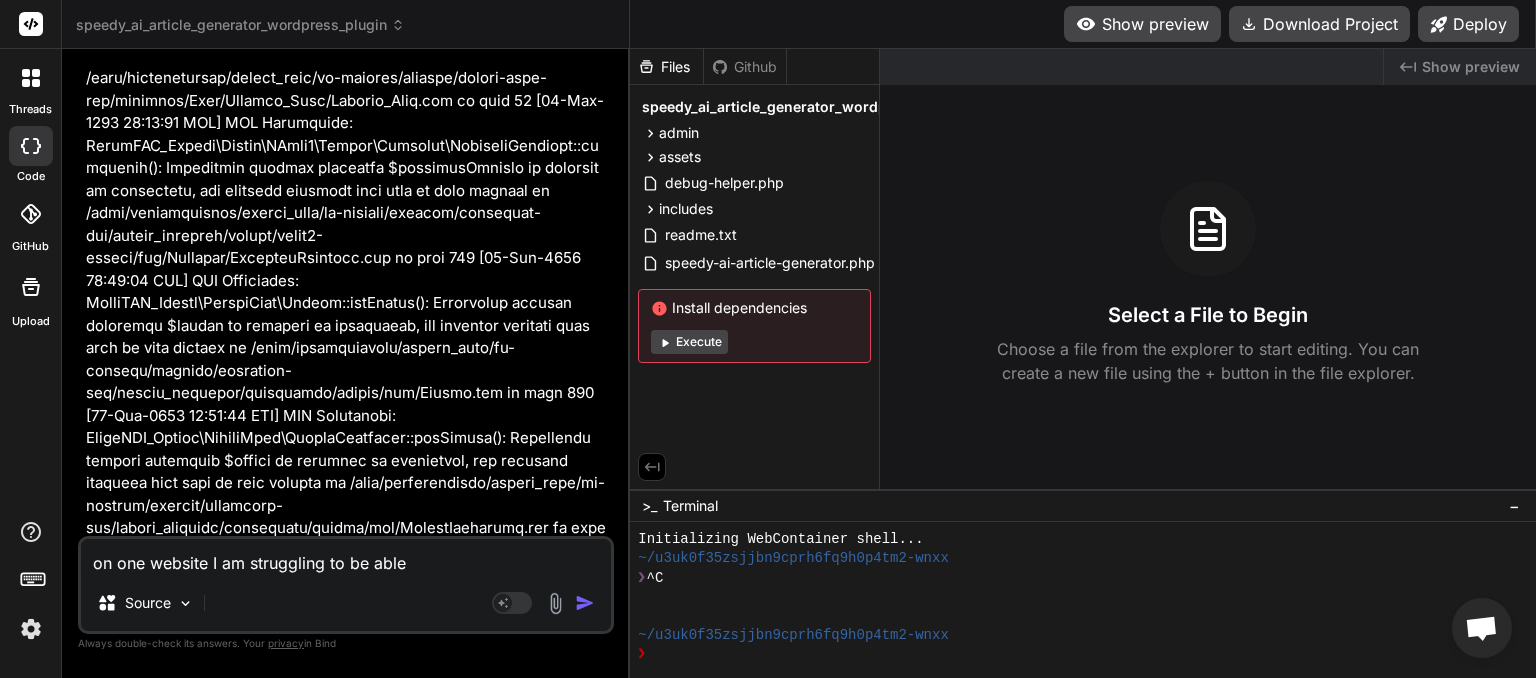 type on "on one website I am struggling to be able" 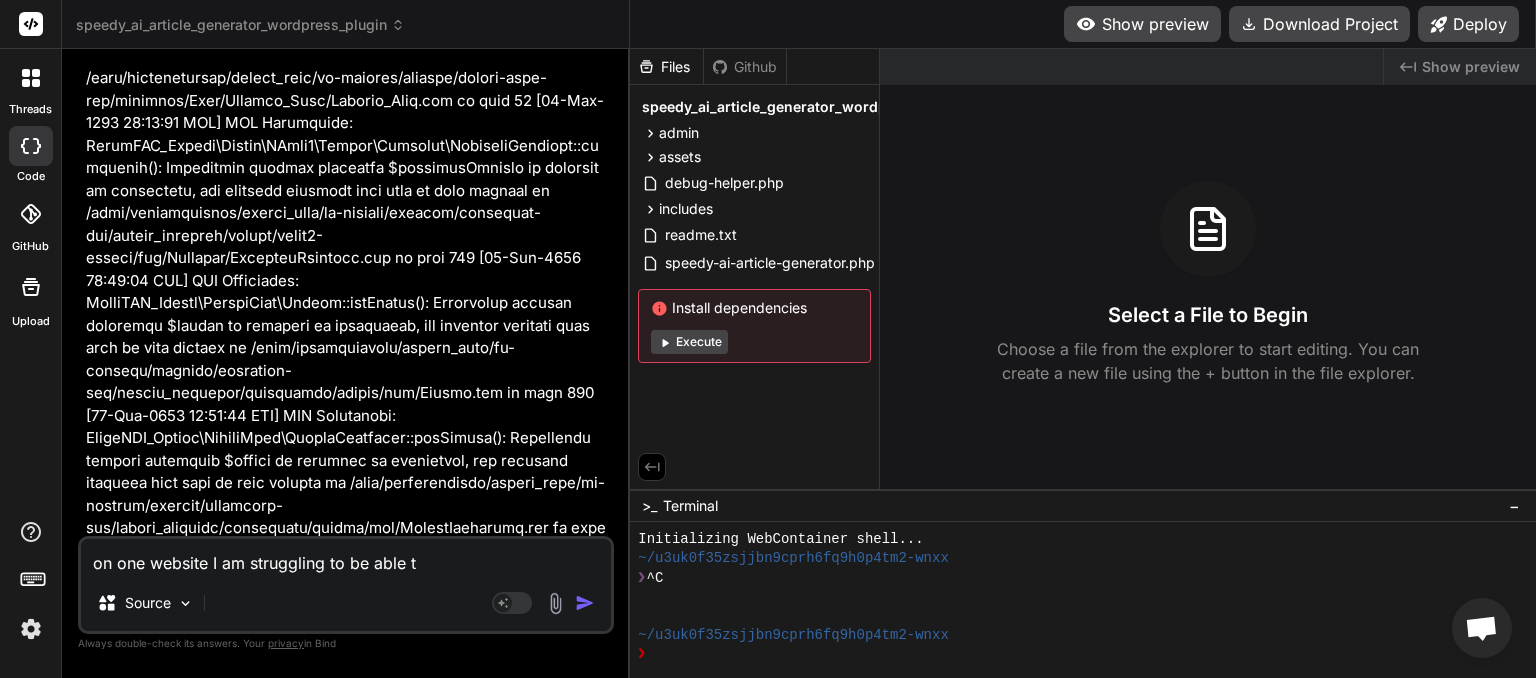 type on "on one website I am struggling to be able to" 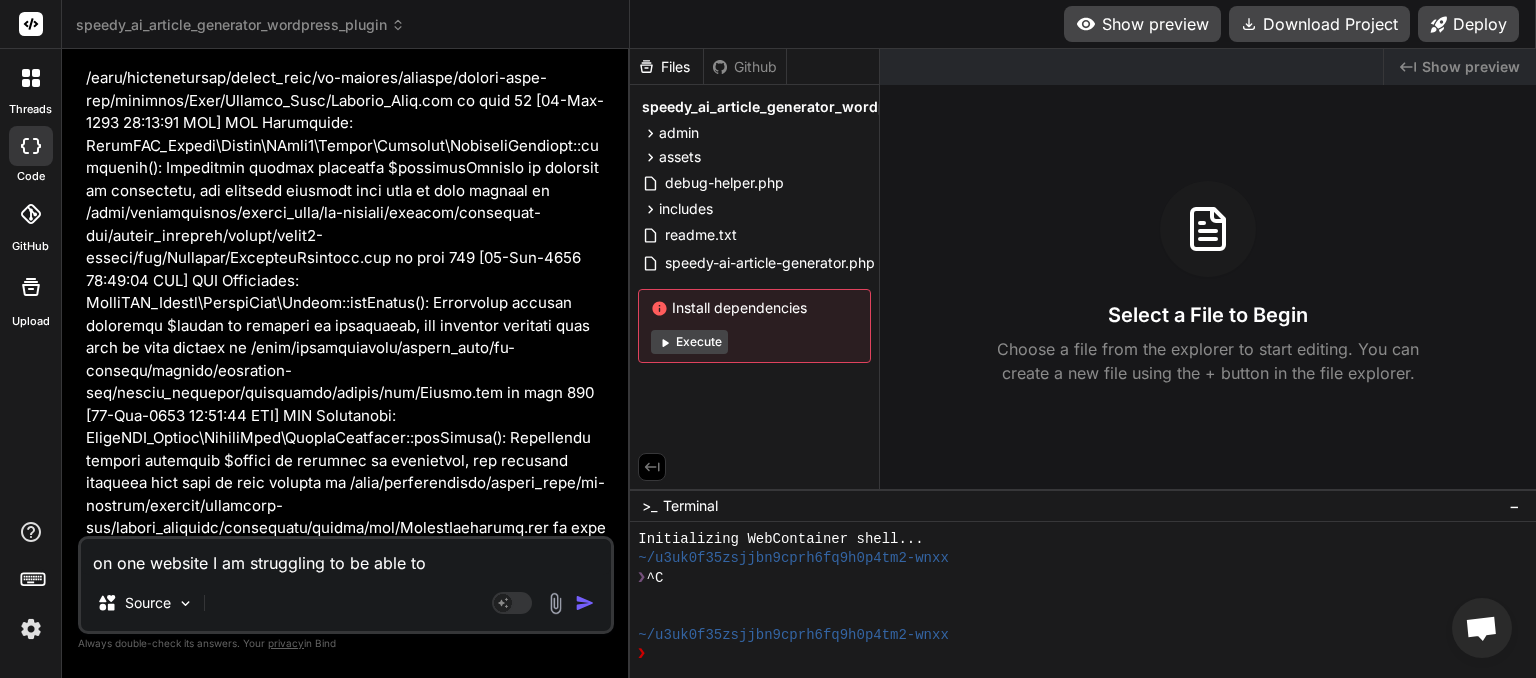 type on "on one website I am struggling to be able to" 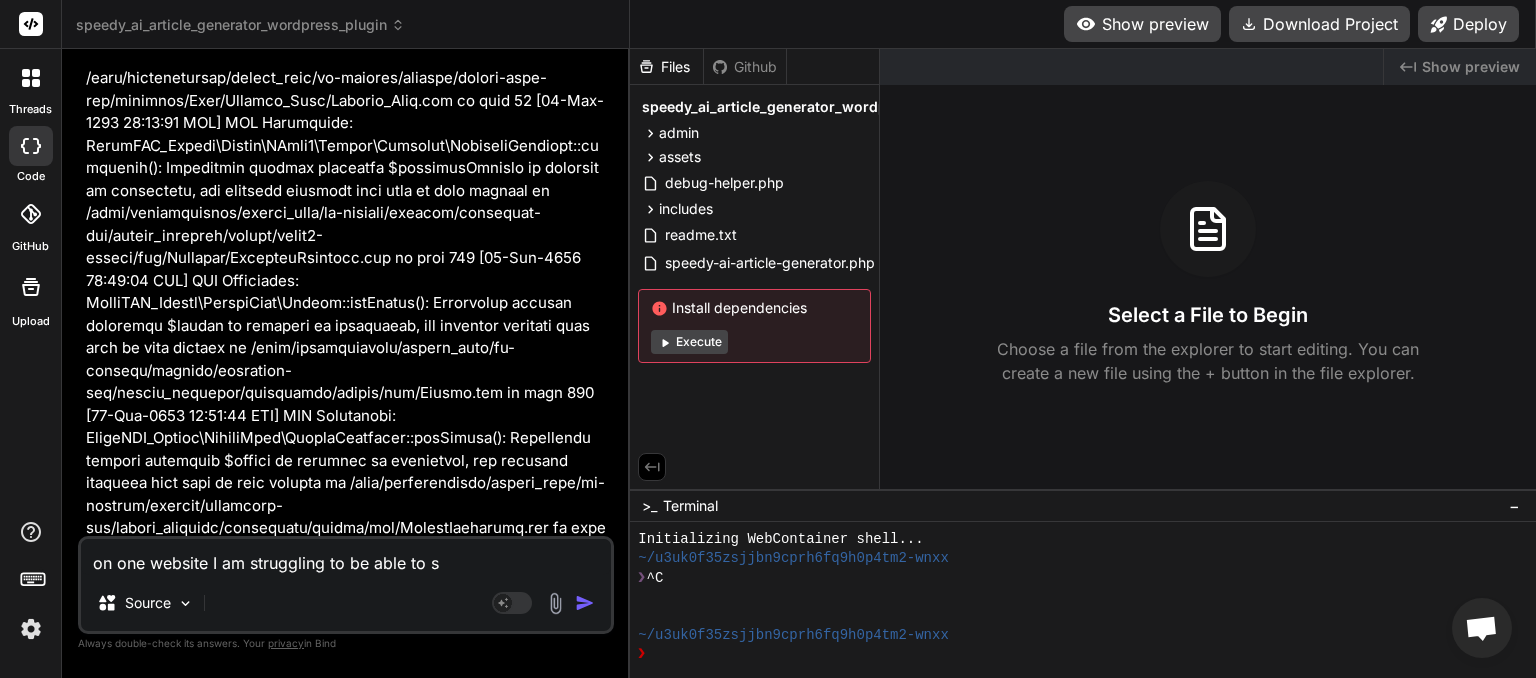 type on "on one website I am struggling to be able to sa" 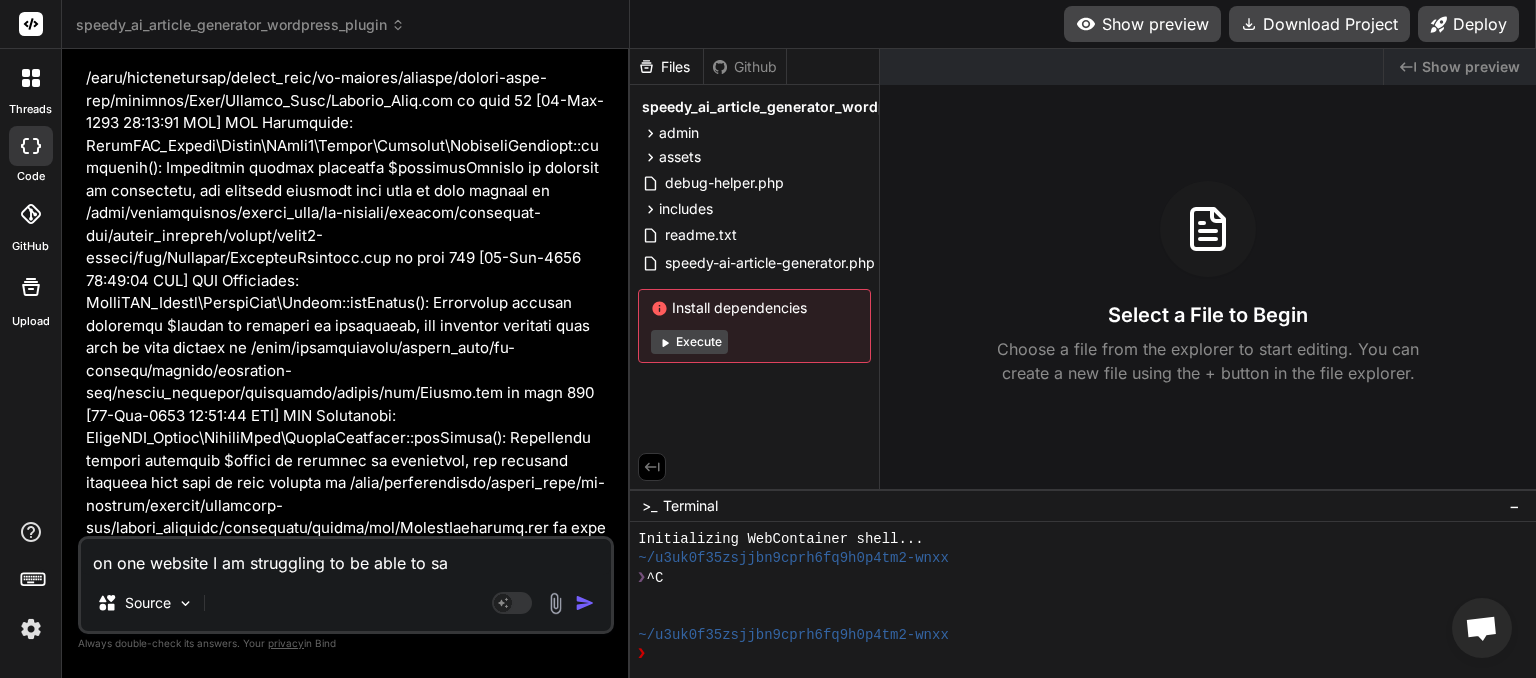 type on "on one website I am struggling to be able to sav" 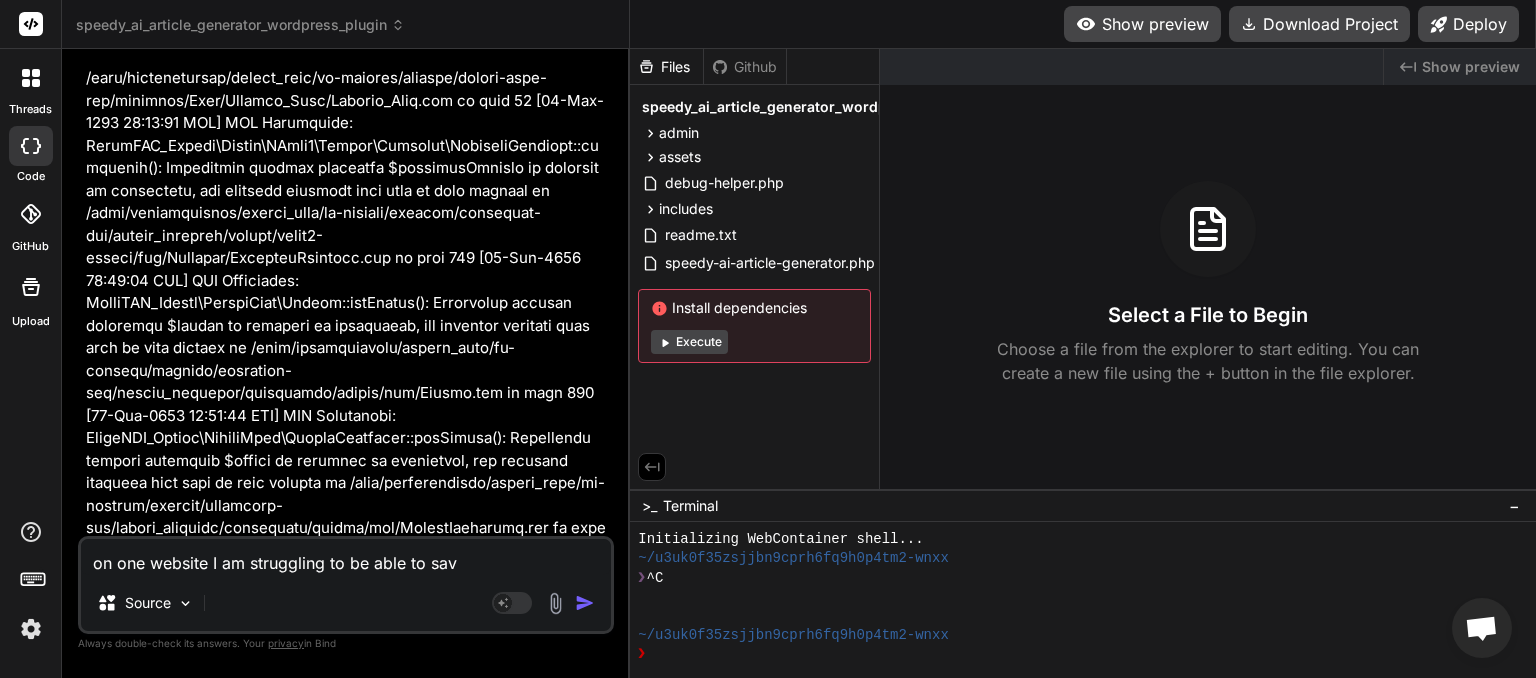 type on "on one website I am struggling to be able to save" 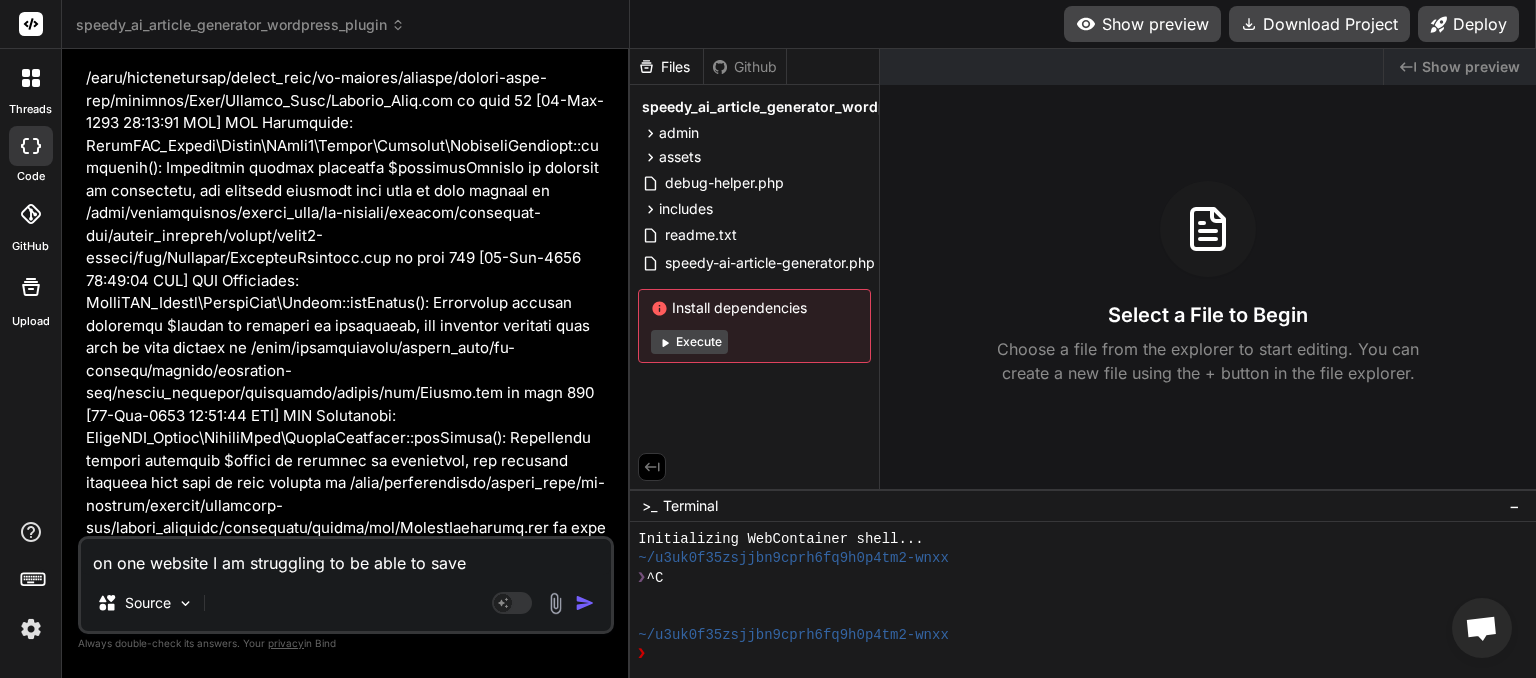 type on "on one website I am struggling to be able to save" 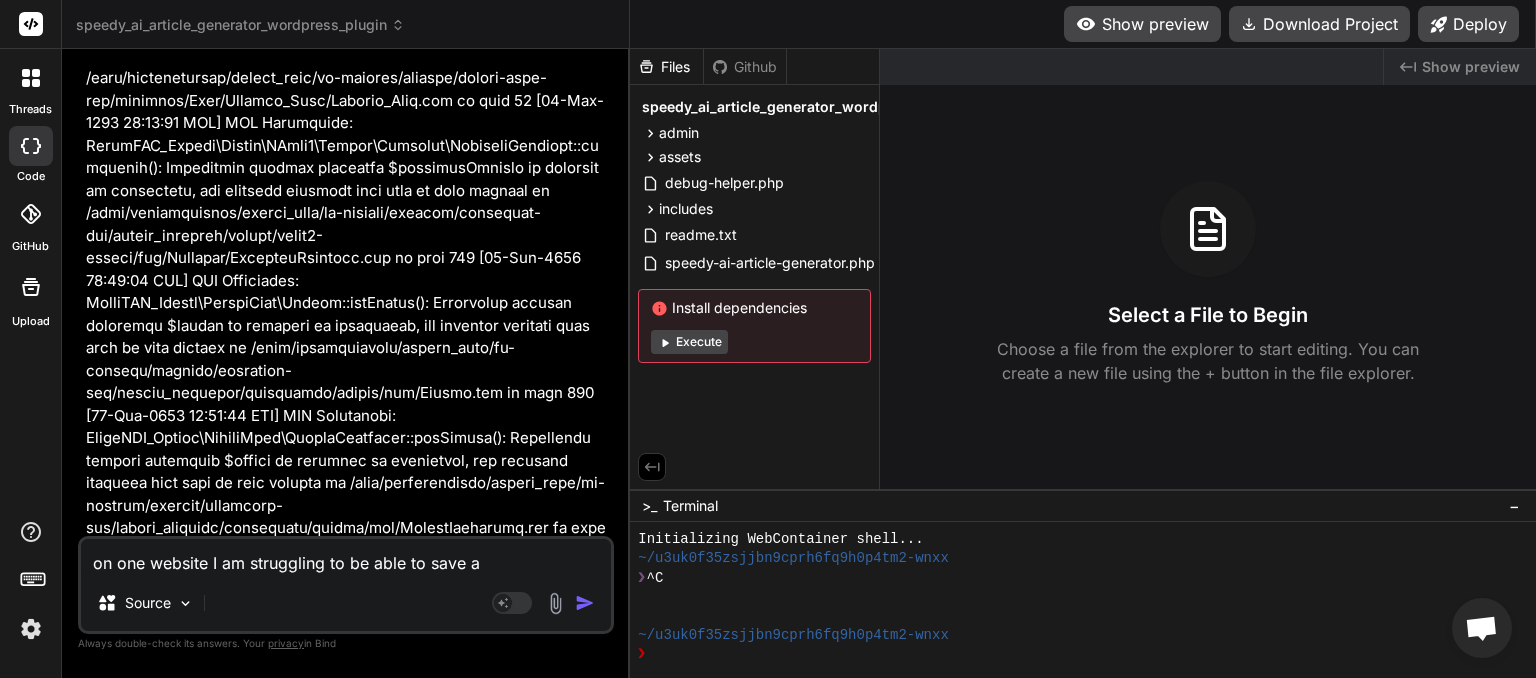 type on "on one website I am struggling to be able to save an" 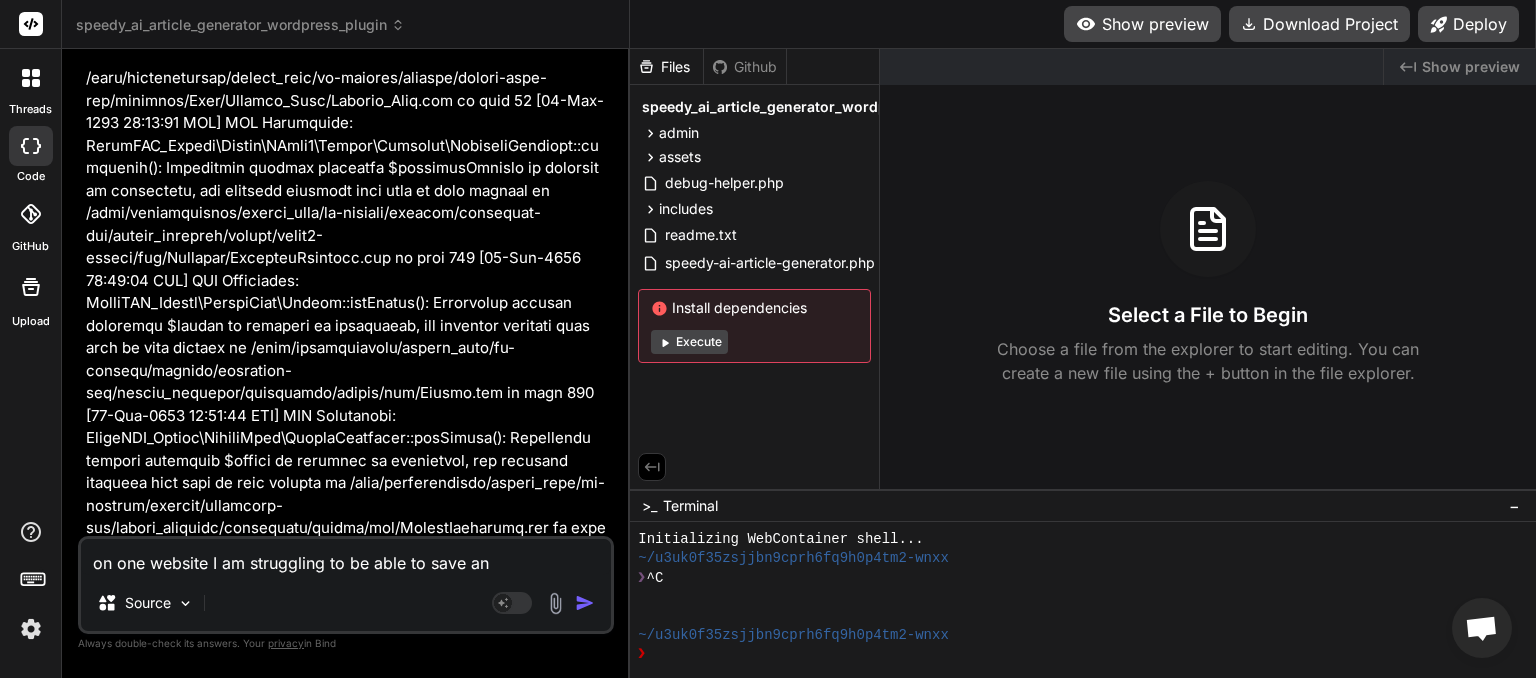 type on "on one website I am struggling to be able to save any" 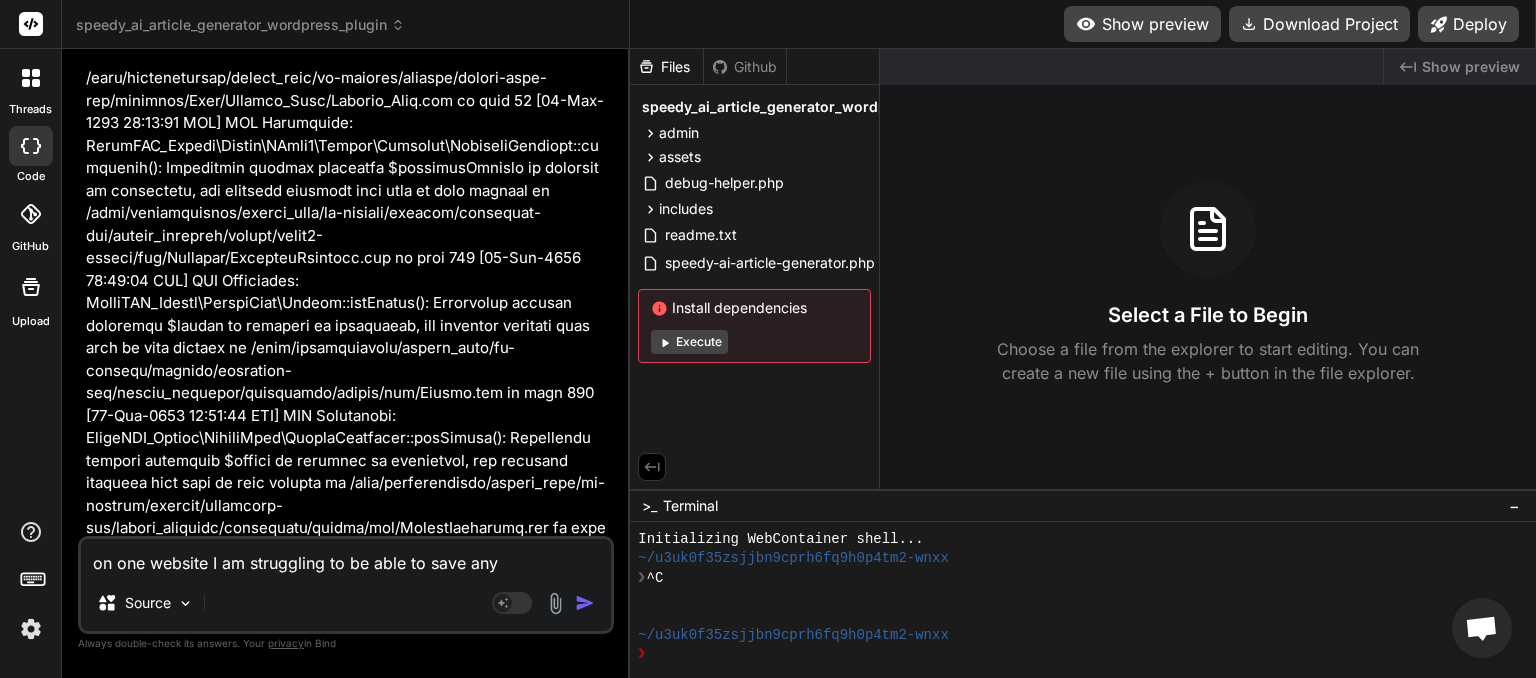 type on "on one website I am struggling to be able to save any" 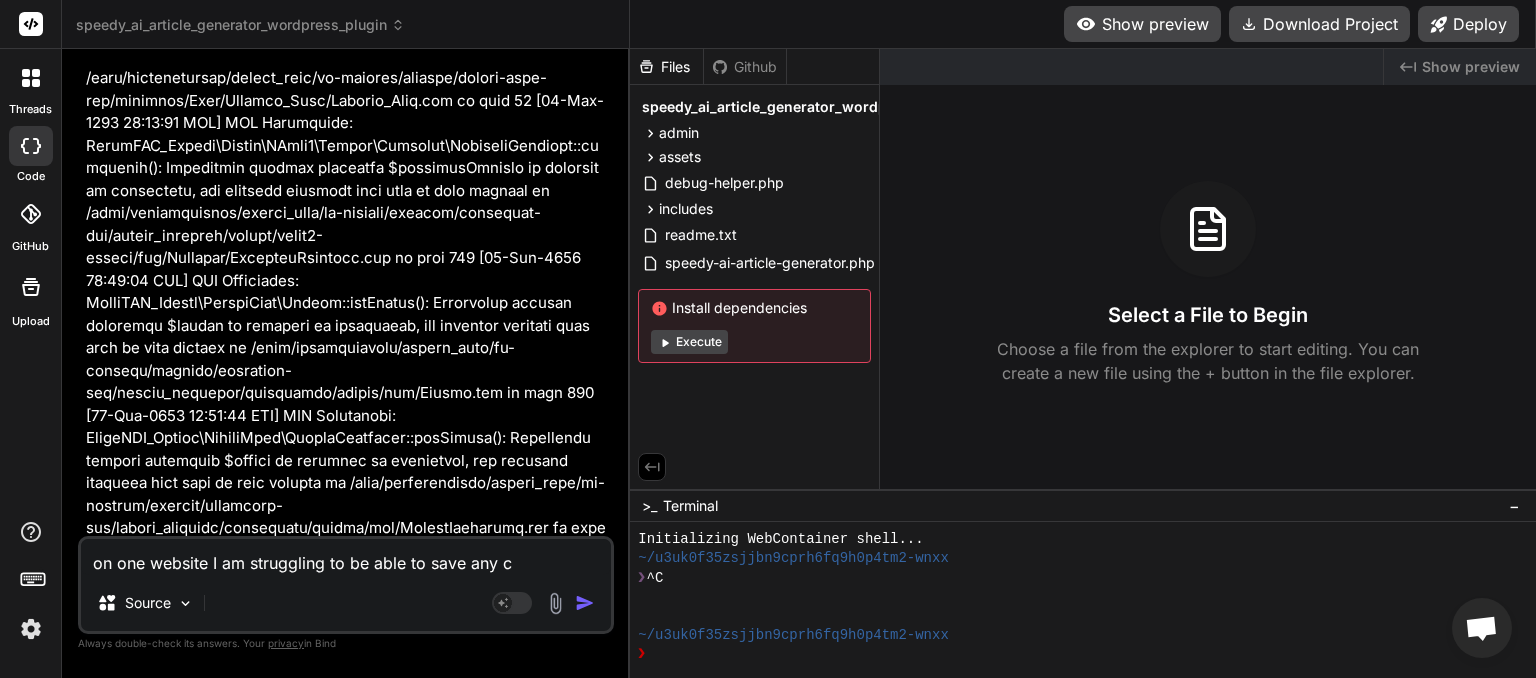 type on "on one website I am struggling to be able to save any ch" 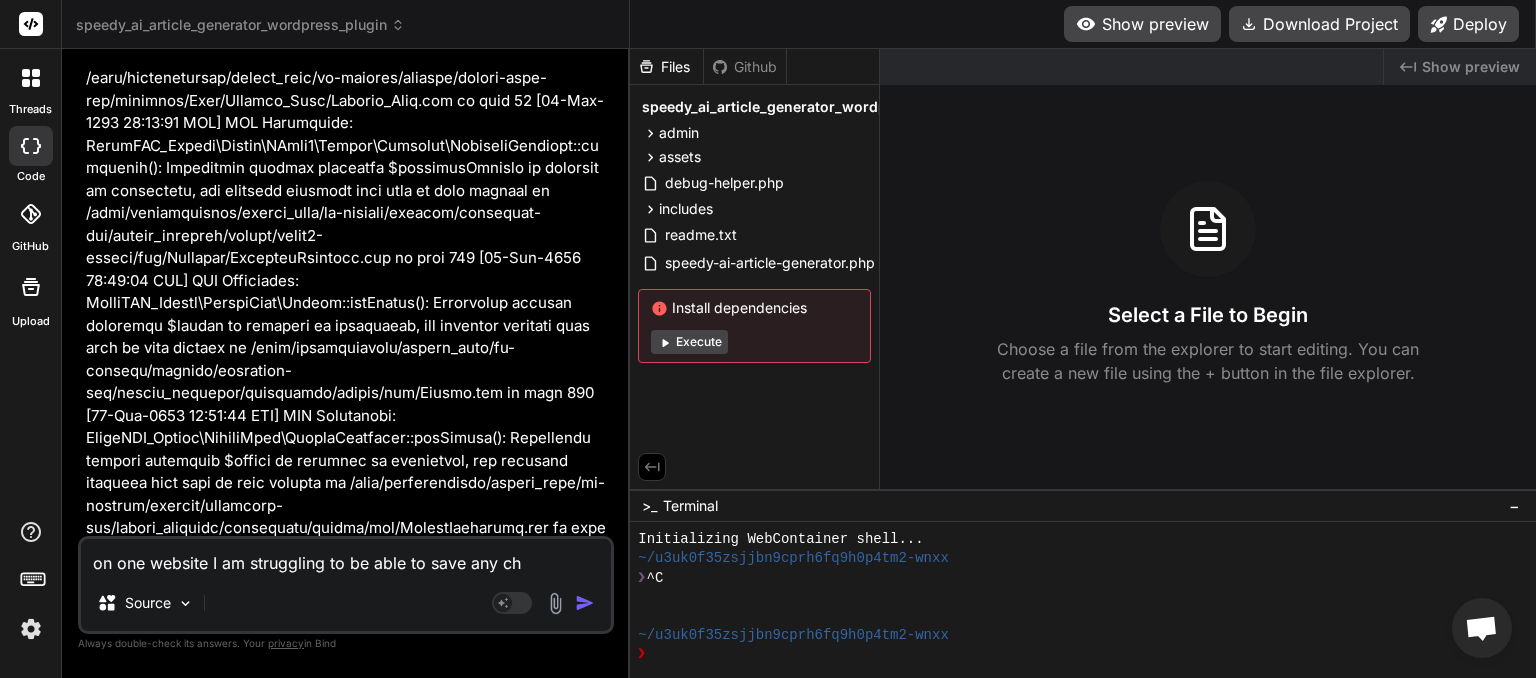 type on "on one website I am struggling to be able to save any cha" 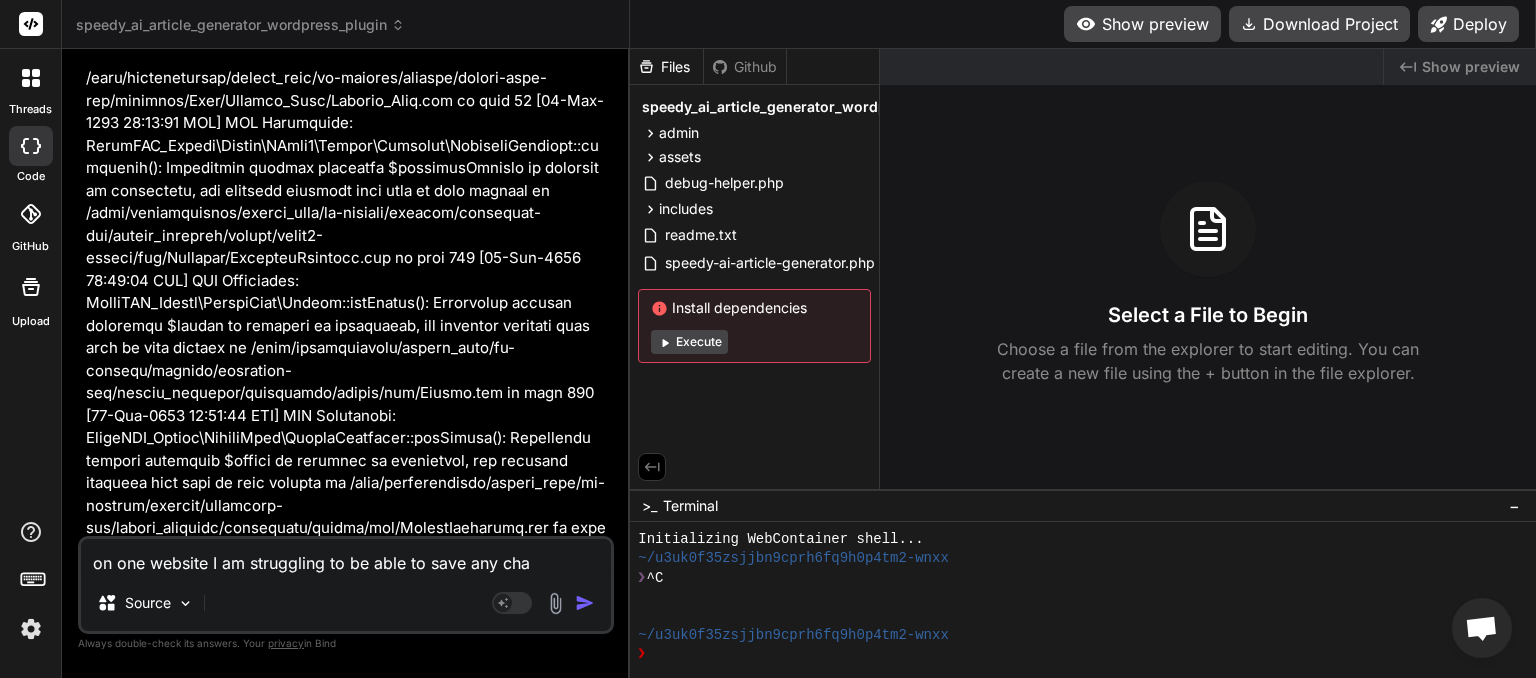 type on "on one website I am struggling to be able to save any chan" 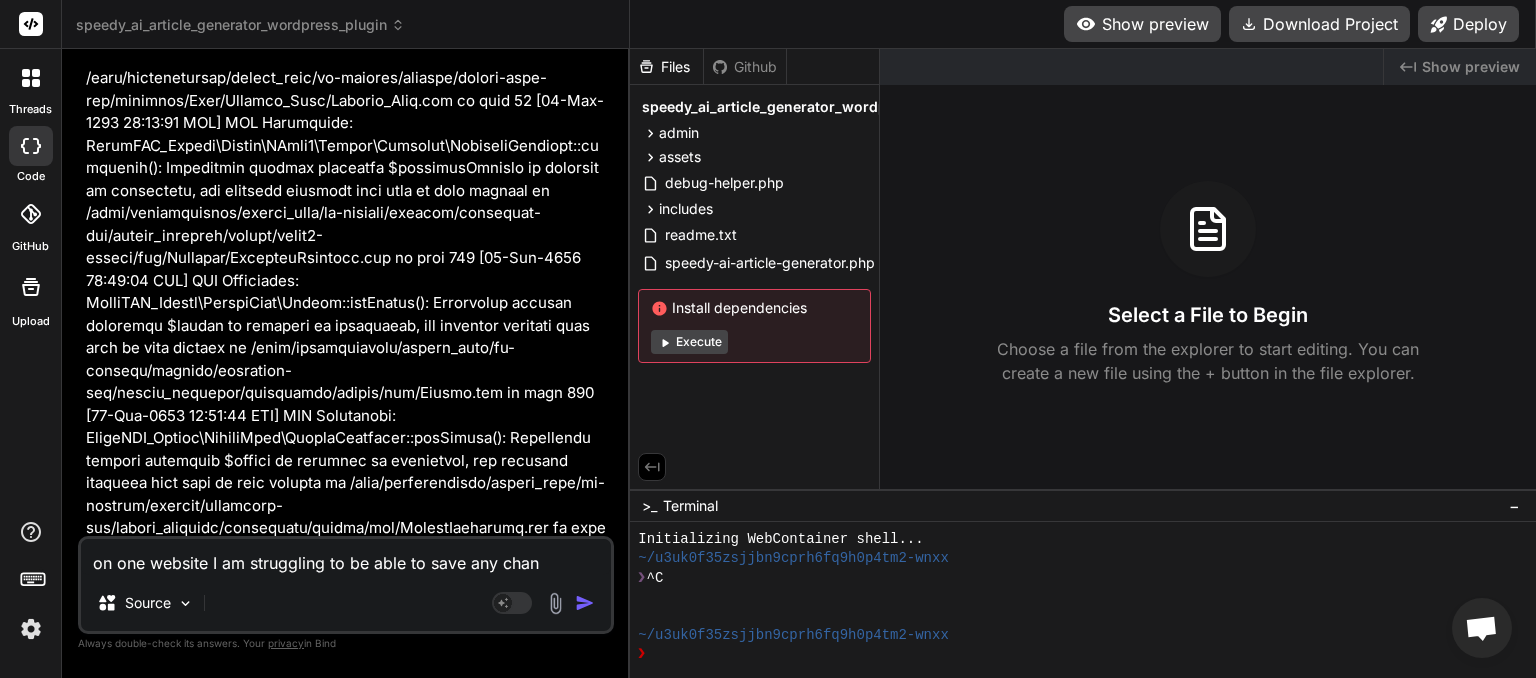 type on "on one website I am struggling to be able to save any chang" 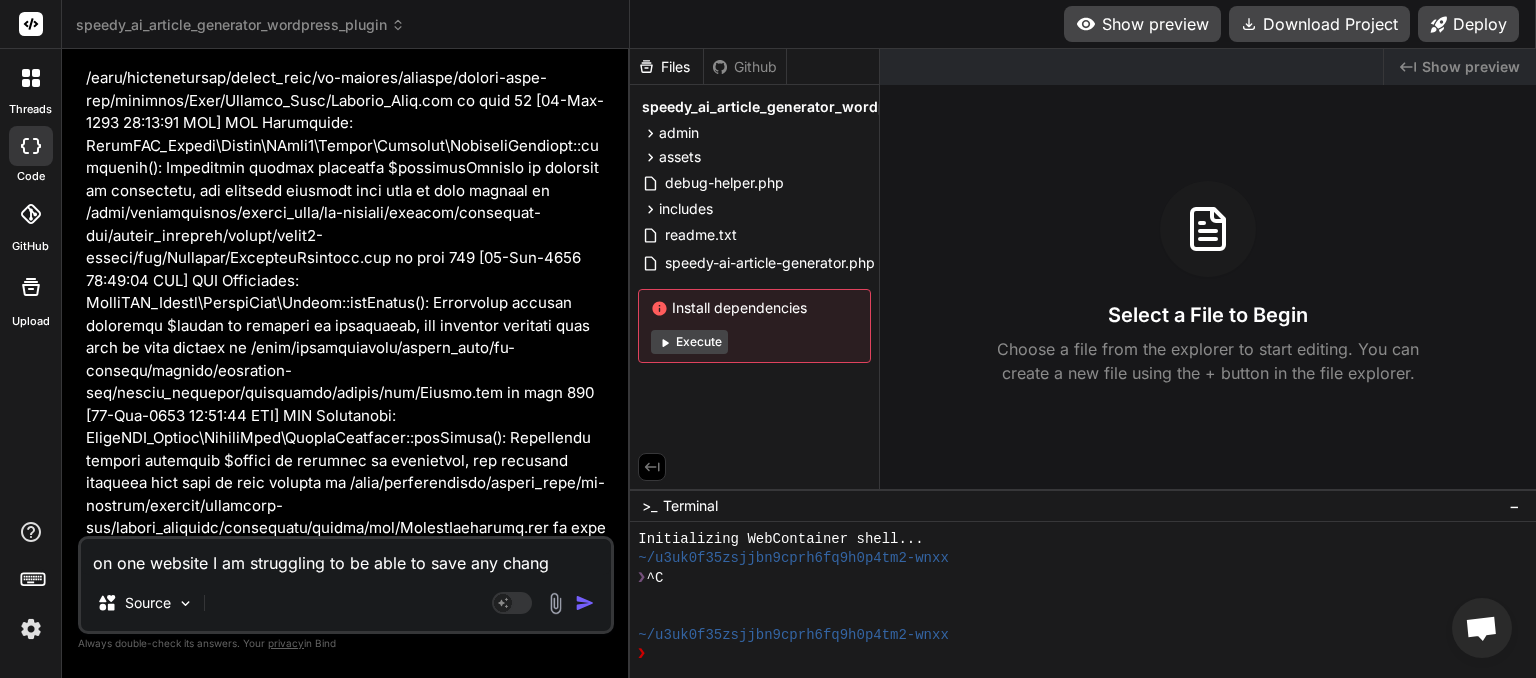 type on "on one website I am struggling to be able to save any change" 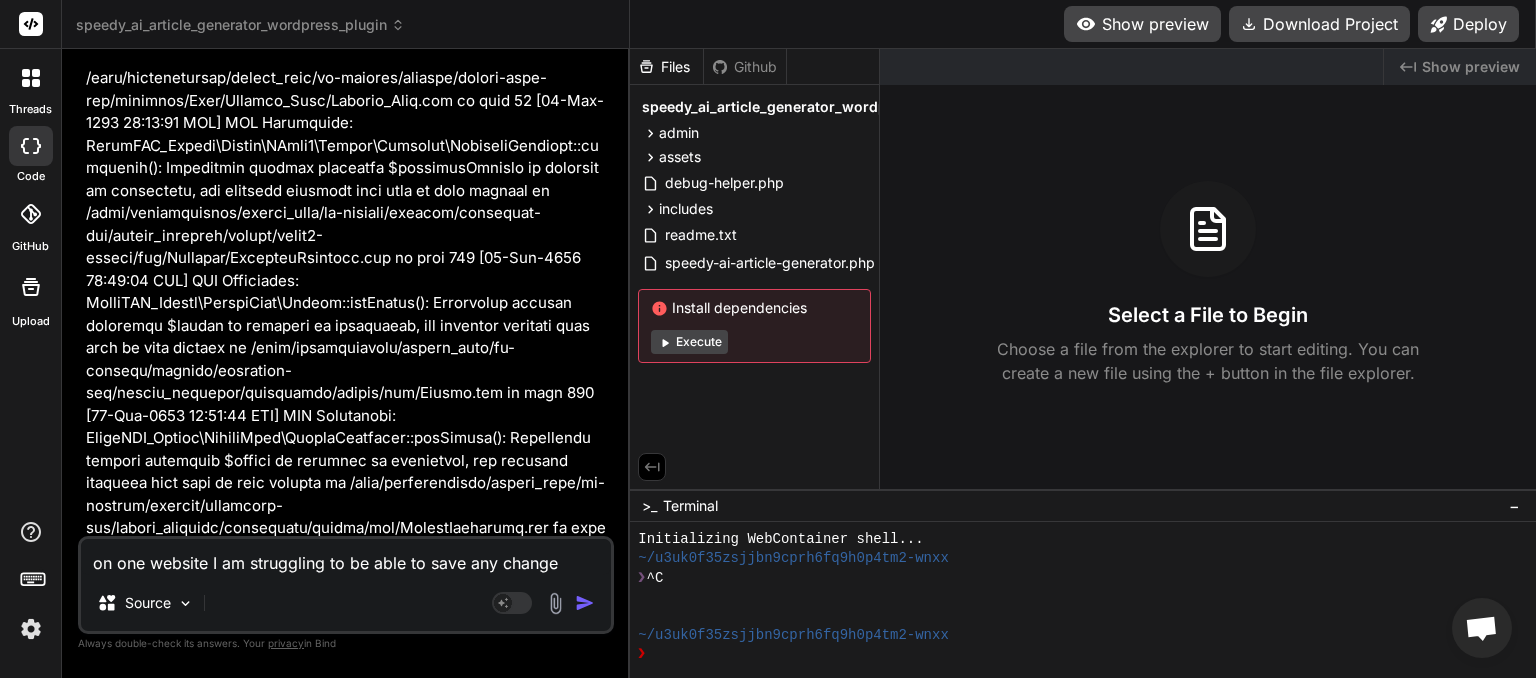 type on "on one website I am struggling to be able to save any changed" 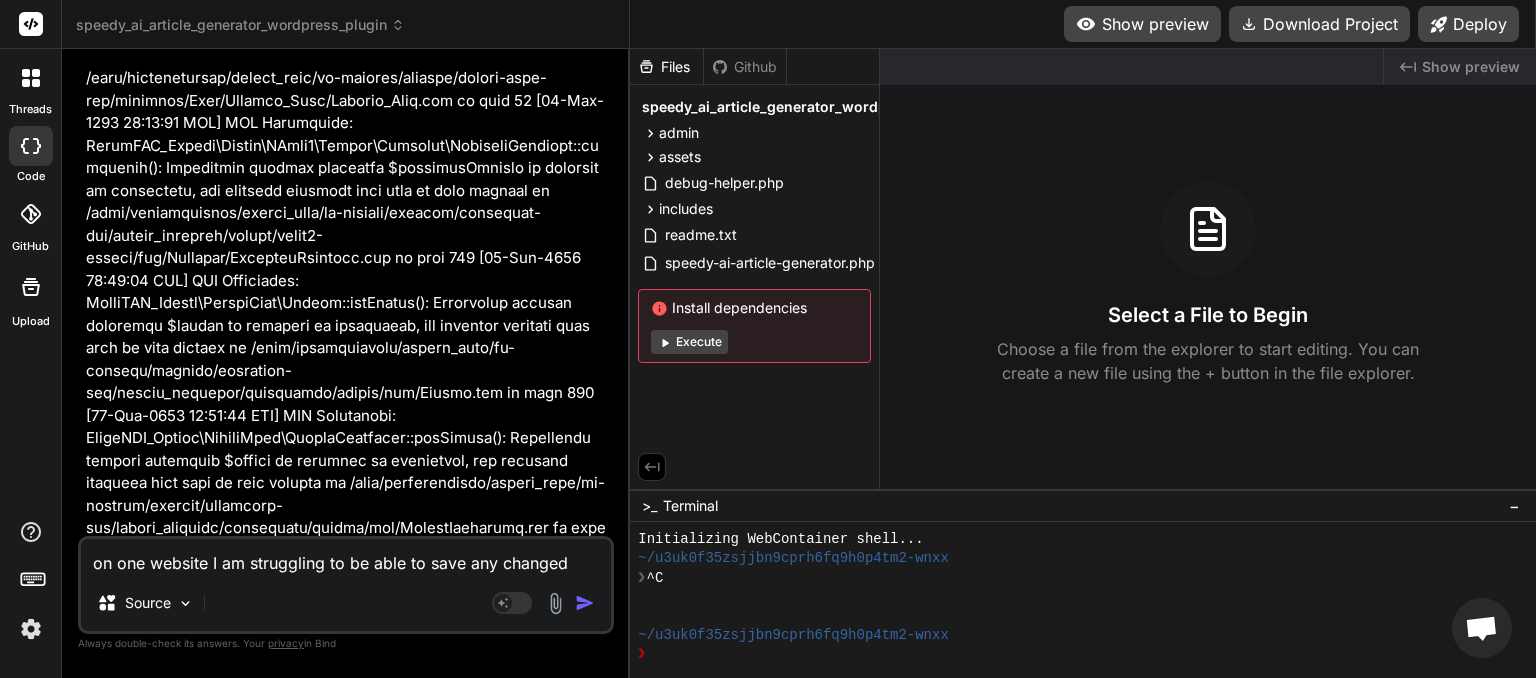 type on "on one website I am struggling to be able to save any changed" 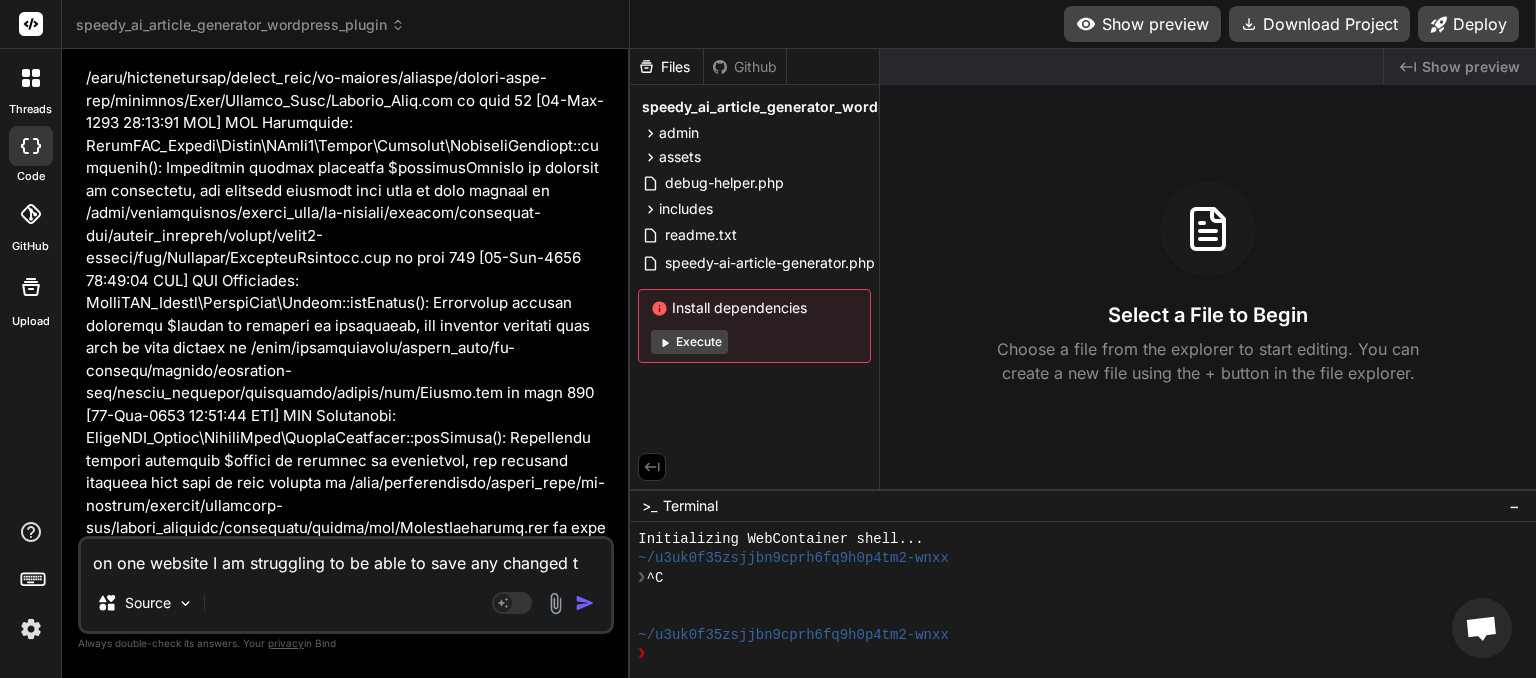 type on "on one website I am struggling to be able to save any changed to" 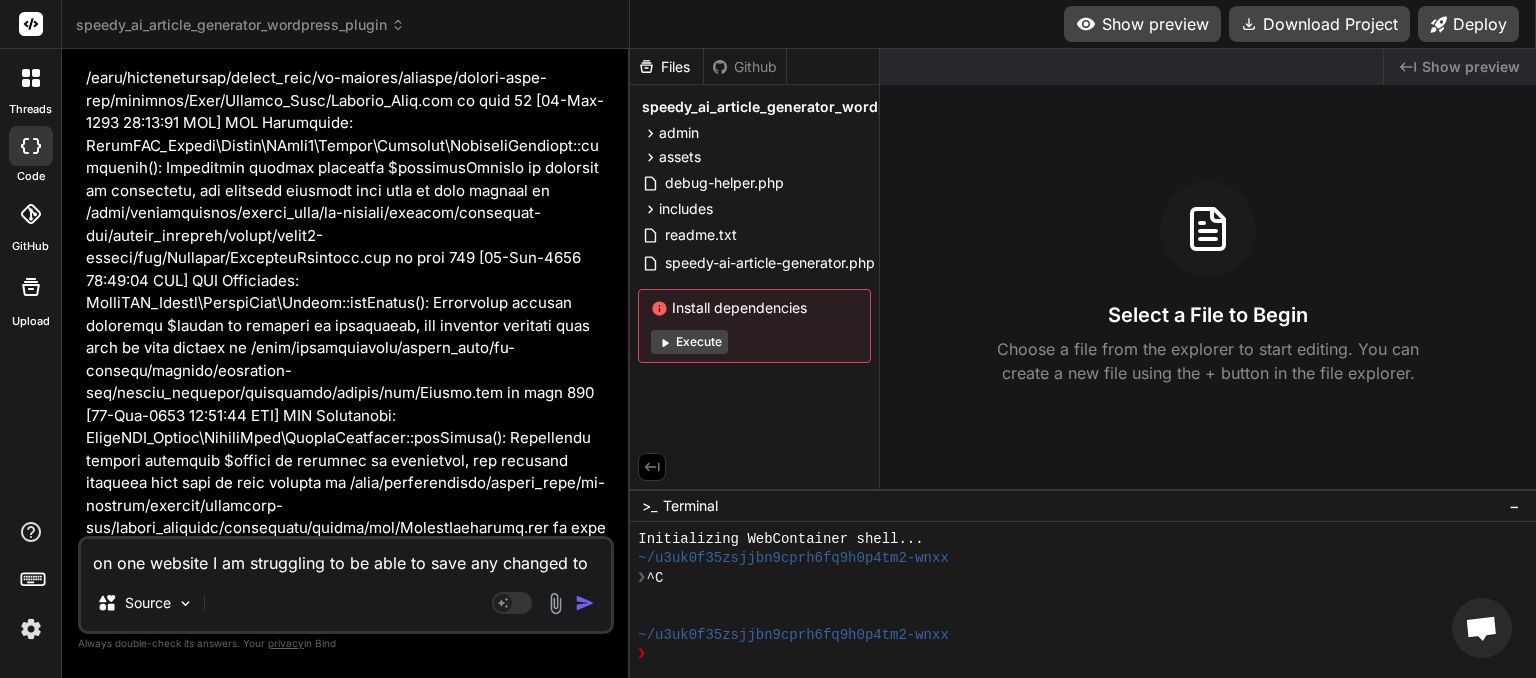 type on "on one website I am struggling to be able to save any changed to" 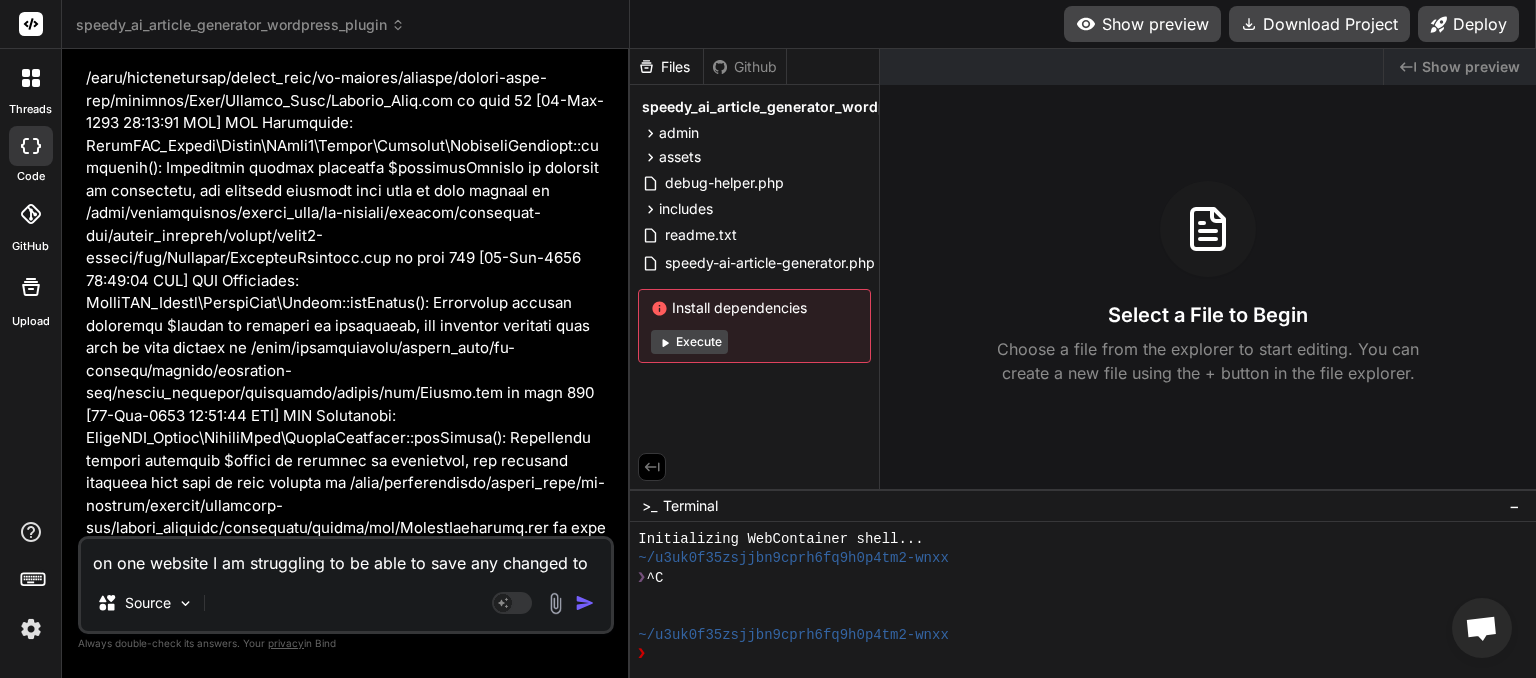 type on "on one website I am struggling to be able to save any changed to ar" 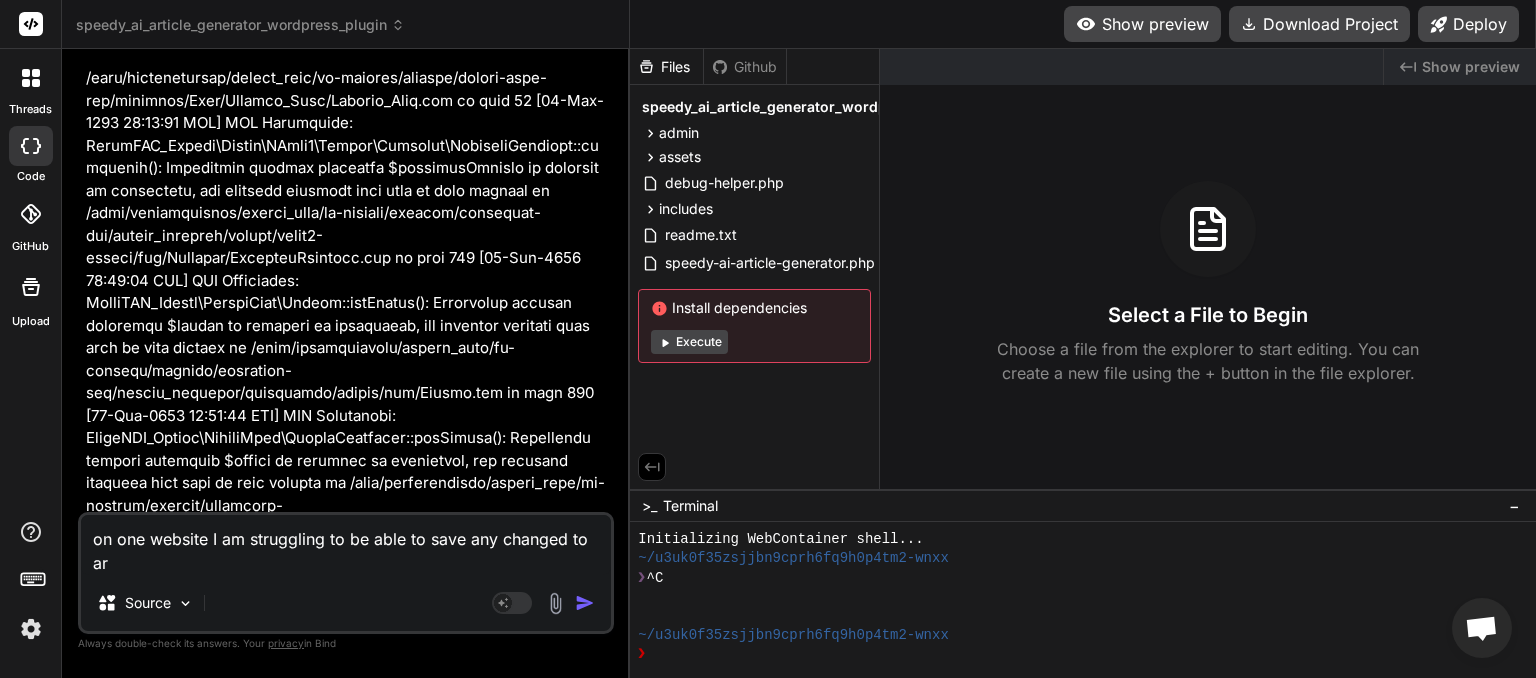 type on "on one website I am struggling to be able to save any changed to art" 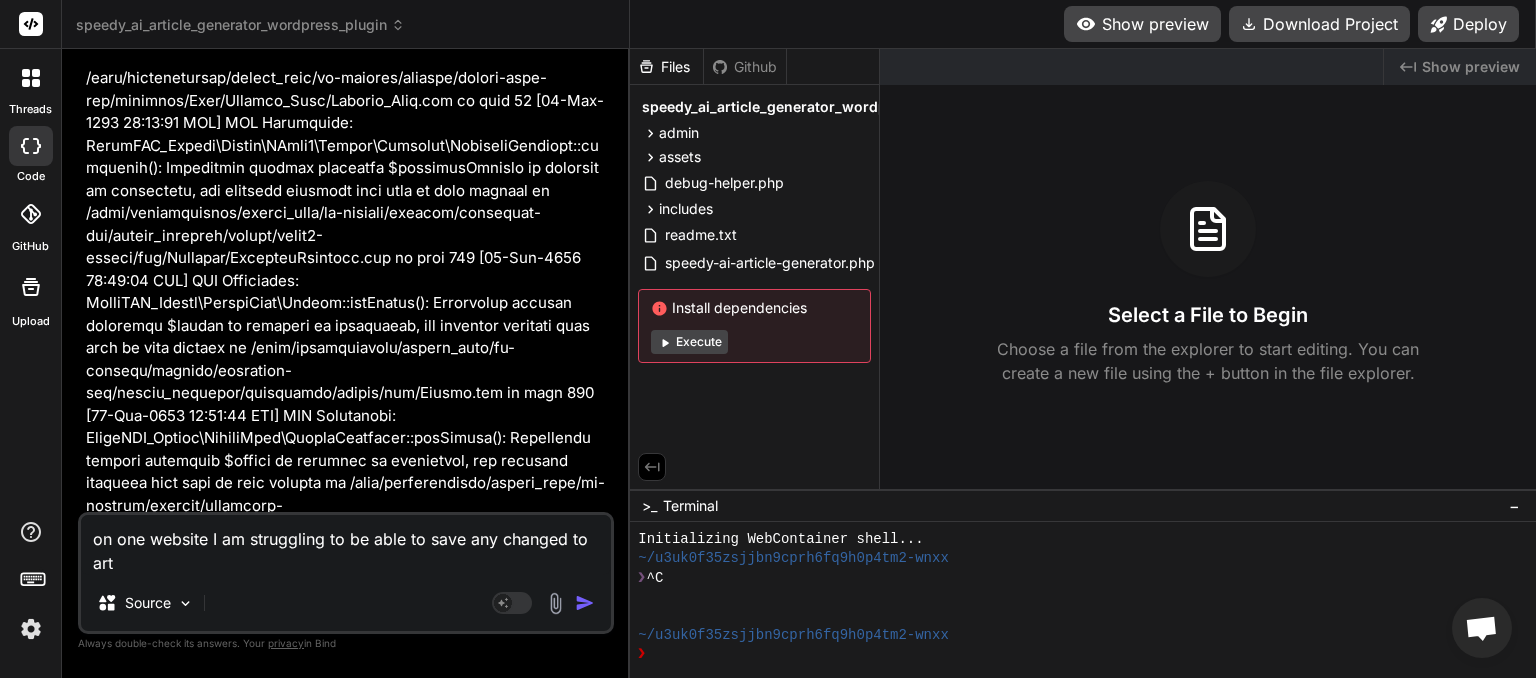 type on "on one website I am struggling to be able to save any changed to arty" 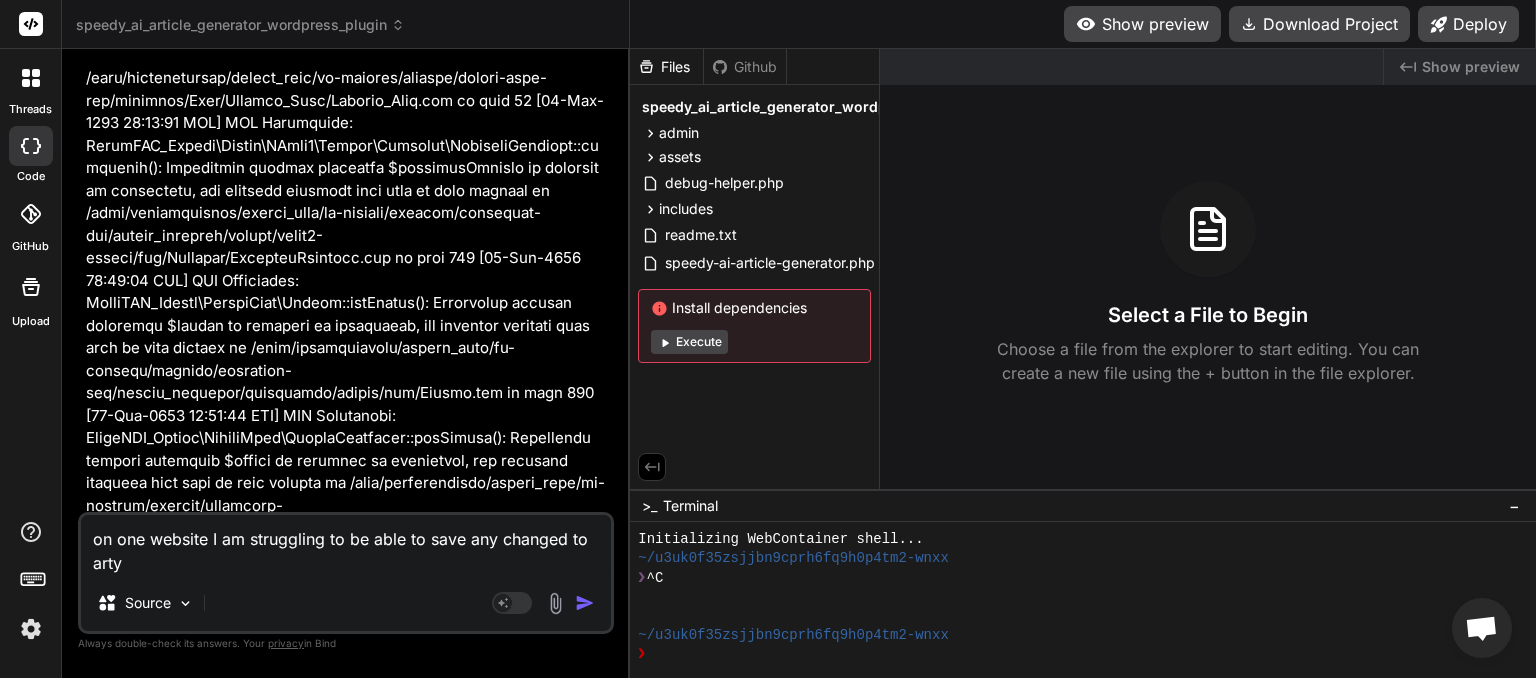 type on "on one website I am struggling to be able to save any changed to artyi" 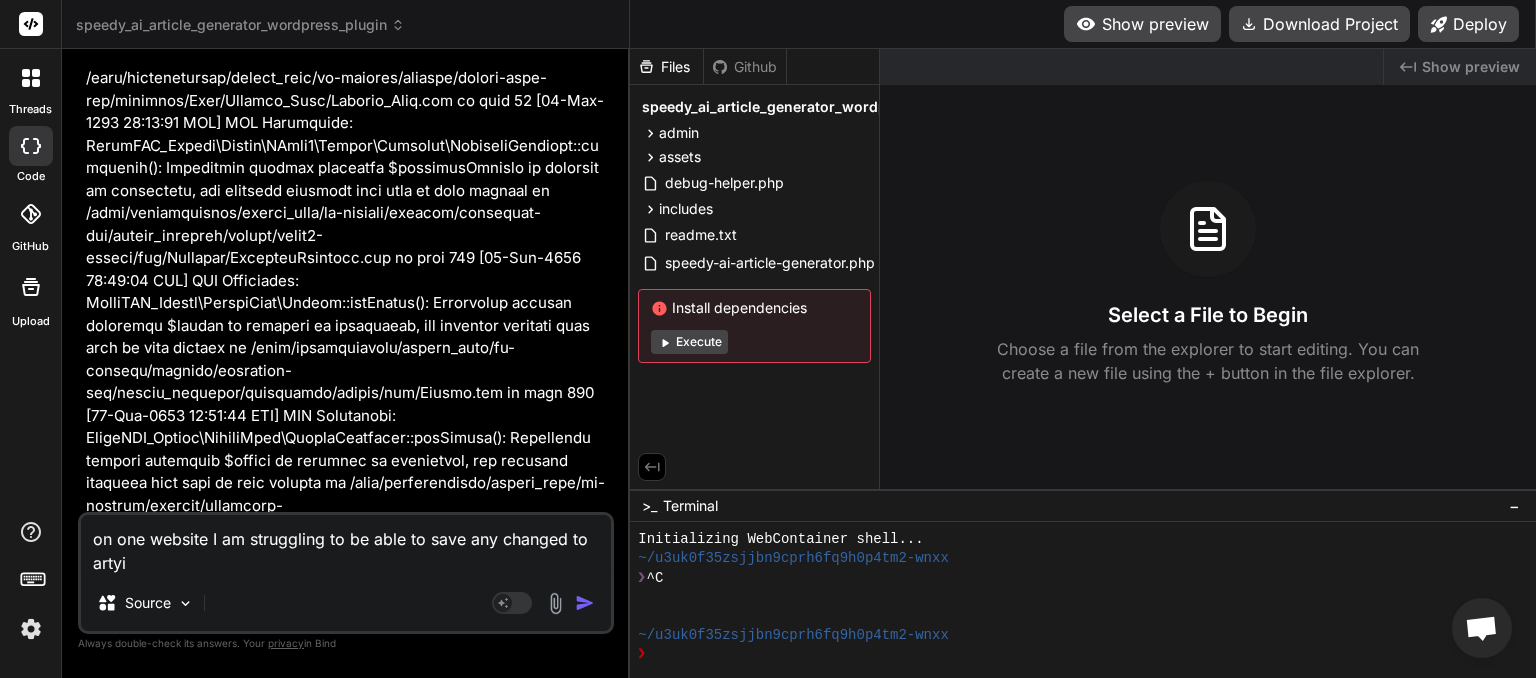 type on "on one website I am struggling to be able to save any changed to artyic" 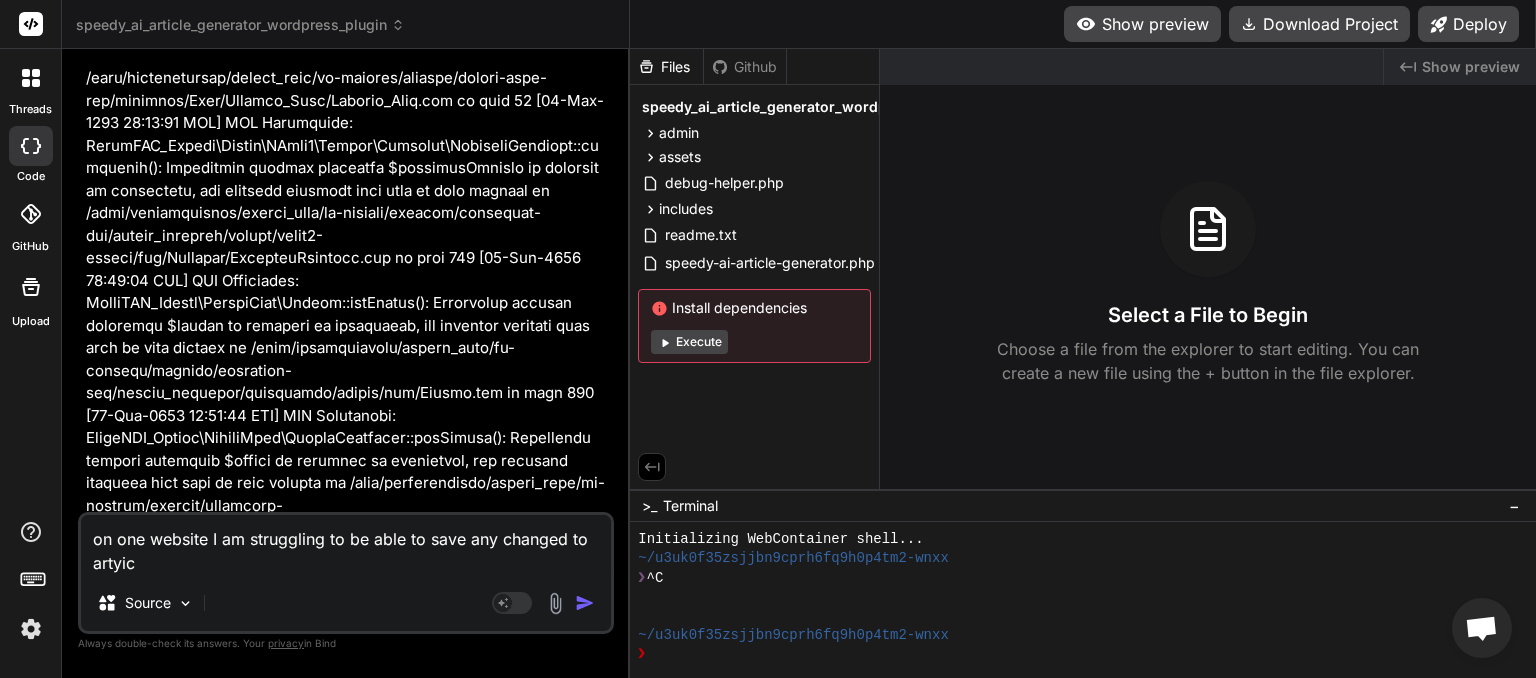 type on "on one website I am struggling to be able to save any changed to artyicl" 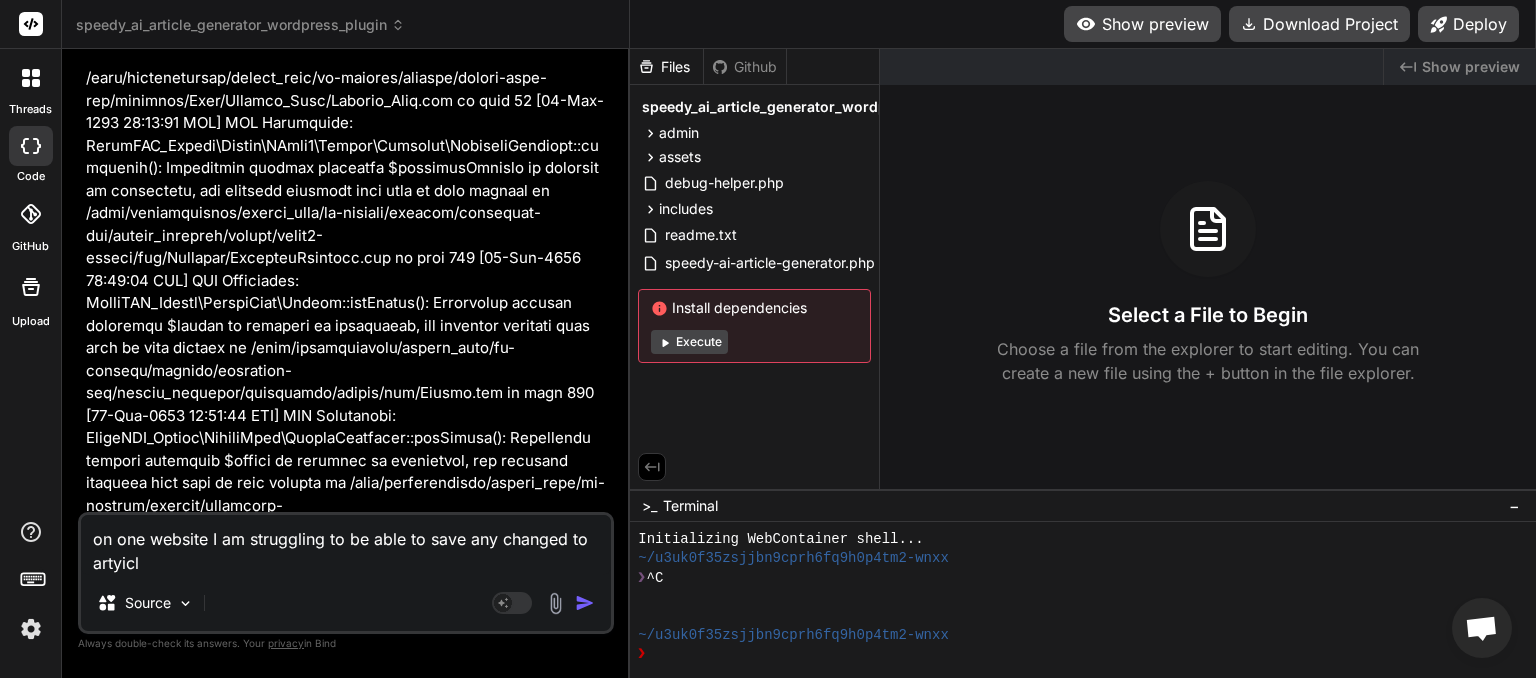 type on "on one website I am struggling to be able to save any changed to artyicle" 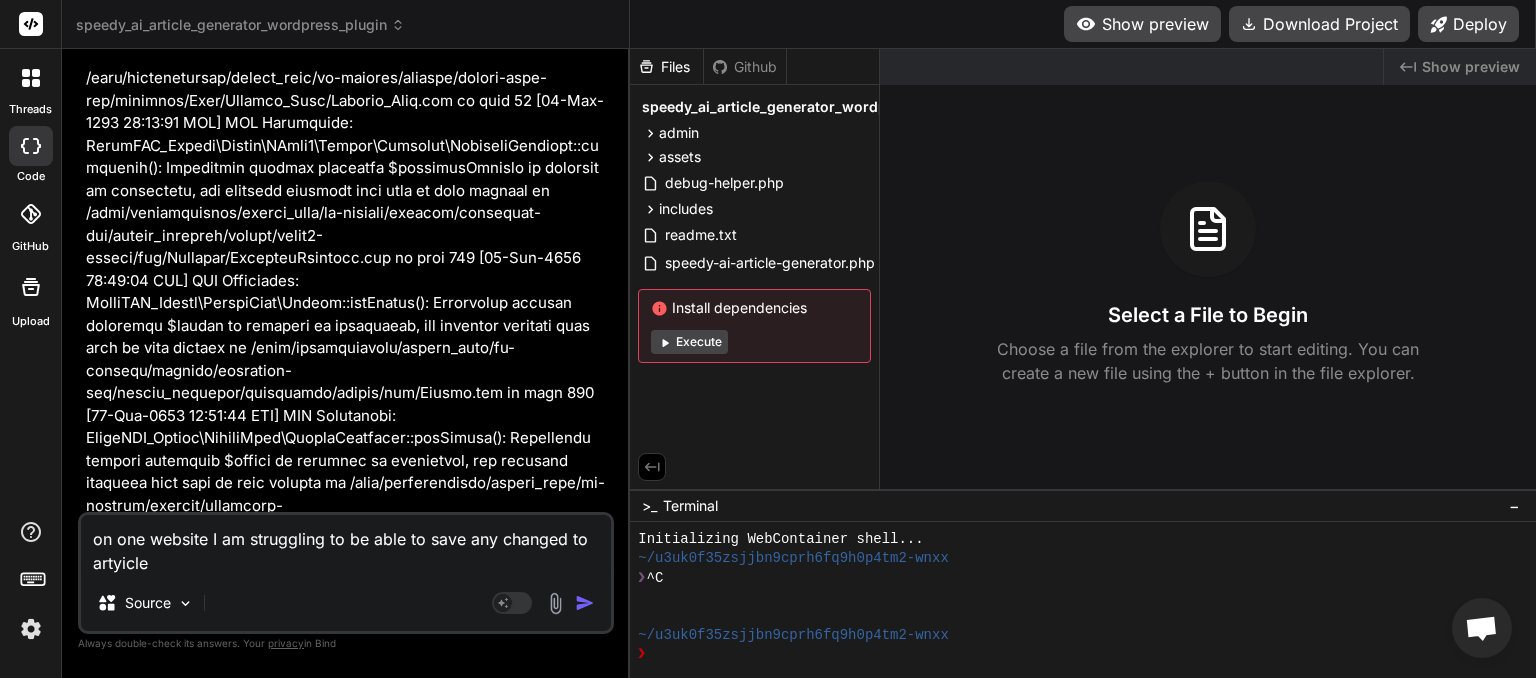 type on "on one website I am struggling to be able to save any changed to article" 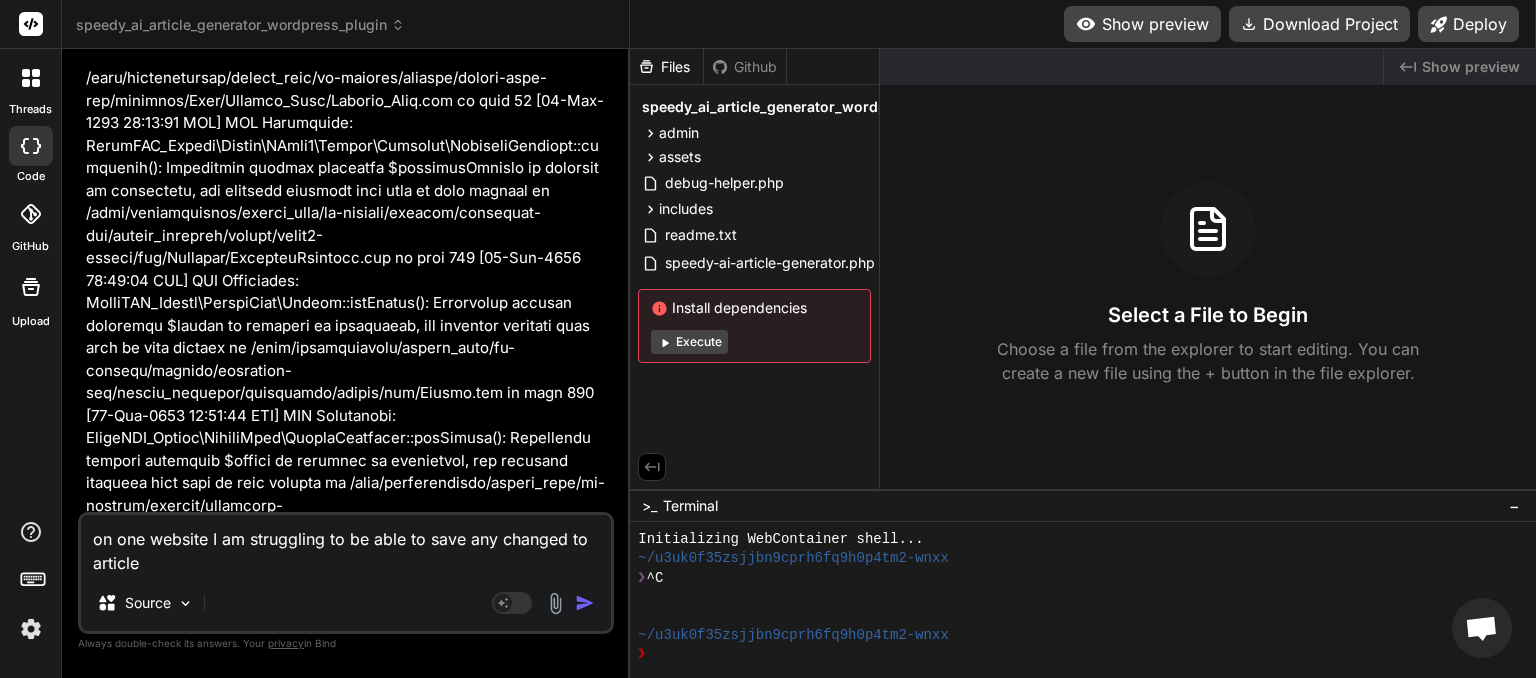 type on "on one website I am struggling to be able to save any changed to article" 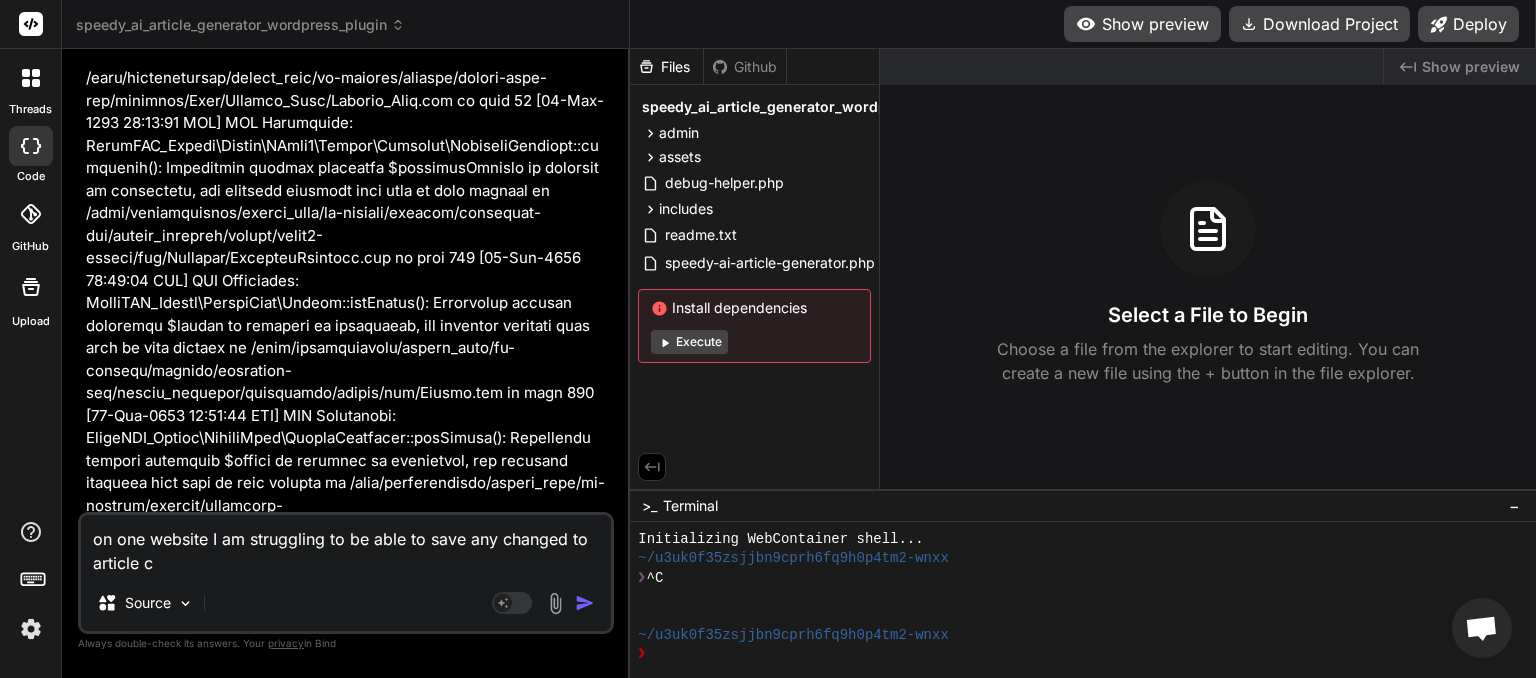 type on "on one website I am struggling to be able to save any changed to article cr" 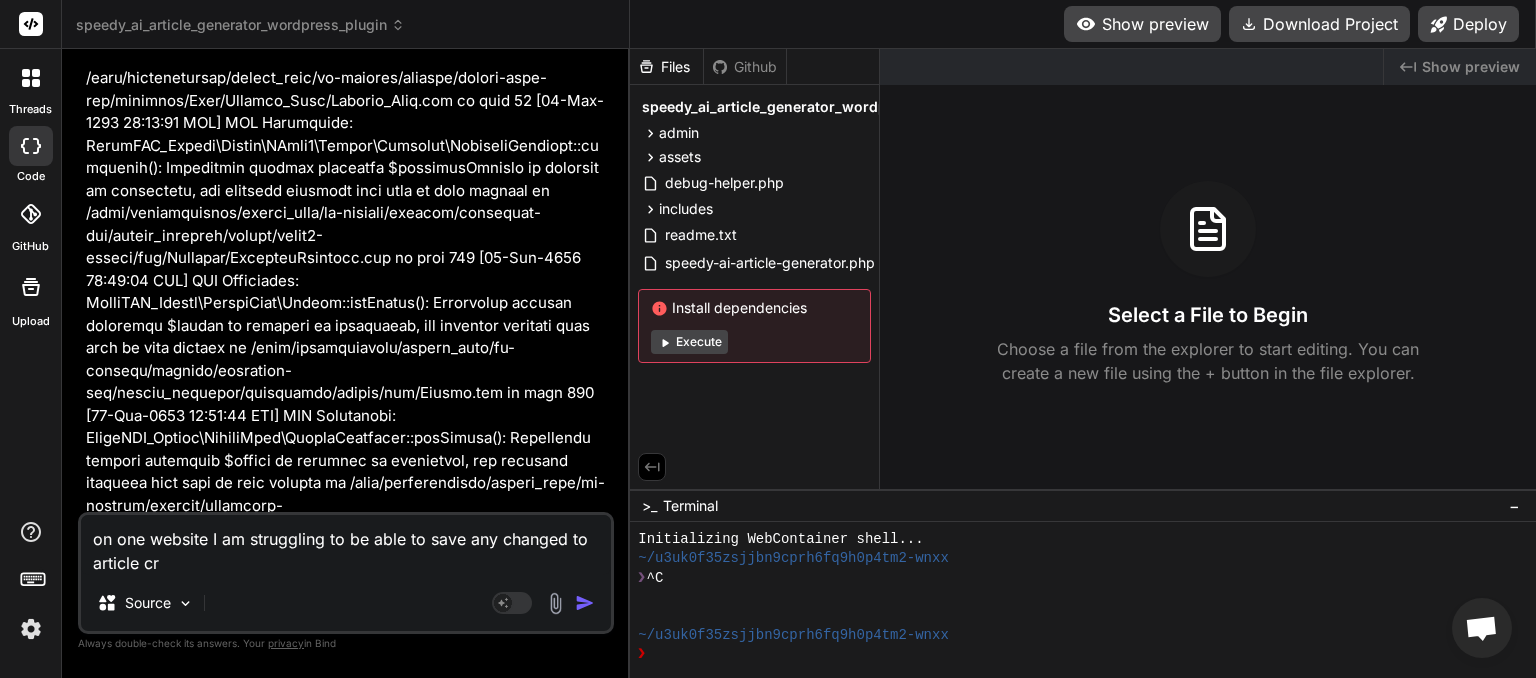 type on "on one website I am struggling to be able to save any changed to article cre" 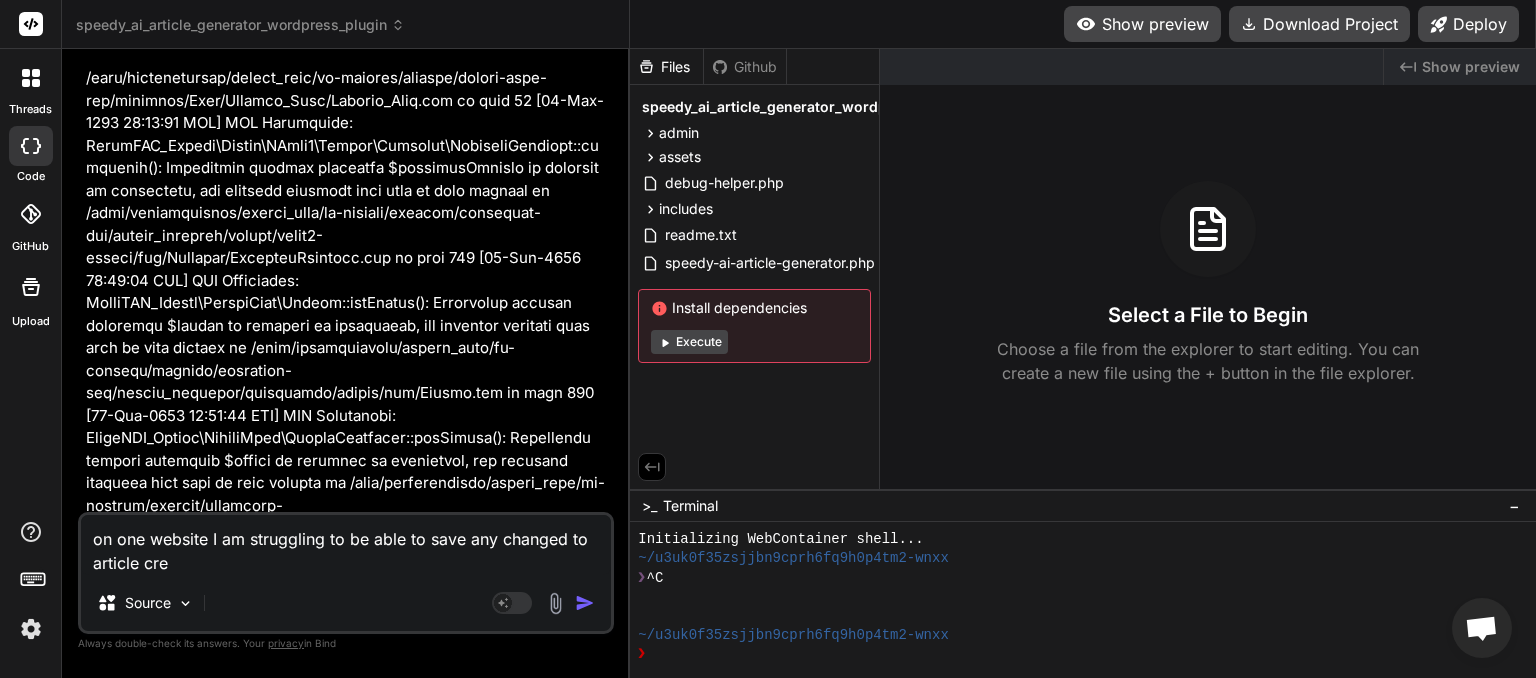 type on "on one website I am struggling to be able to save any changed to article crea" 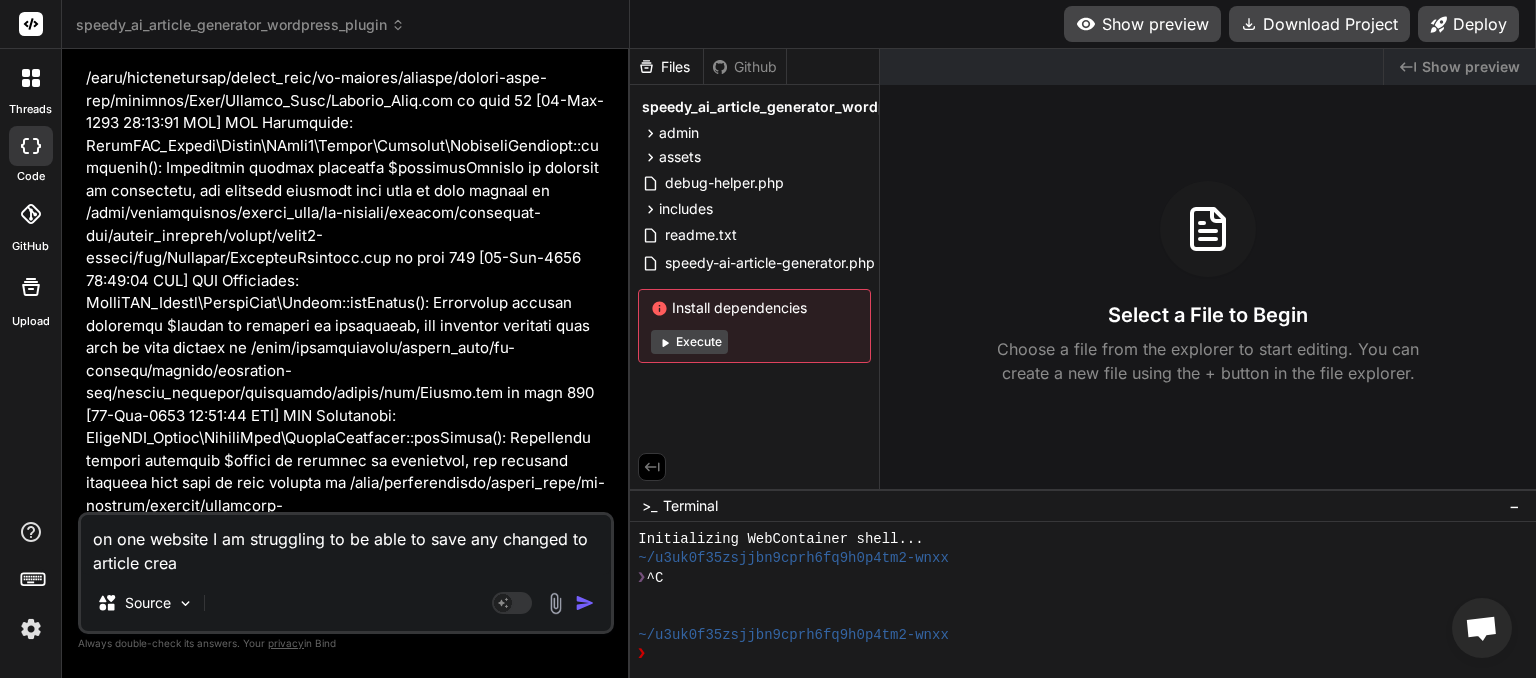 type on "on one website I am struggling to be able to save any changed to article creat" 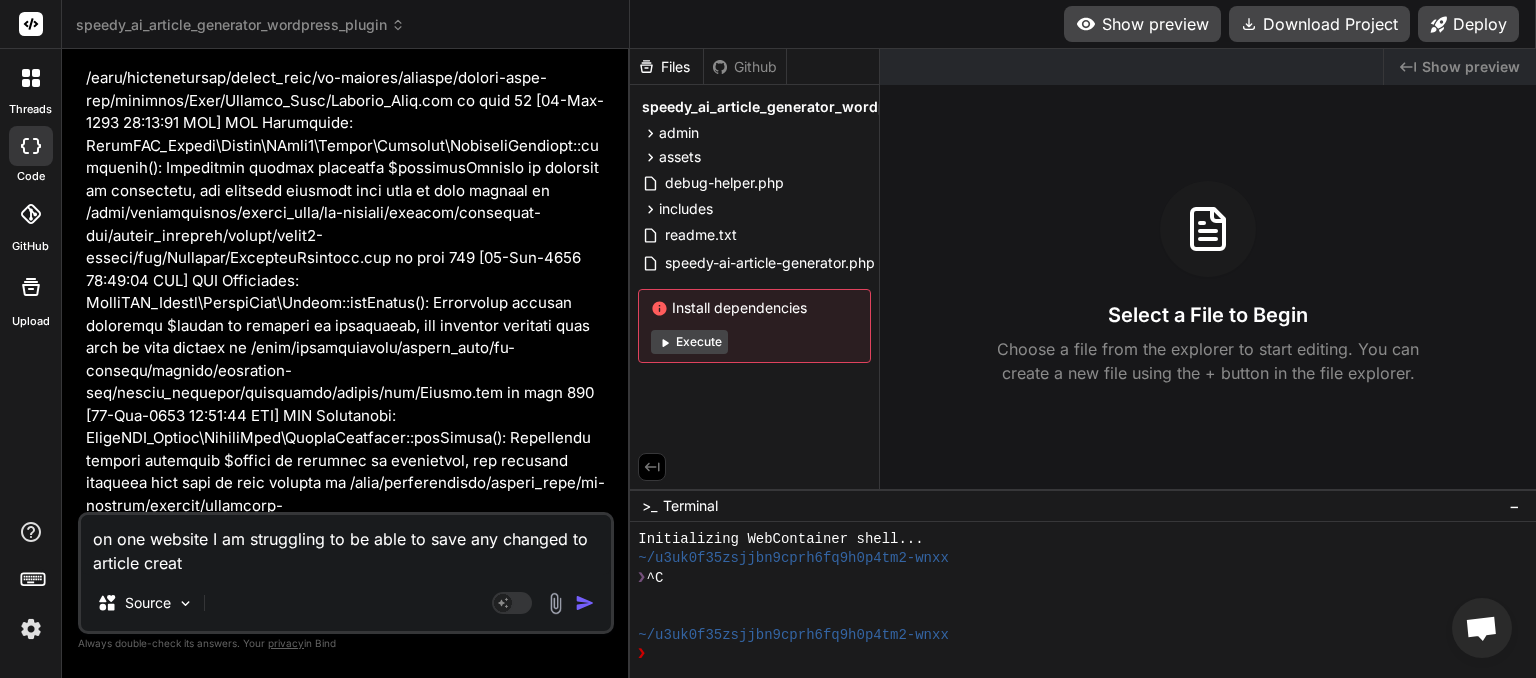type on "on one website I am struggling to be able to save any changed to article creati" 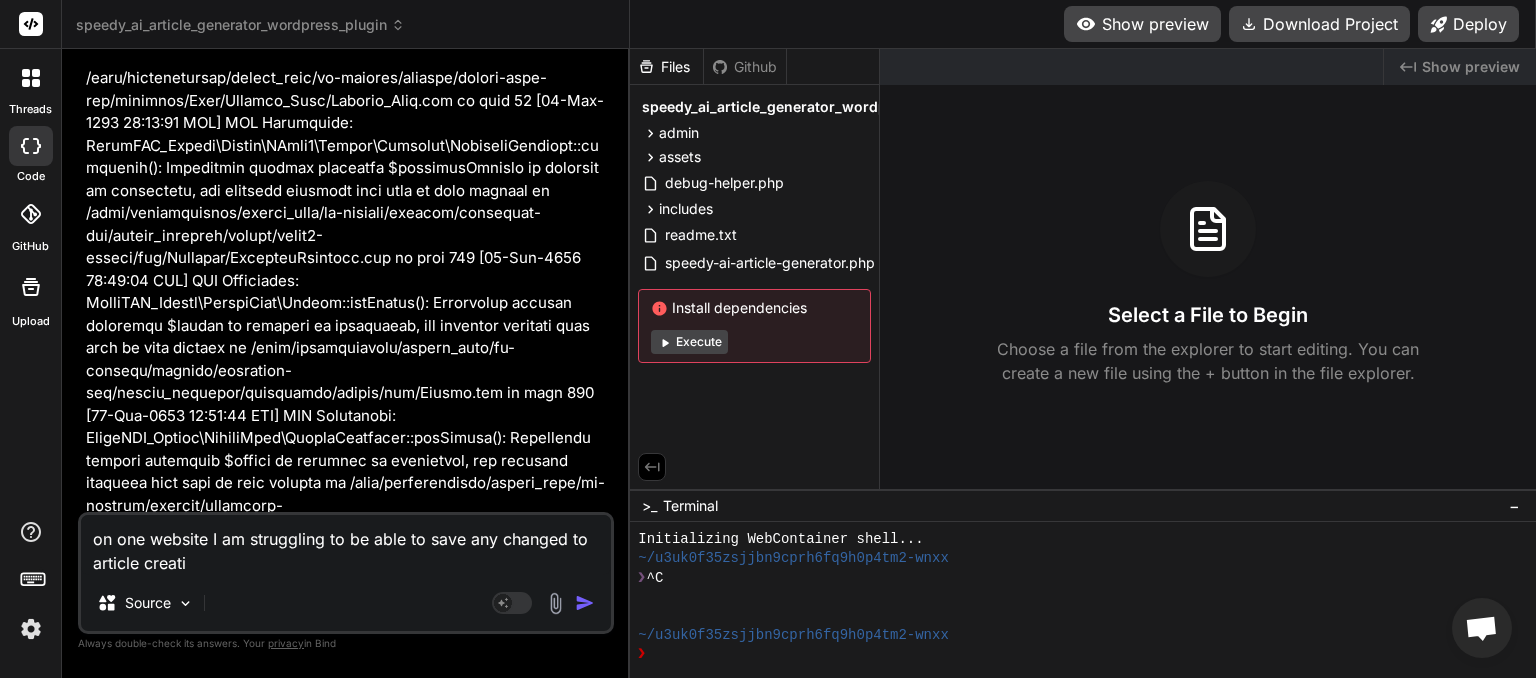 type on "on one website I am struggling to be able to save any changed to article creatio" 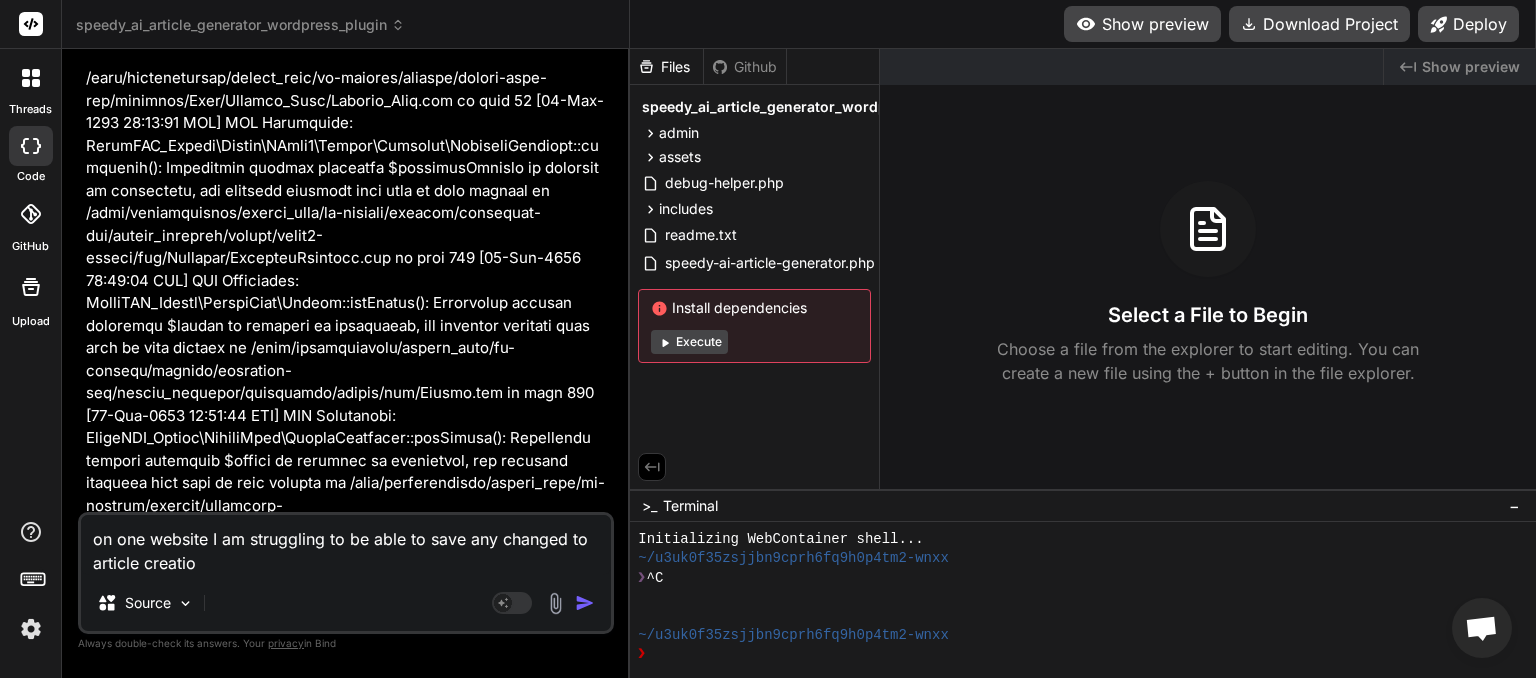 type on "on one website I am struggling to be able to save any changed to article creation" 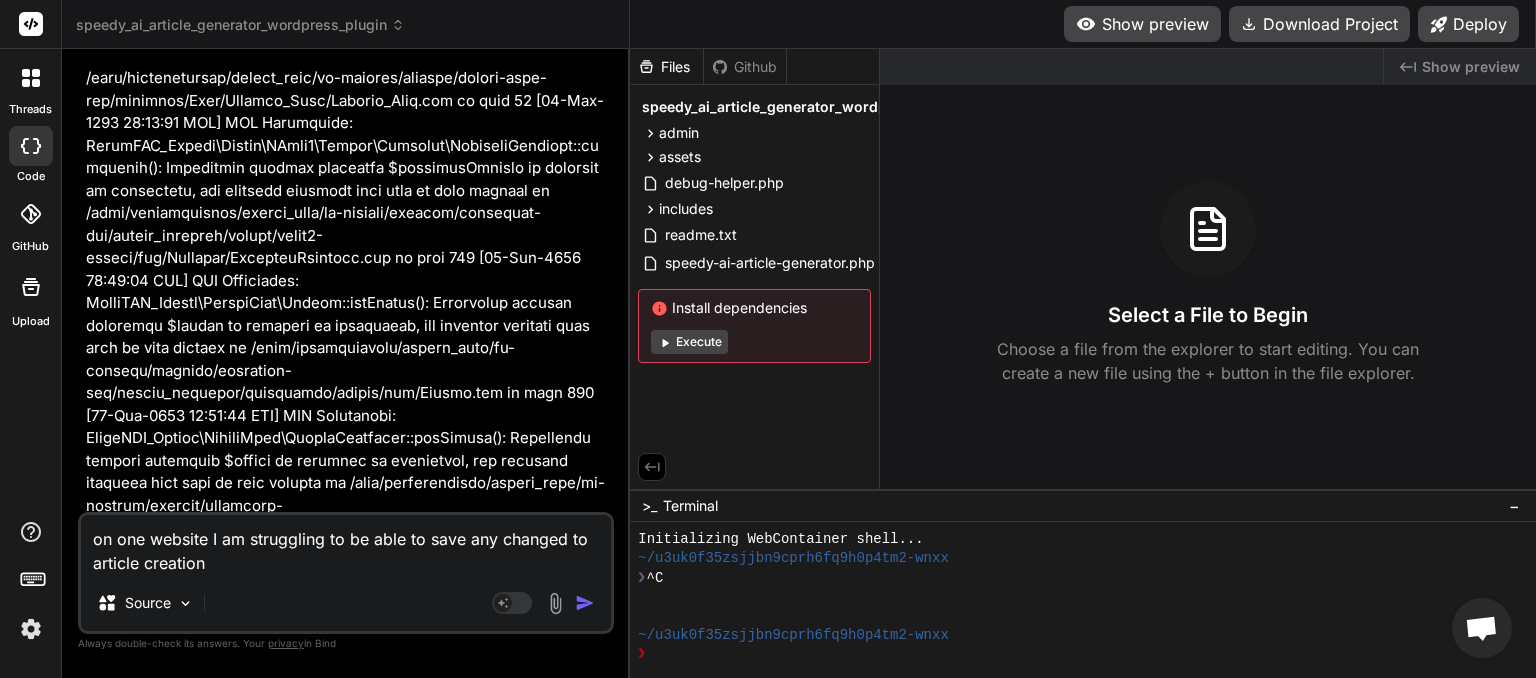 type on "on one website I am struggling to be able to save any changed to article creation" 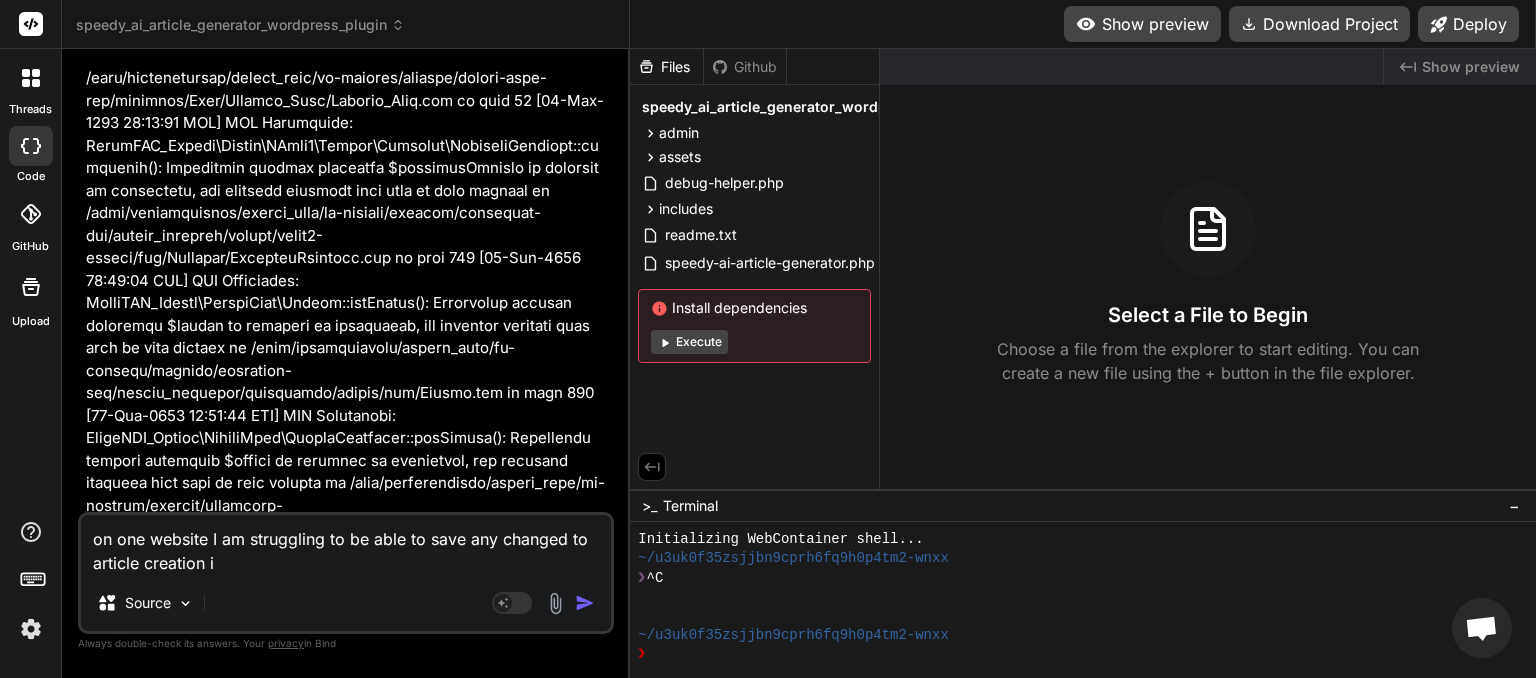 type on "on one website I am struggling to be able to save any changed to article creation in" 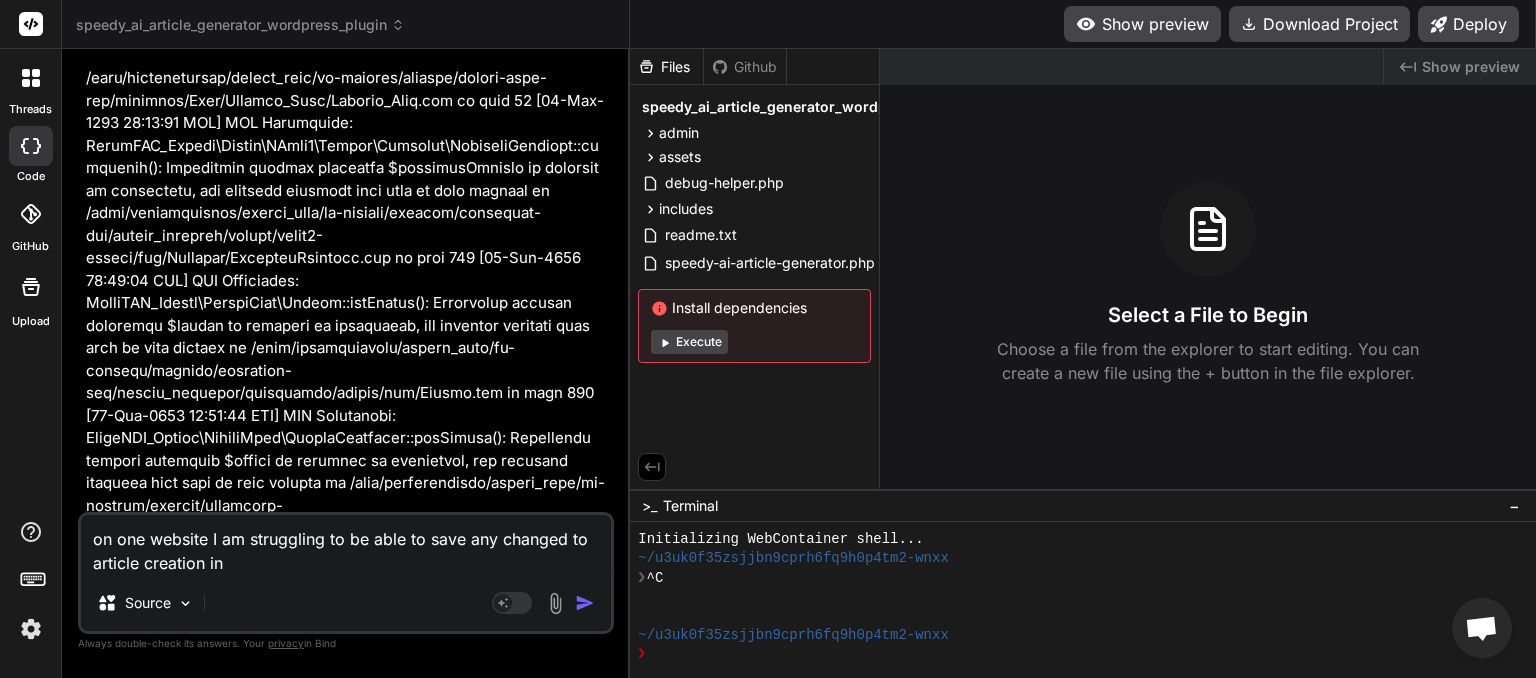 type on "on one website I am struggling to be able to save any changed to article creation inf" 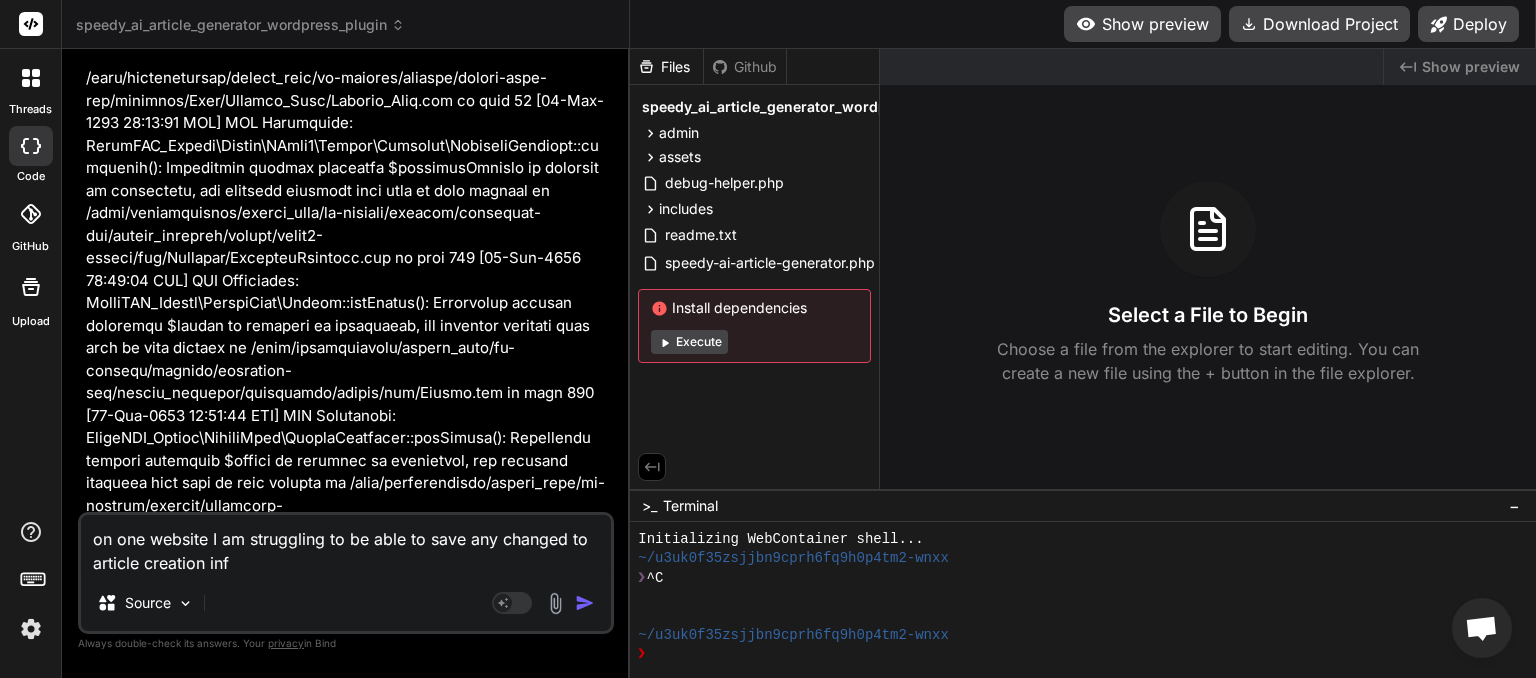type on "on one website I am struggling to be able to save any changed to article creation info" 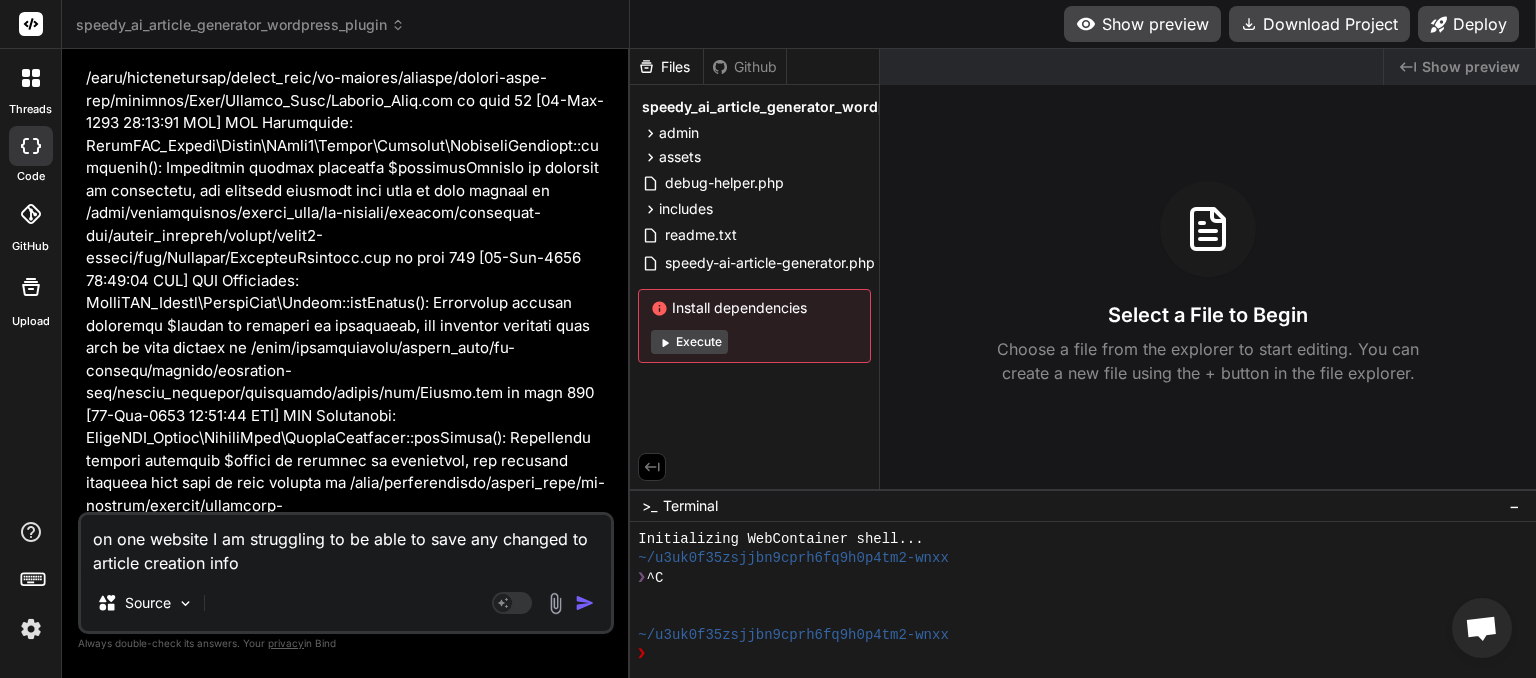 scroll, scrollTop: 80319, scrollLeft: 0, axis: vertical 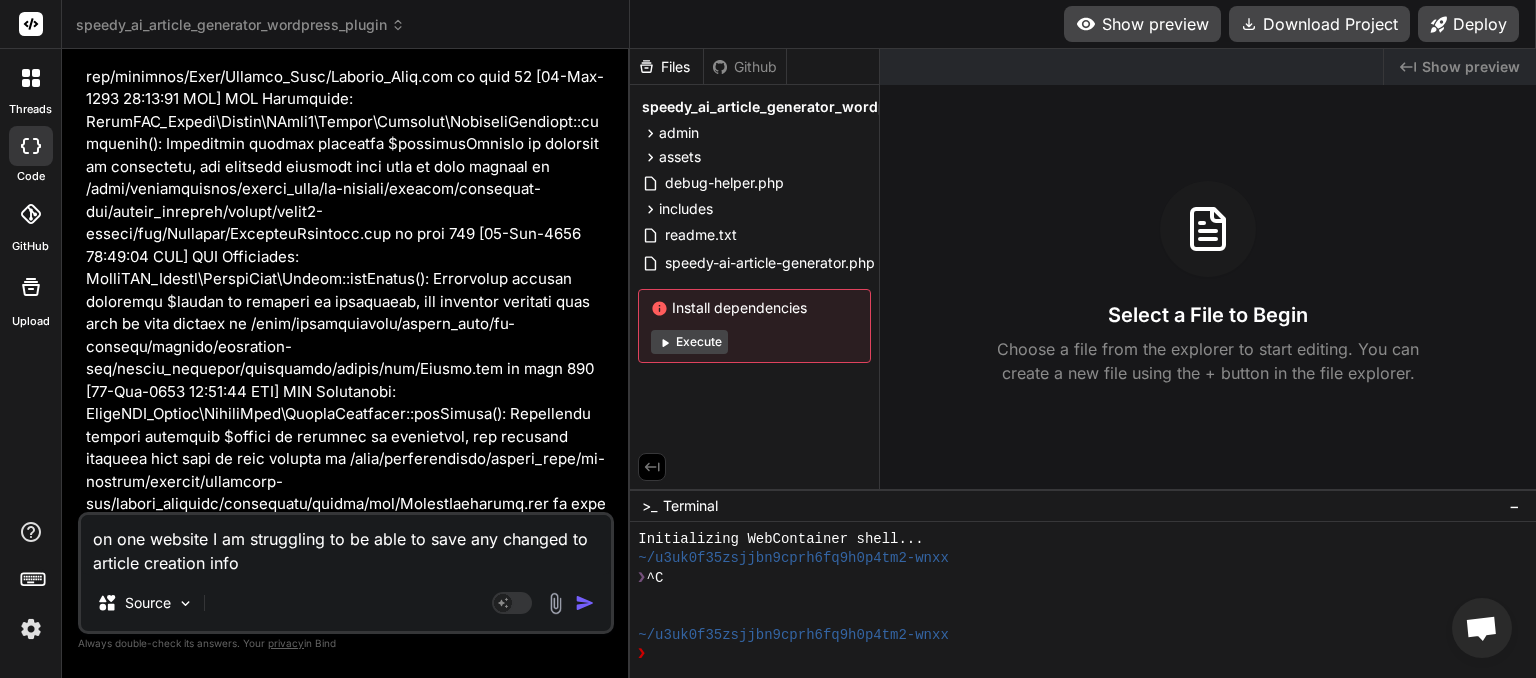 drag, startPoint x: 222, startPoint y: 567, endPoint x: 49, endPoint y: 494, distance: 187.77113 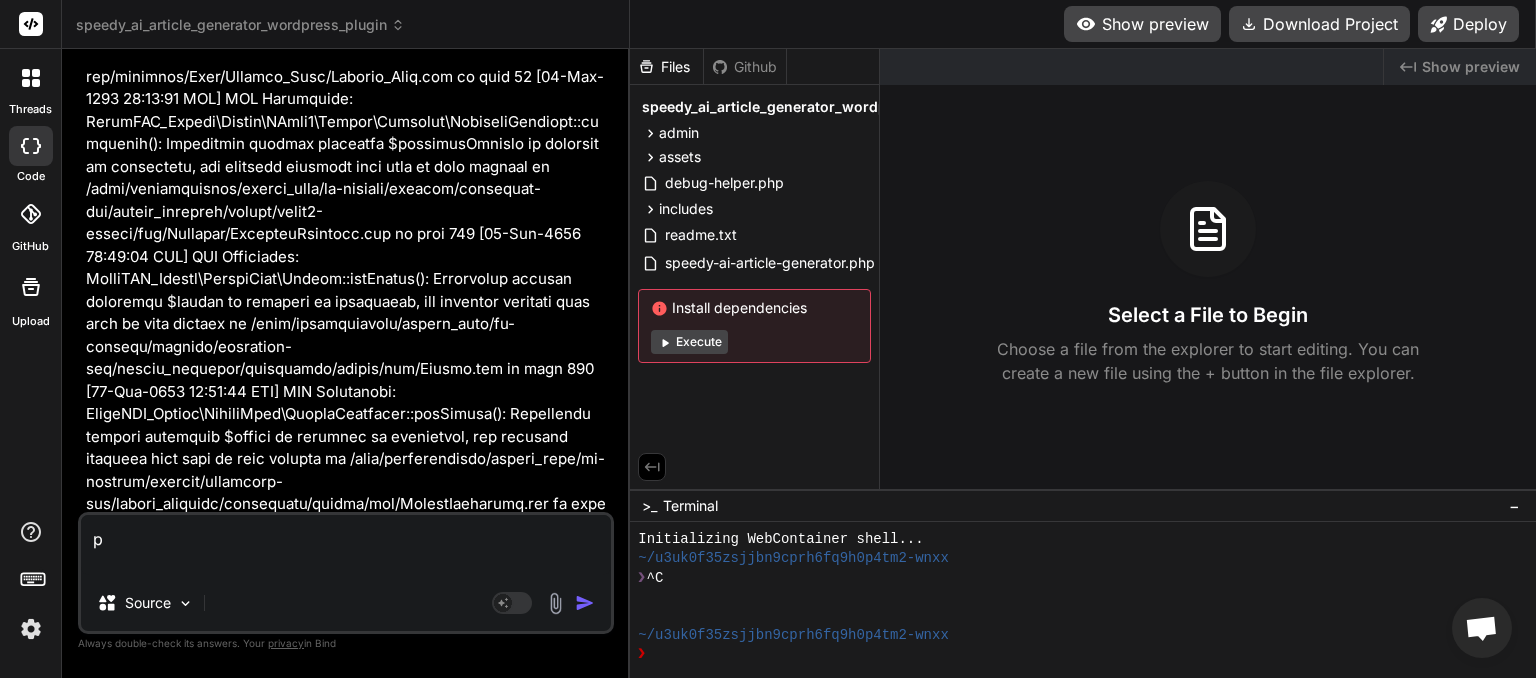 type on "x" 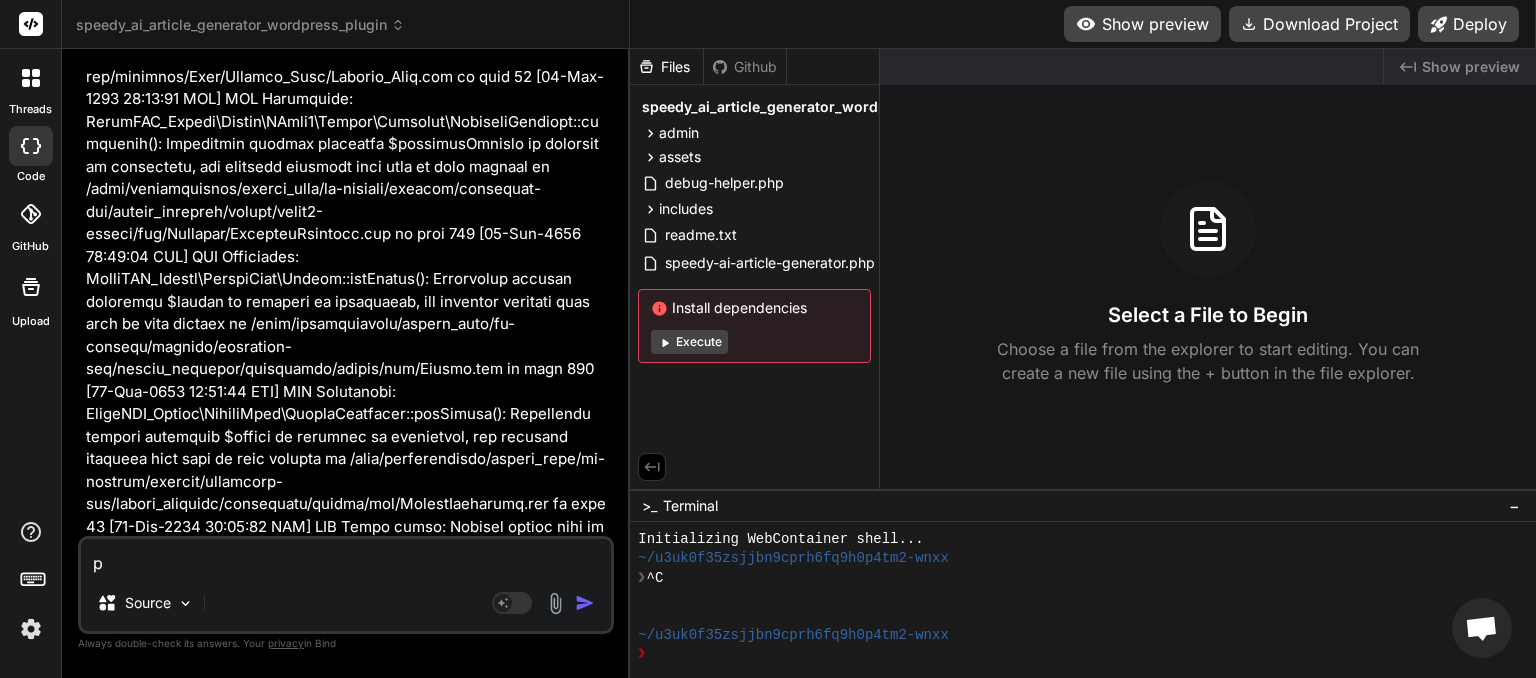scroll, scrollTop: 80295, scrollLeft: 0, axis: vertical 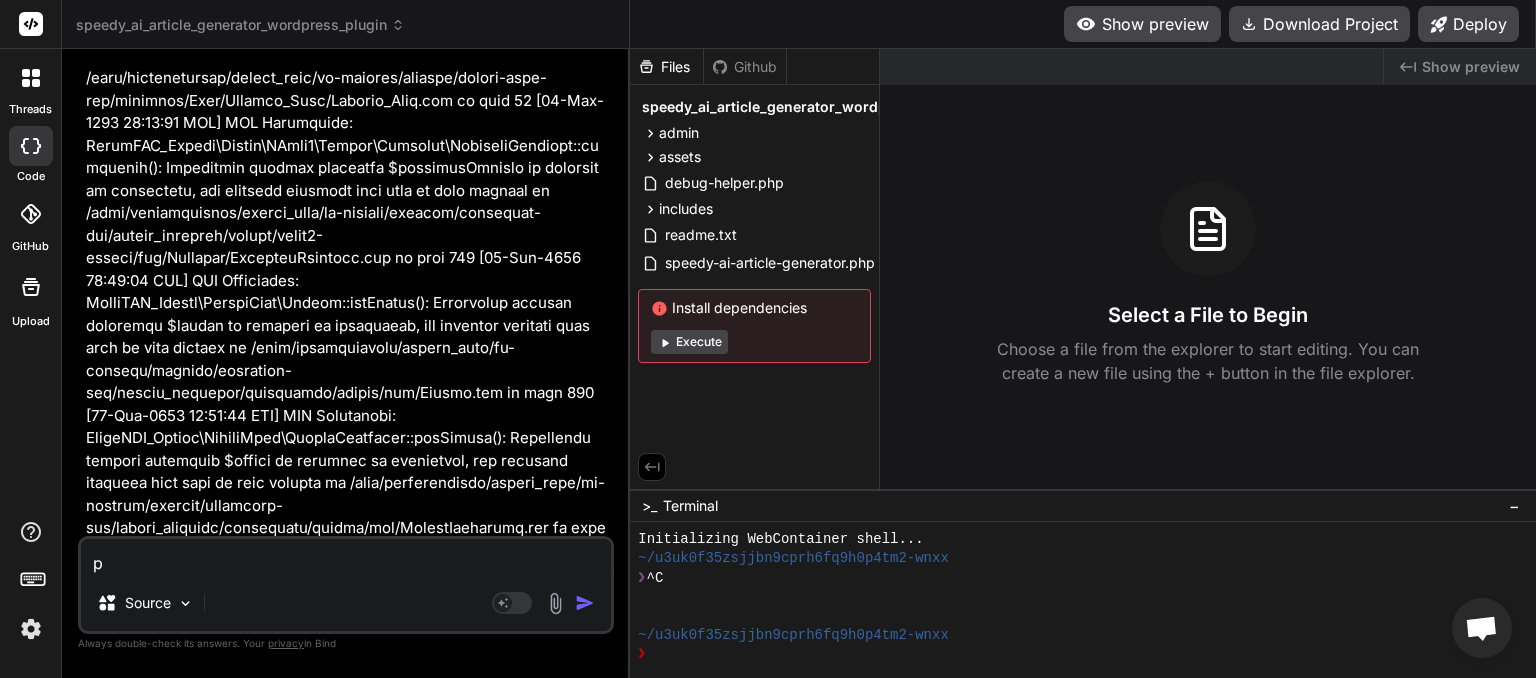 type on "pr" 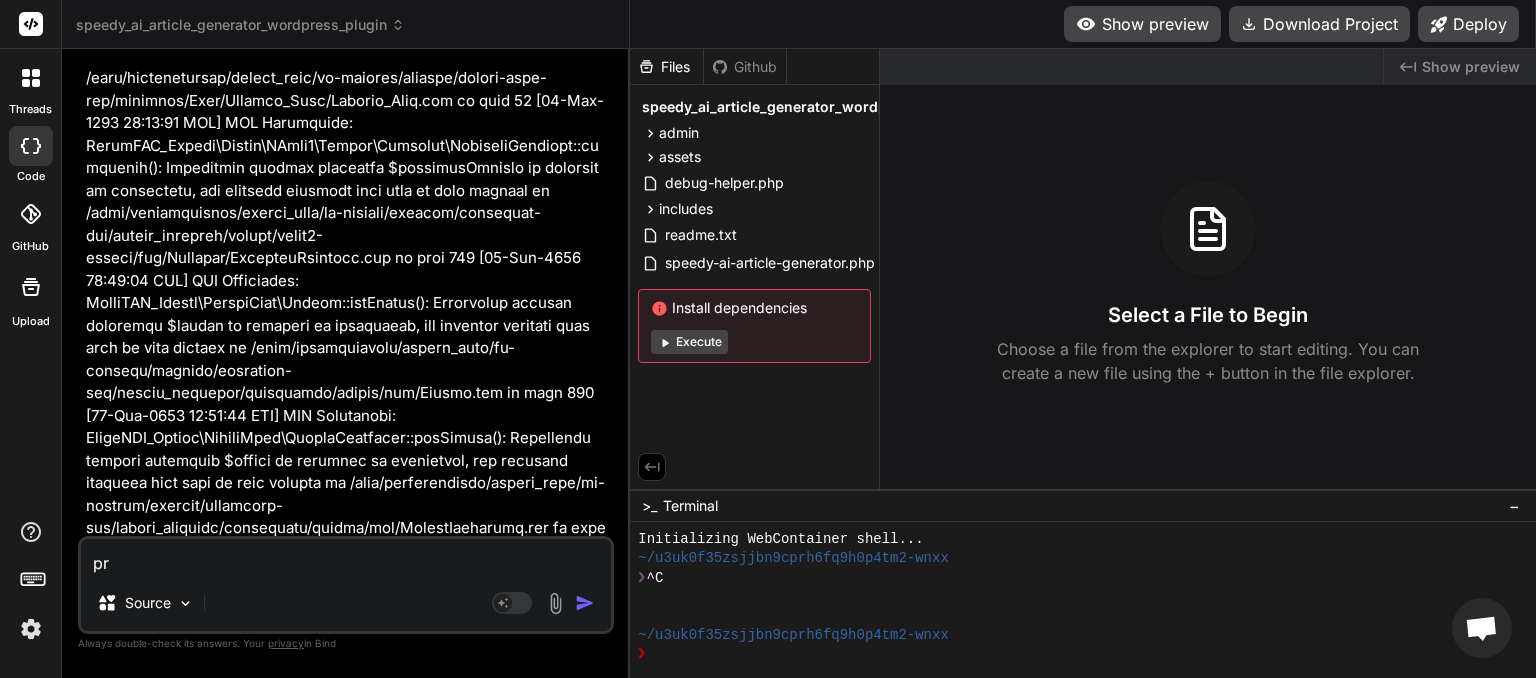 type on "p" 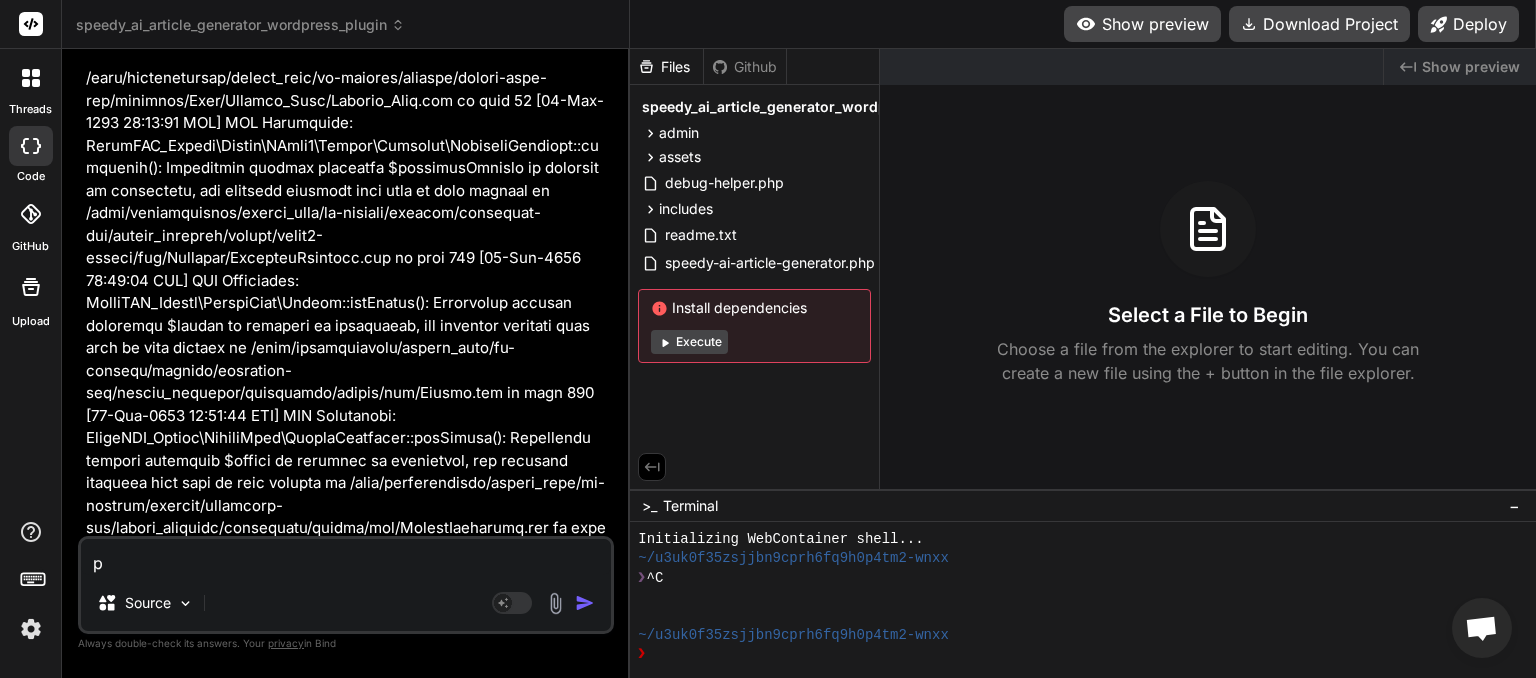 type on "pe" 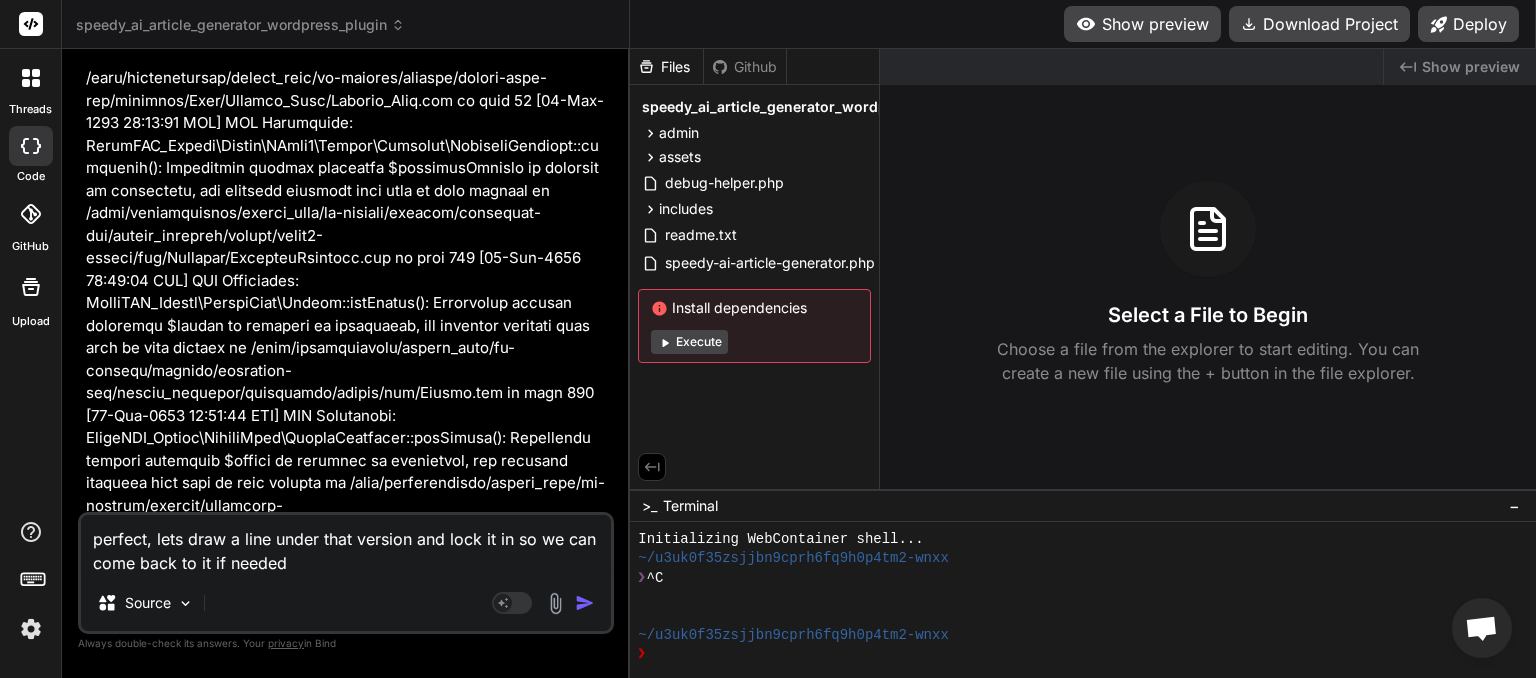 click at bounding box center [585, 603] 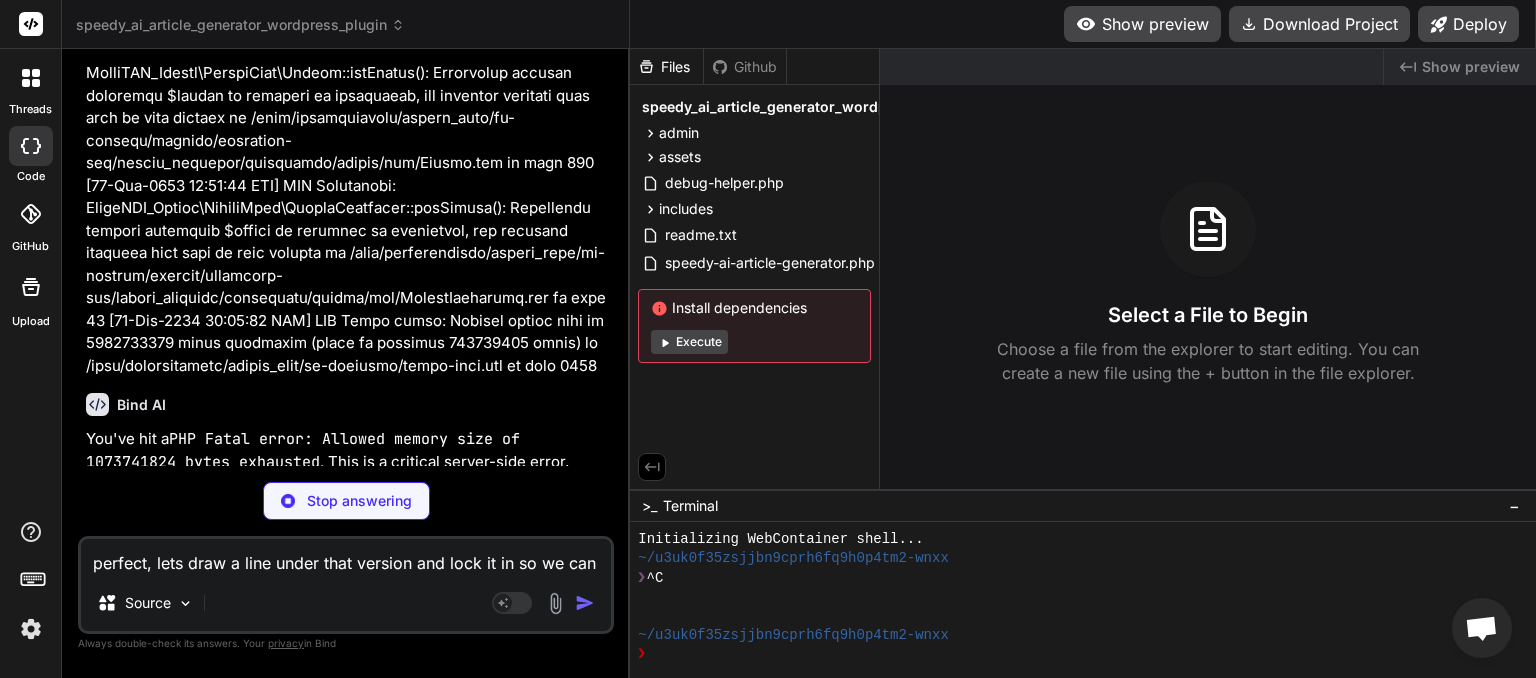 scroll, scrollTop: 80504, scrollLeft: 0, axis: vertical 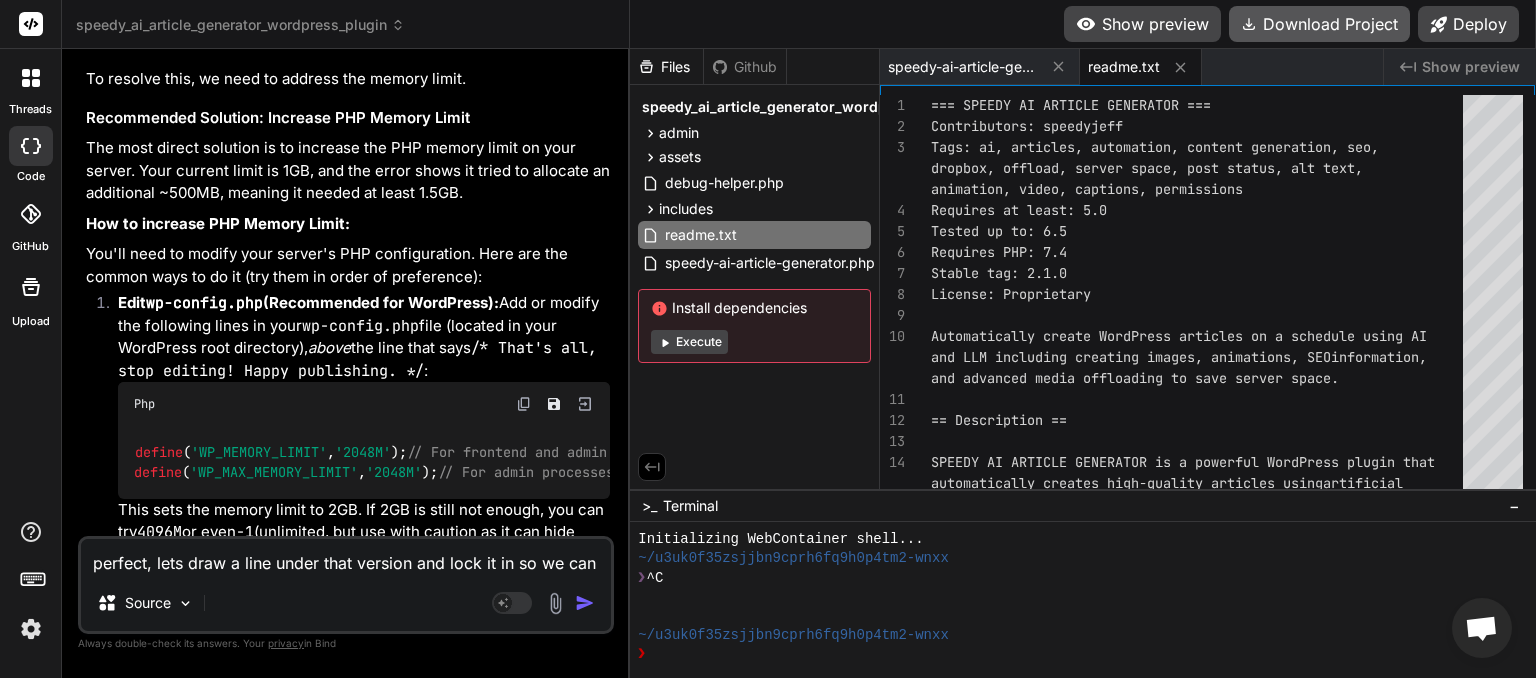 click on "Download Project" at bounding box center (1319, 24) 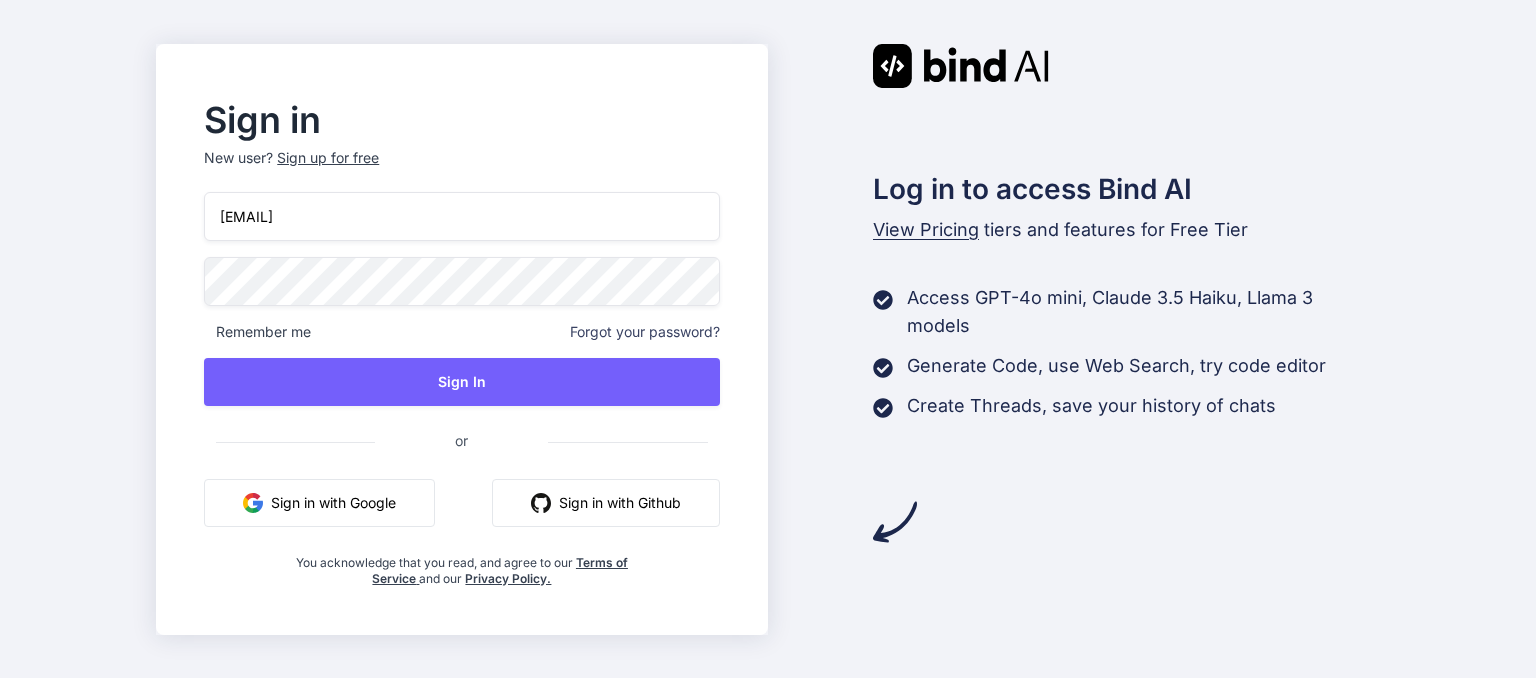 scroll, scrollTop: 0, scrollLeft: 0, axis: both 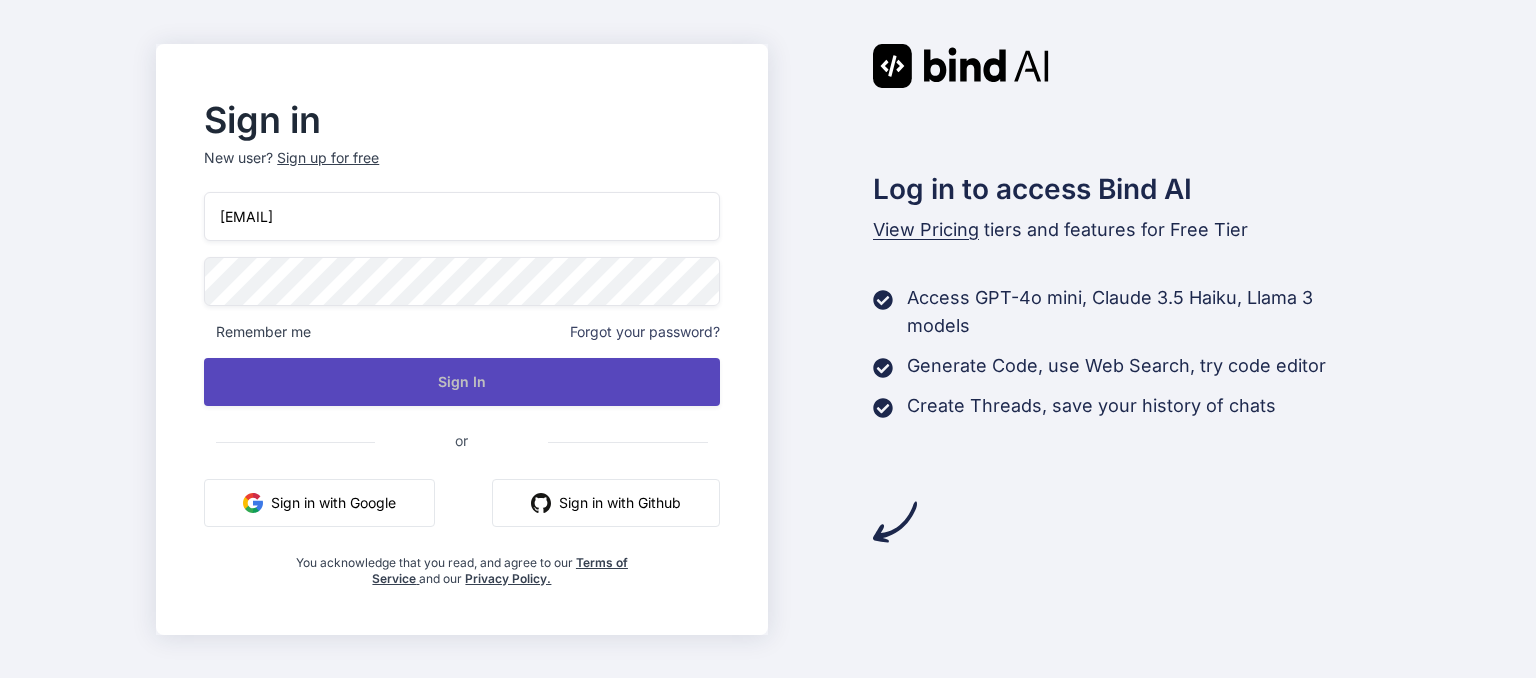 click on "Sign In" at bounding box center [461, 382] 